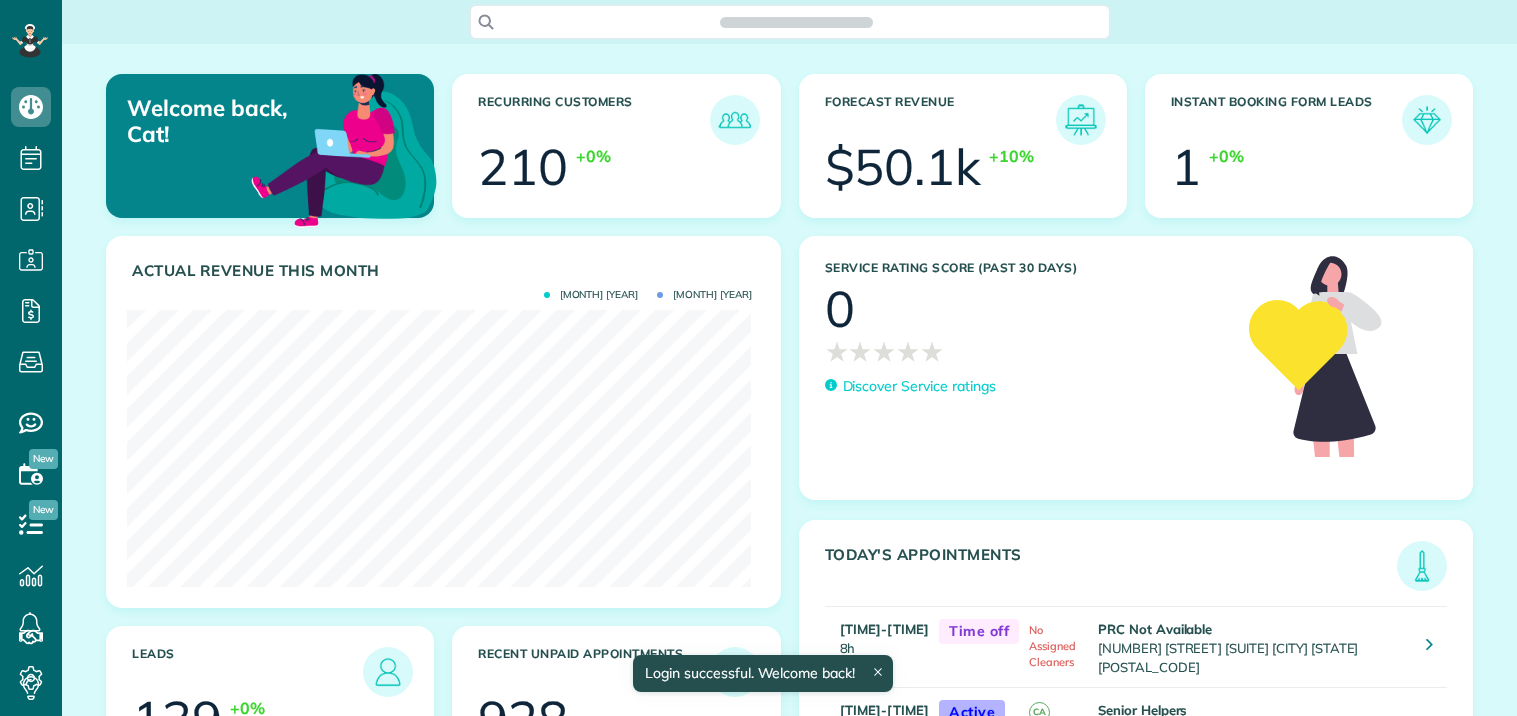 scroll, scrollTop: 0, scrollLeft: 0, axis: both 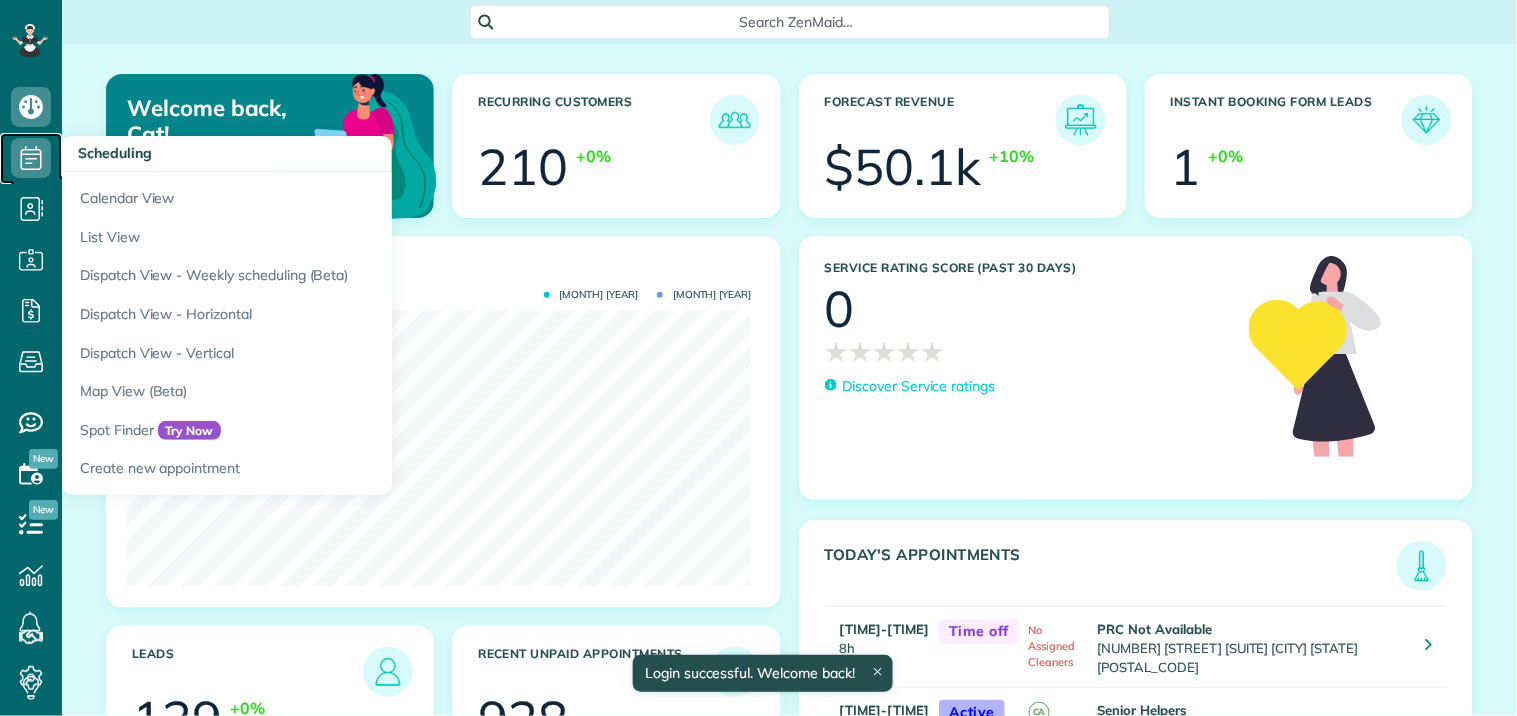 click 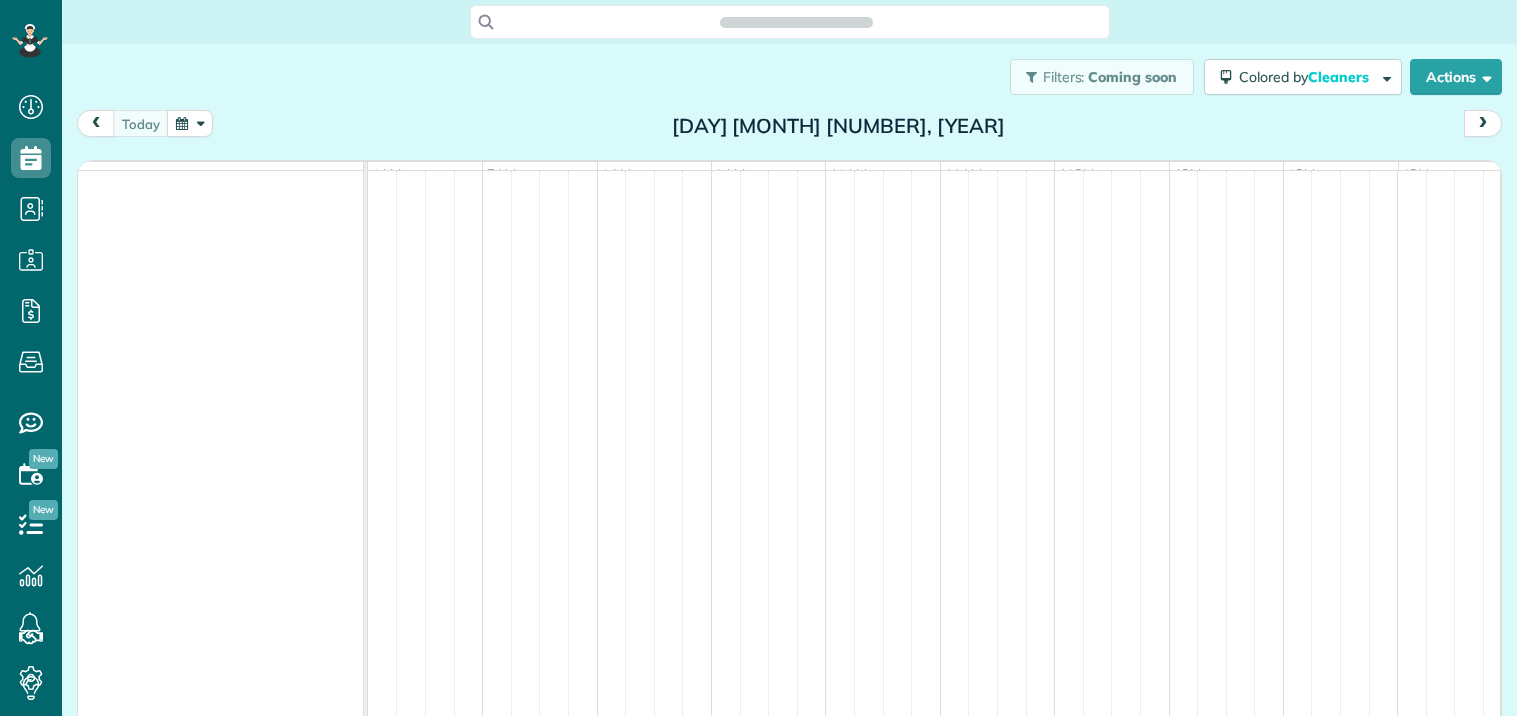 scroll, scrollTop: 0, scrollLeft: 0, axis: both 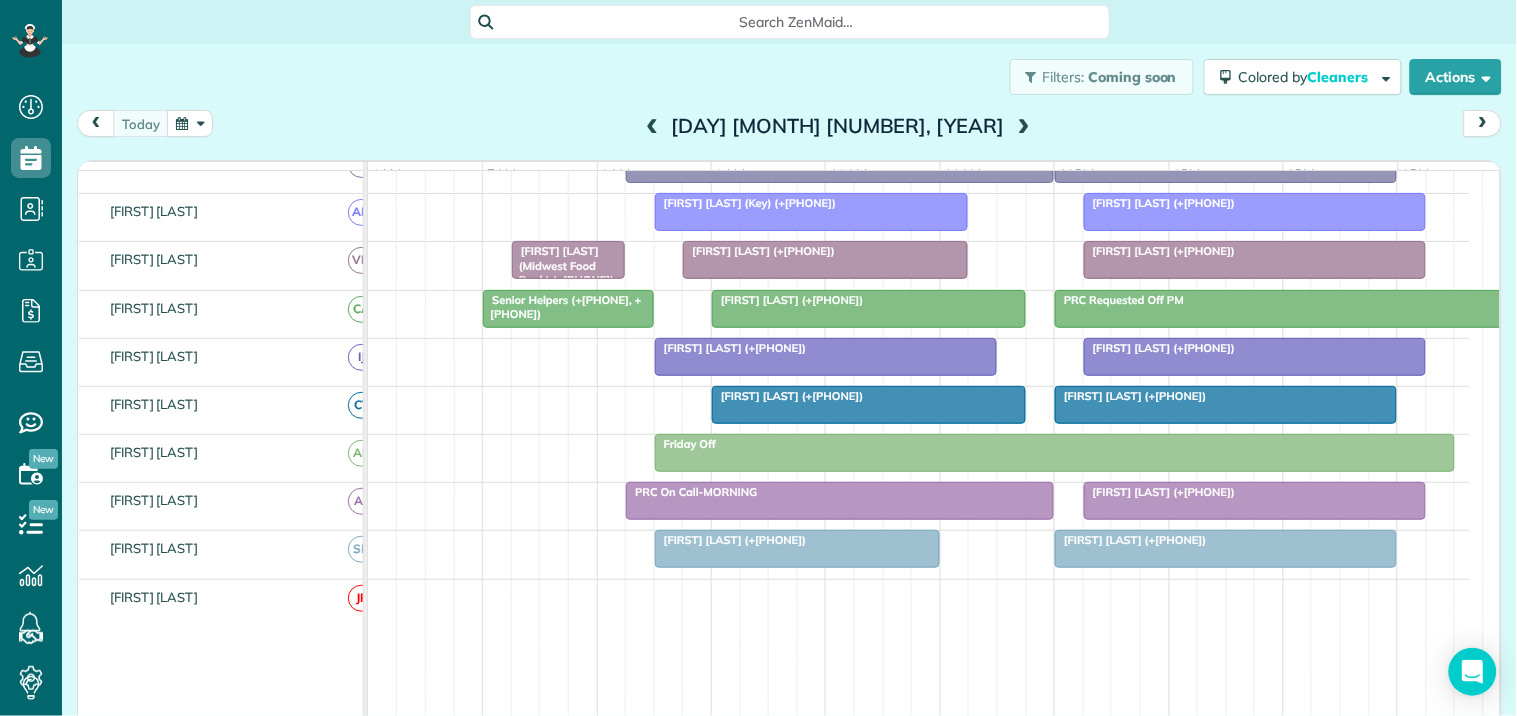 click at bounding box center [190, 123] 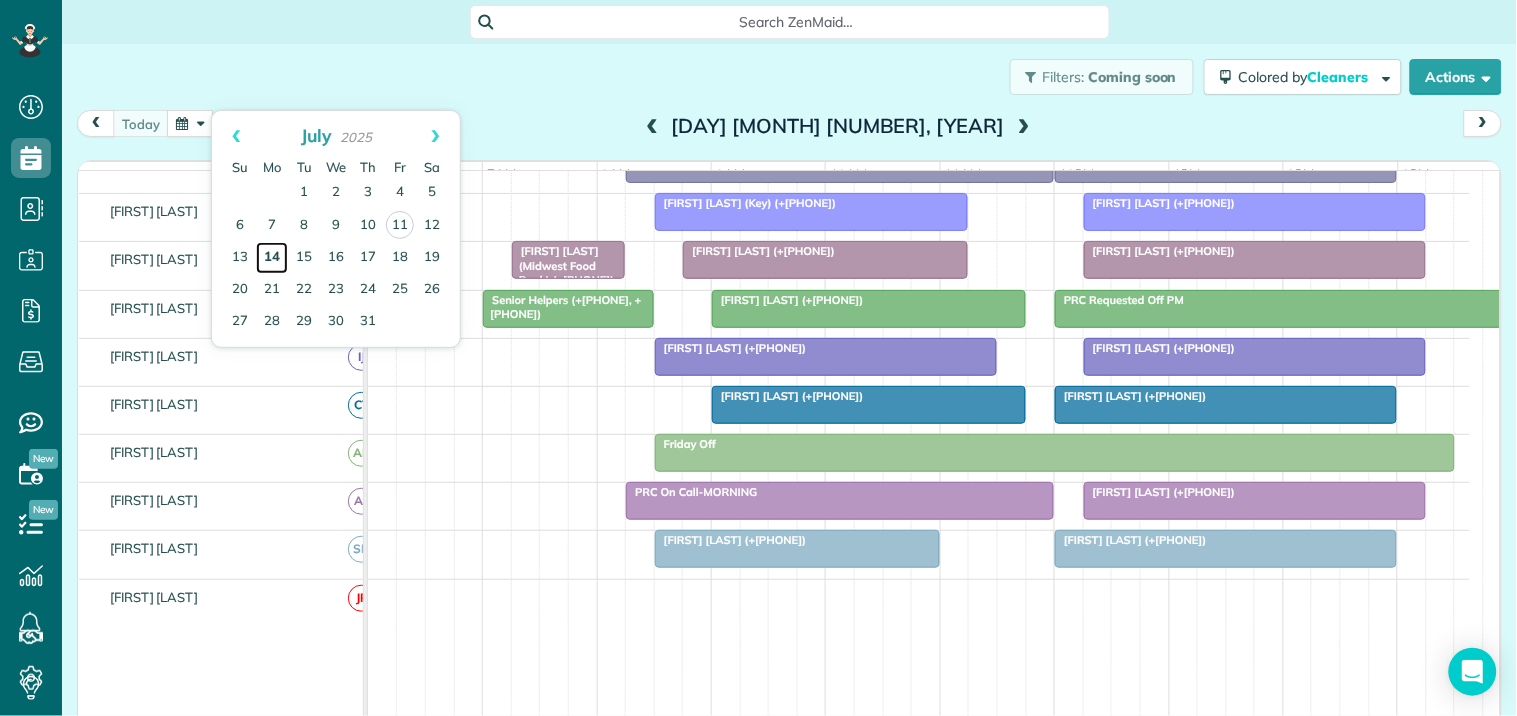 click on "14" at bounding box center [272, 258] 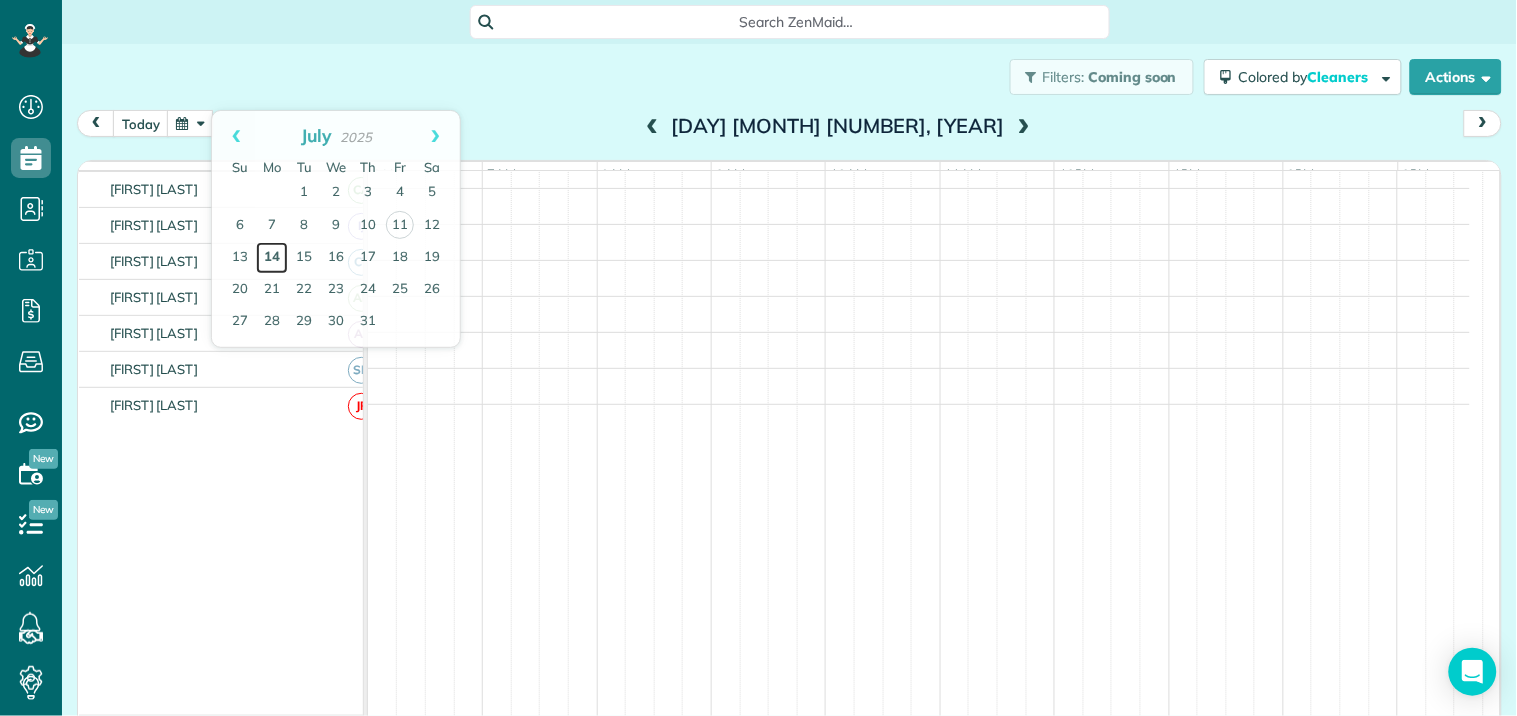 scroll, scrollTop: 380, scrollLeft: 0, axis: vertical 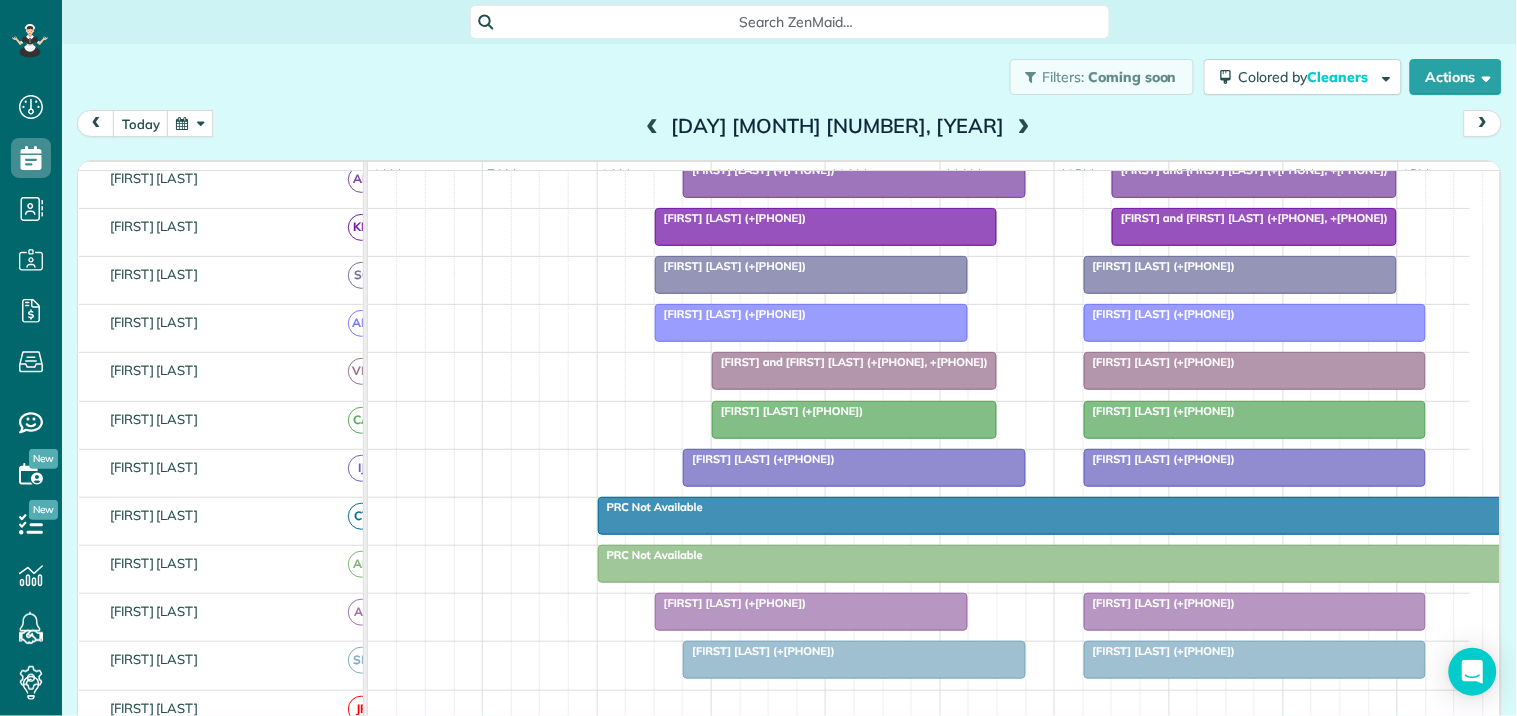 click at bounding box center (1024, 127) 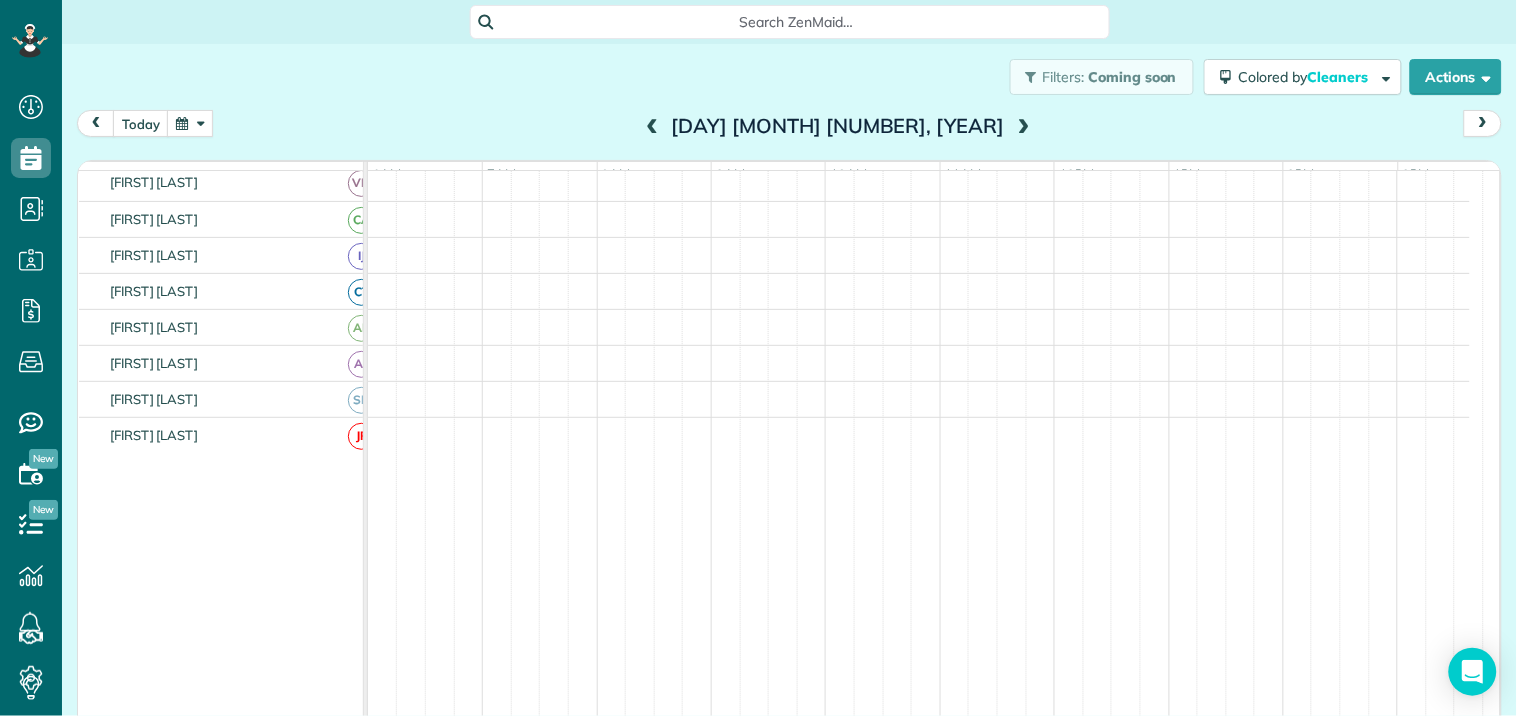 scroll, scrollTop: 293, scrollLeft: 0, axis: vertical 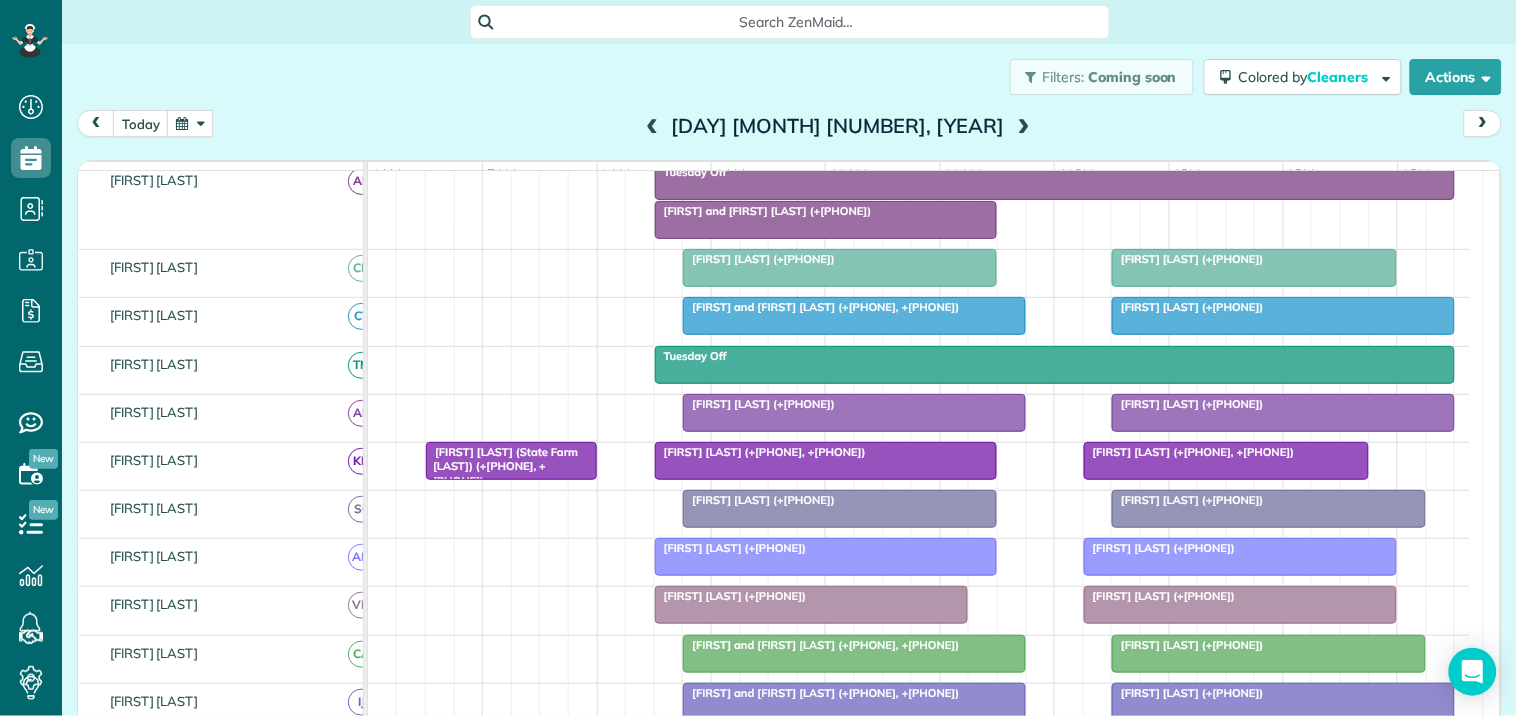 click at bounding box center [1024, 127] 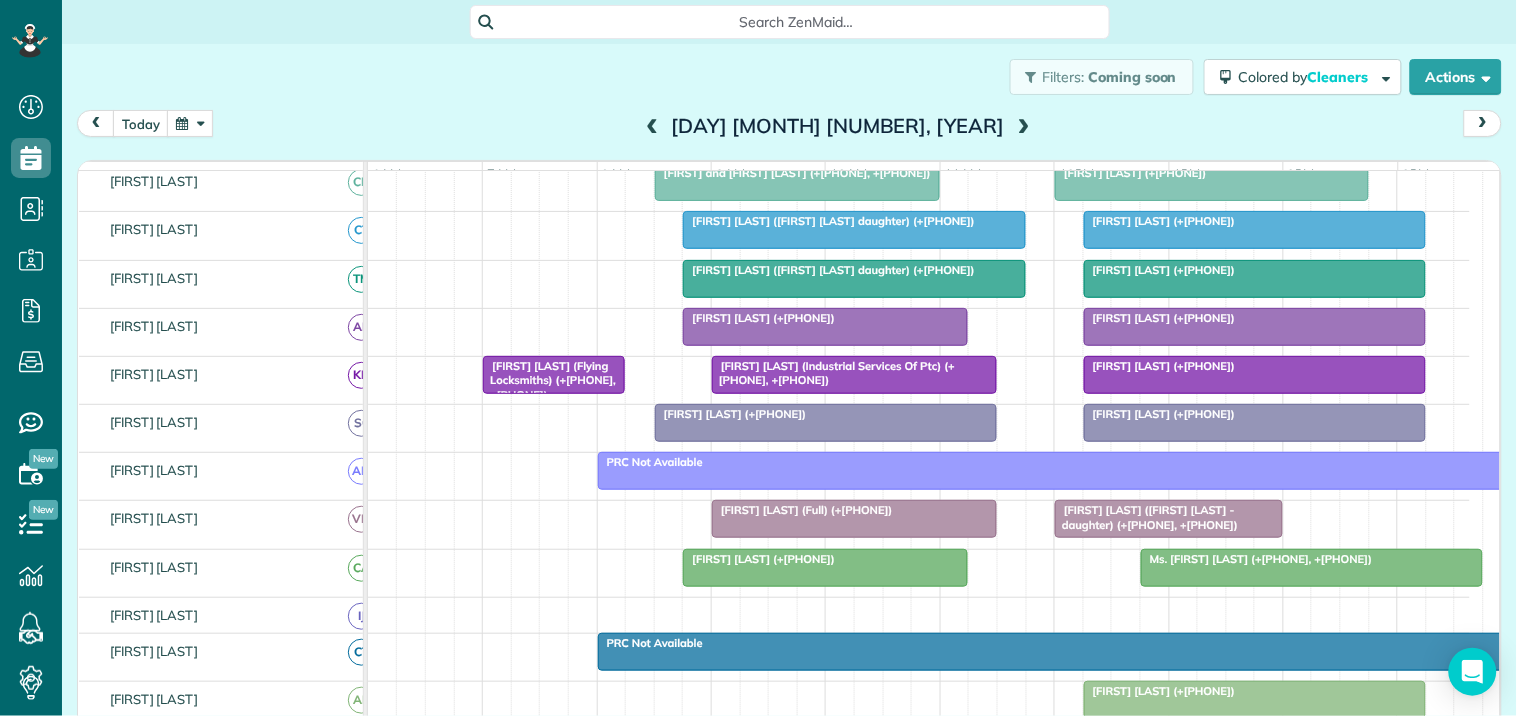 click at bounding box center (1024, 127) 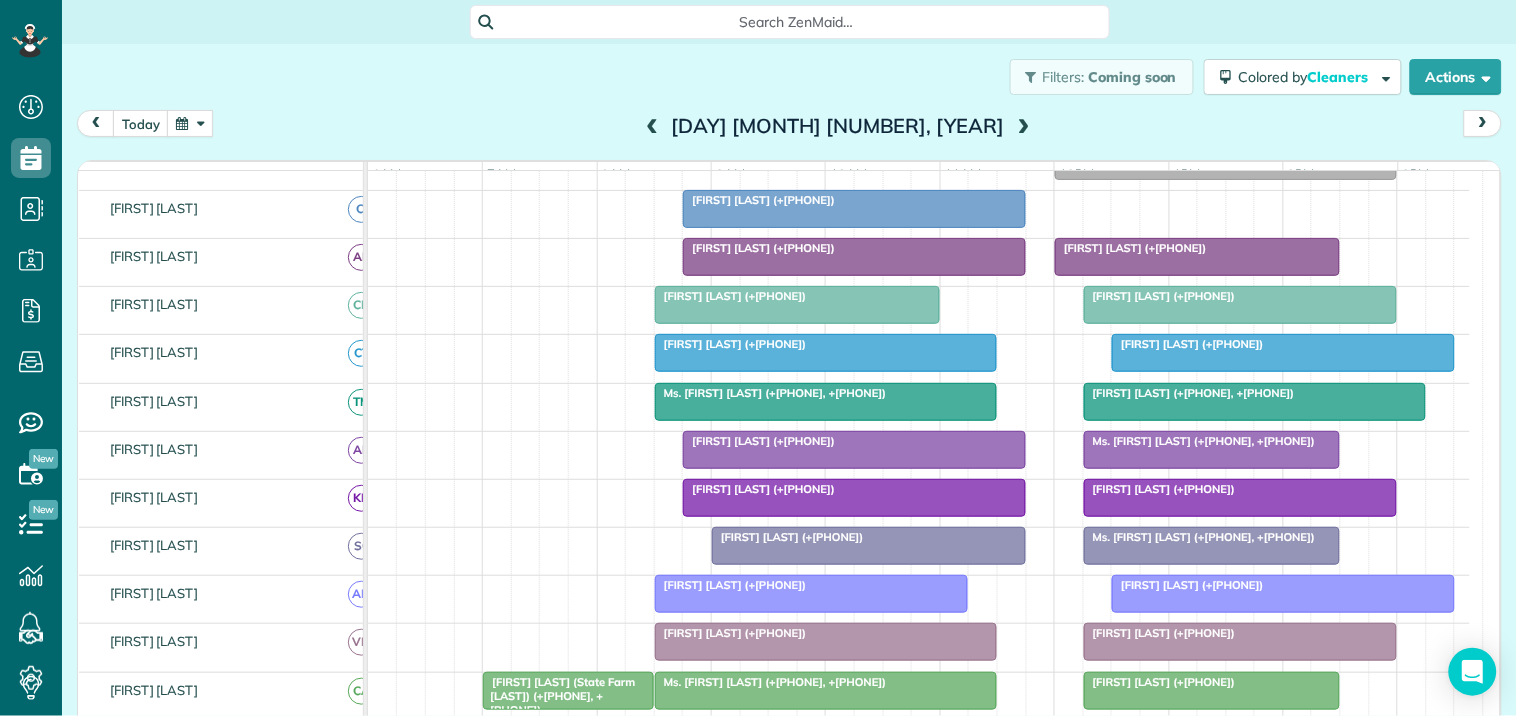 click at bounding box center (1024, 127) 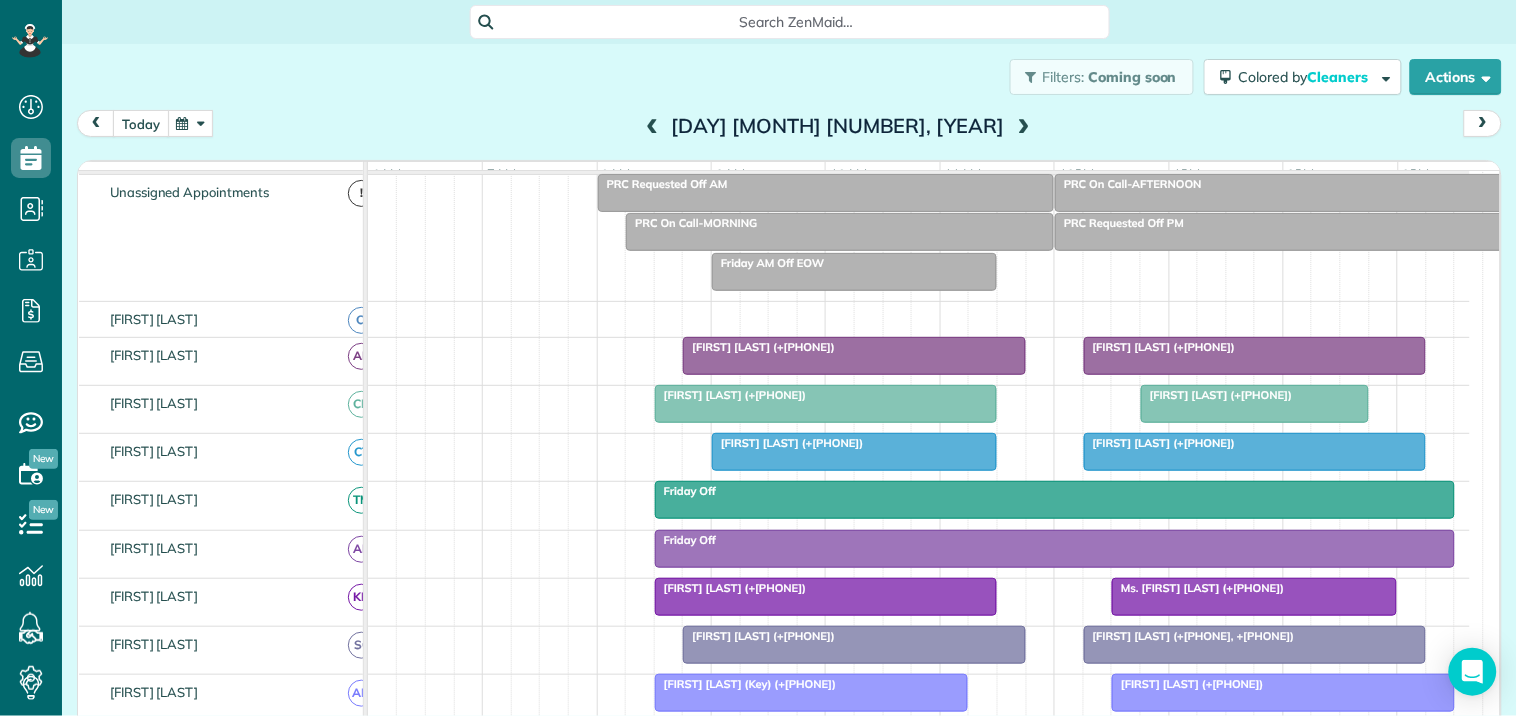 click on "today" at bounding box center (141, 123) 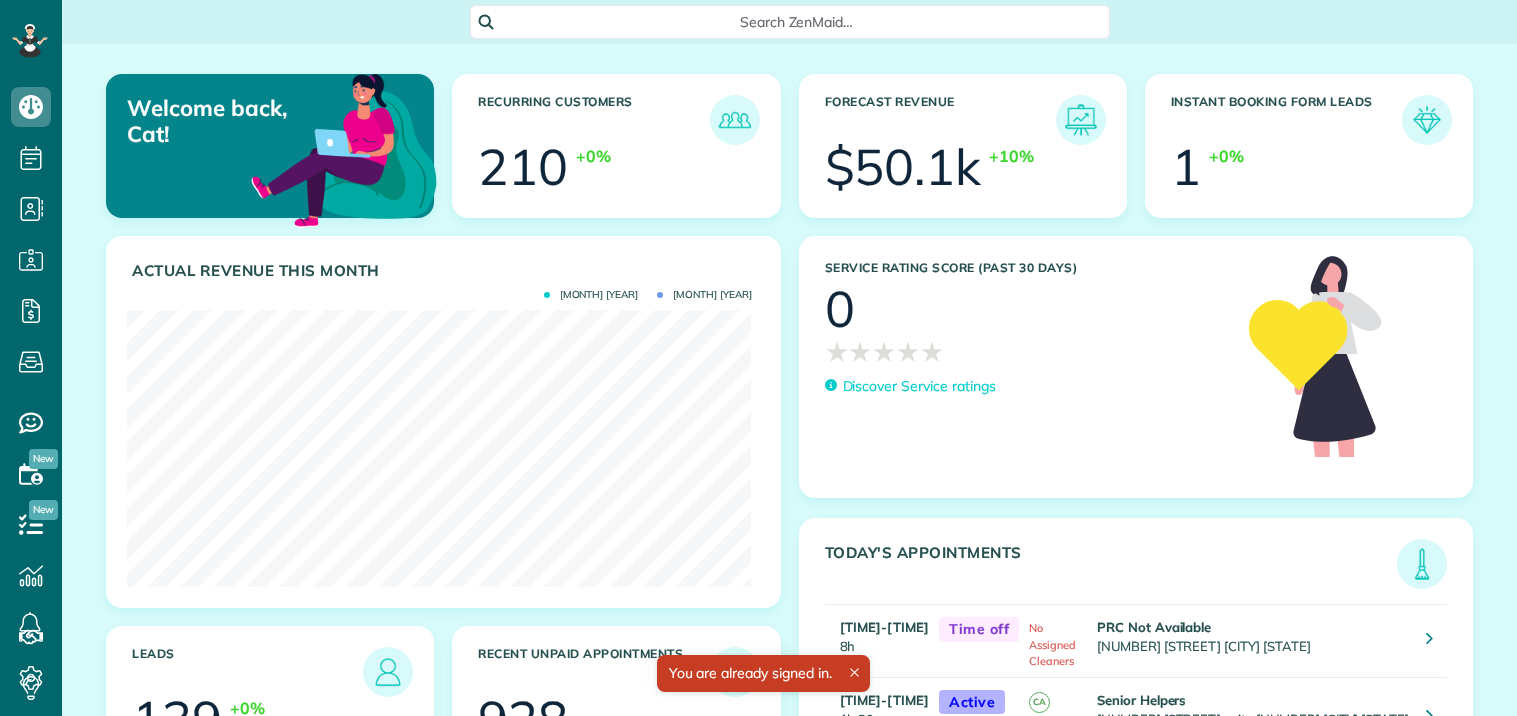 scroll, scrollTop: 0, scrollLeft: 0, axis: both 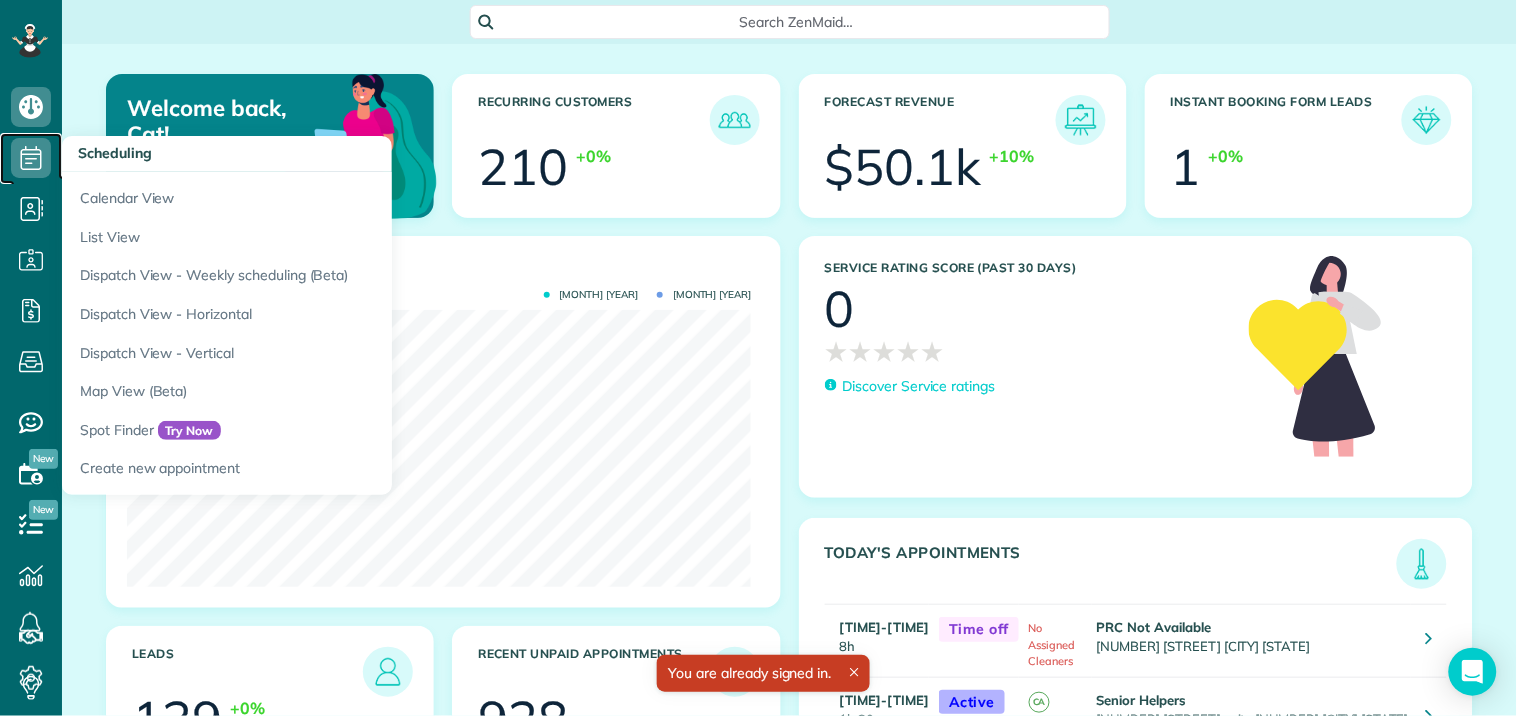 click 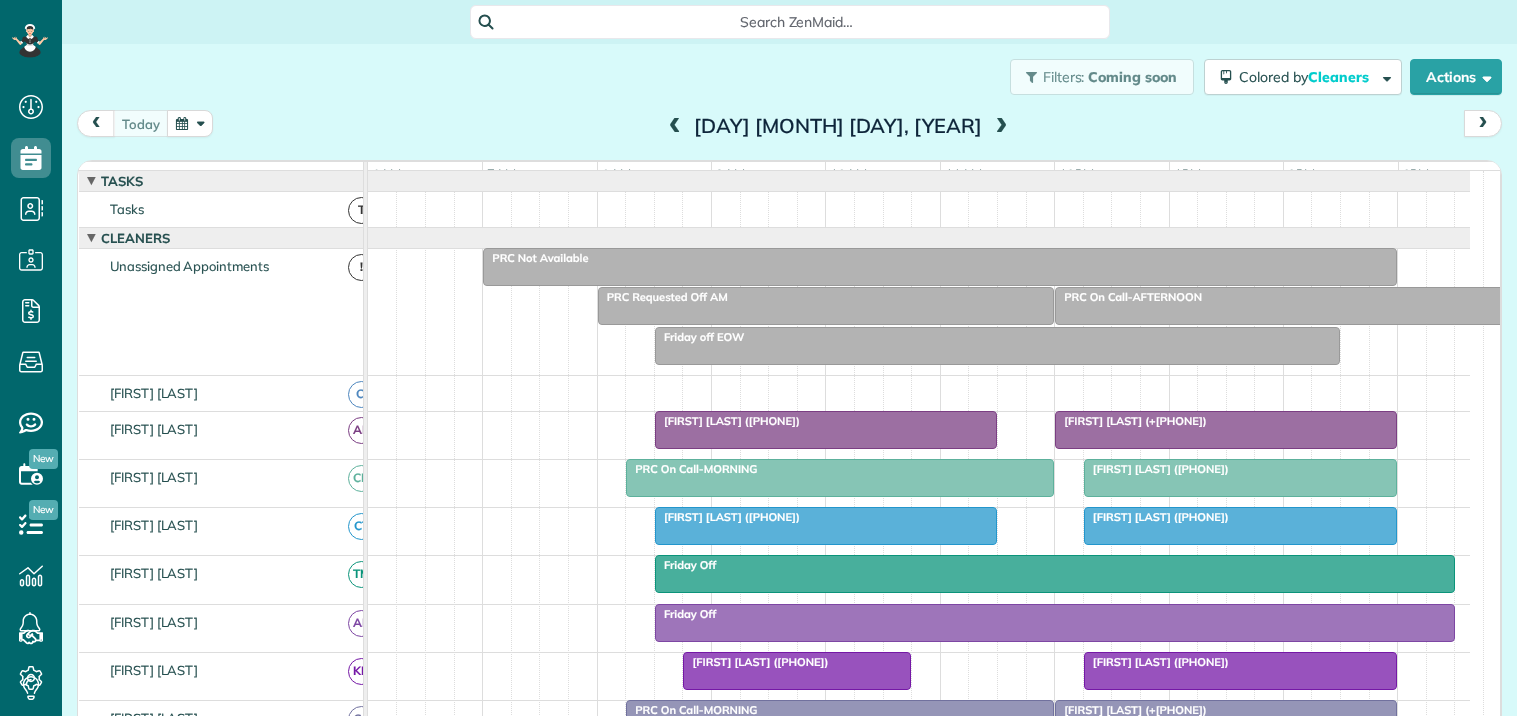 scroll, scrollTop: 0, scrollLeft: 0, axis: both 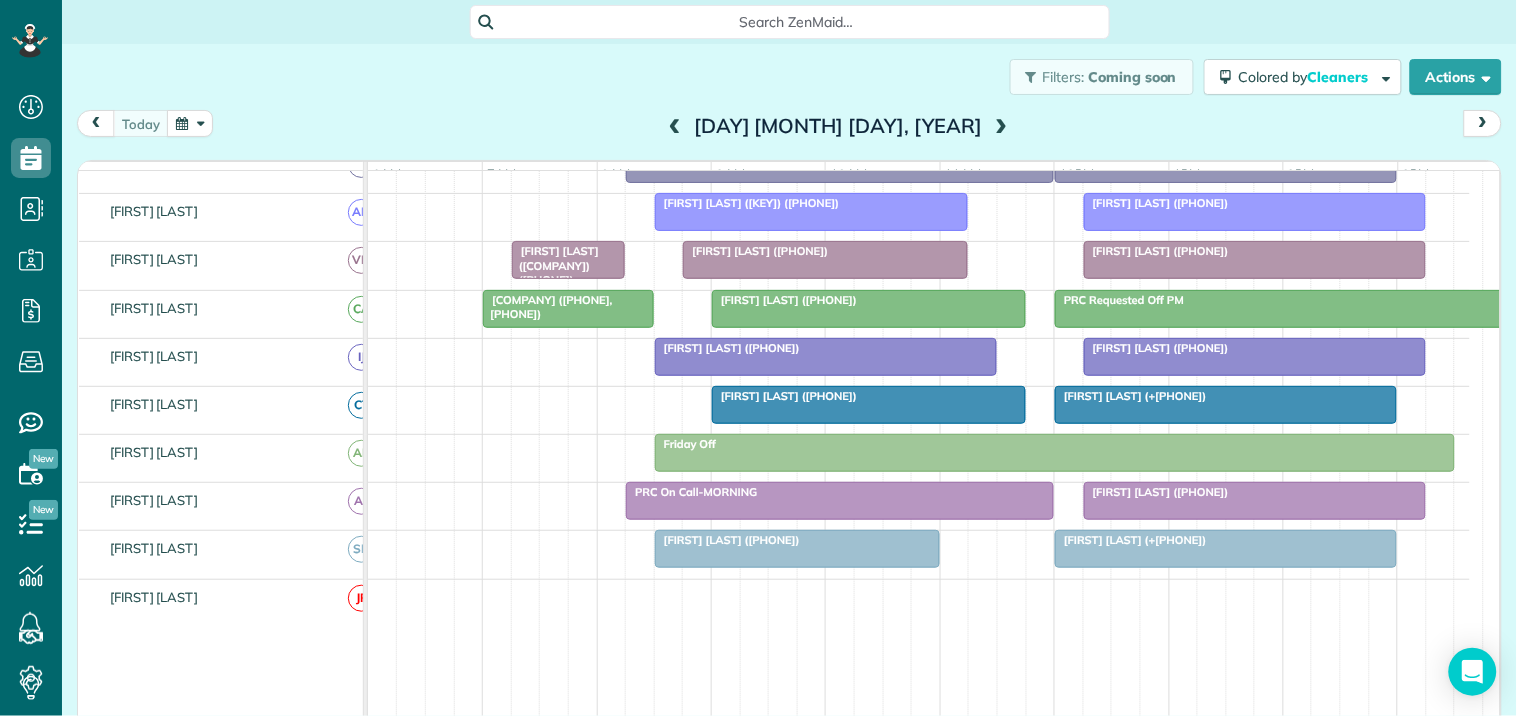 click at bounding box center [190, 123] 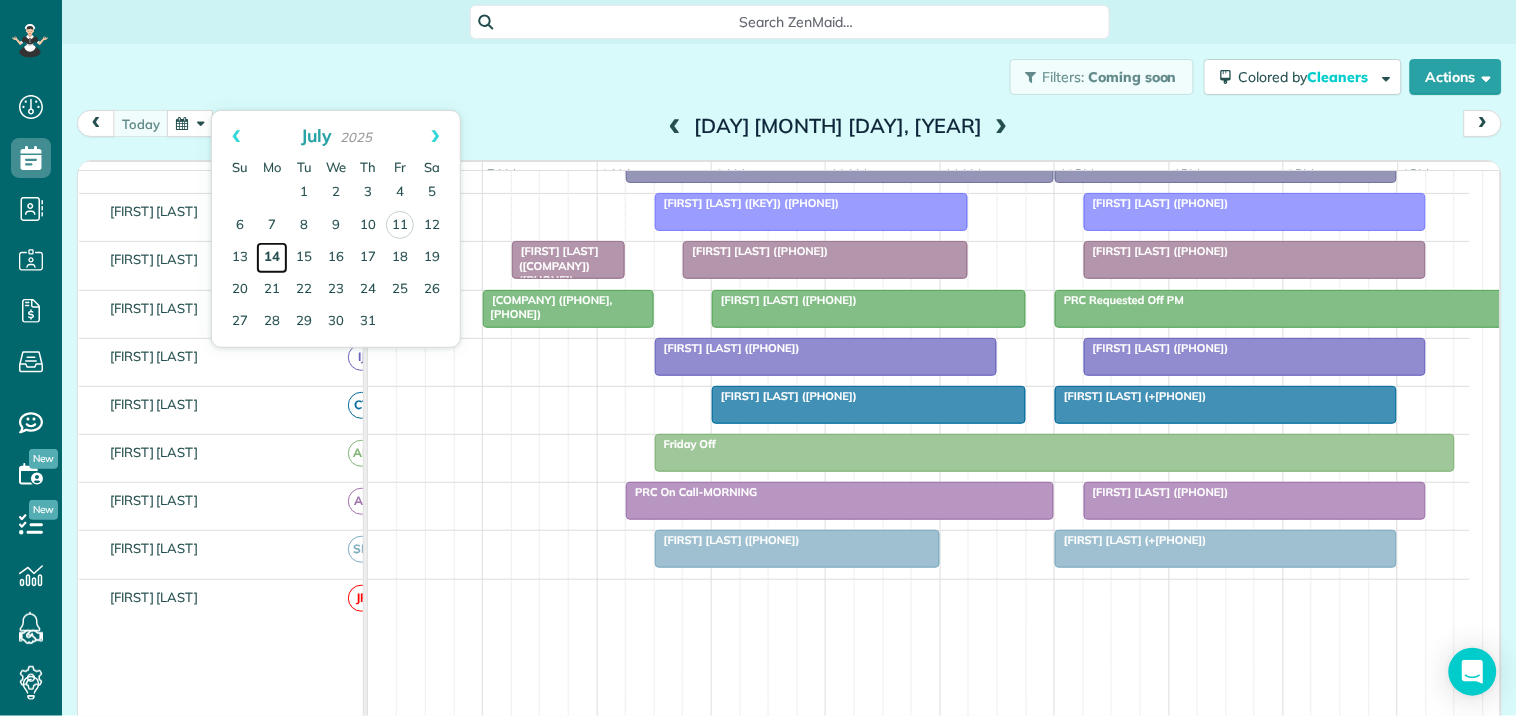 click on "14" at bounding box center [272, 258] 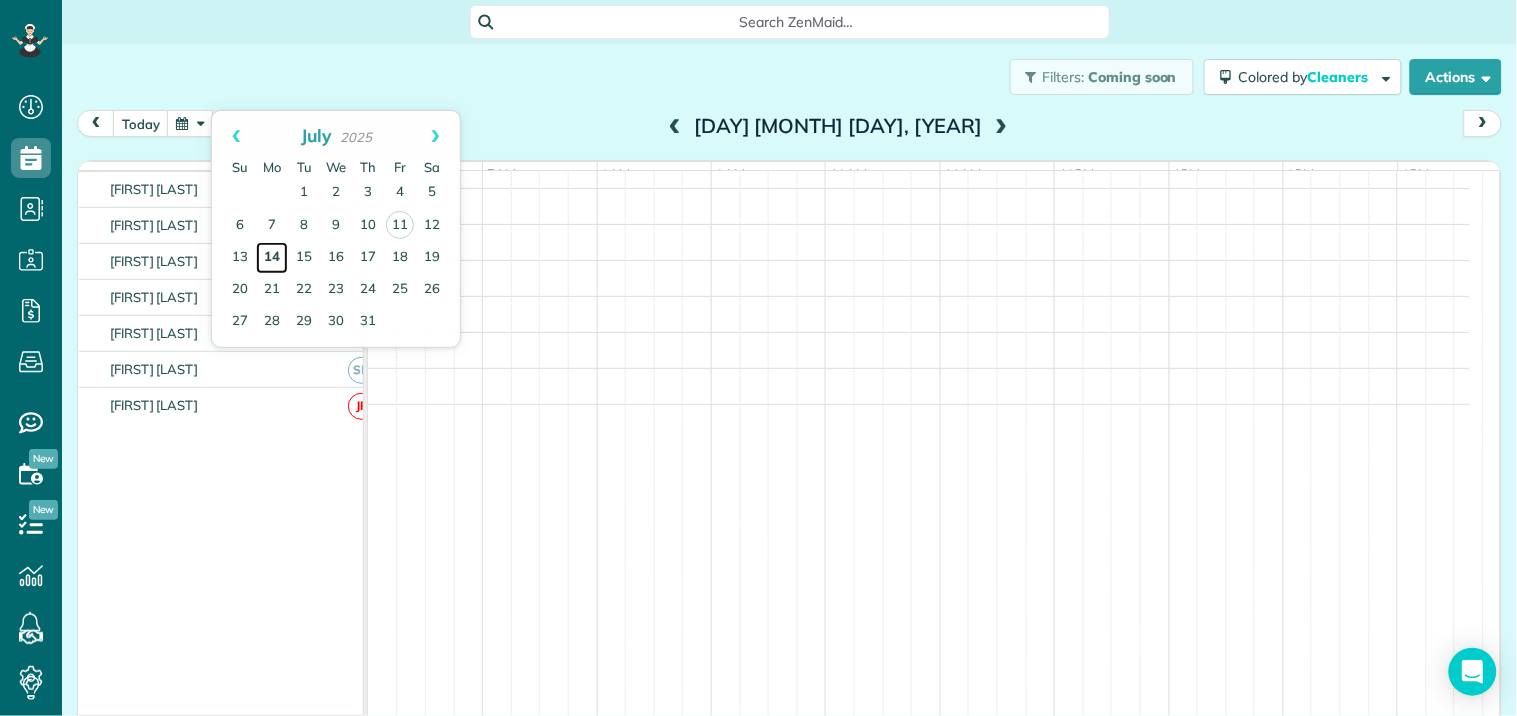scroll, scrollTop: 380, scrollLeft: 0, axis: vertical 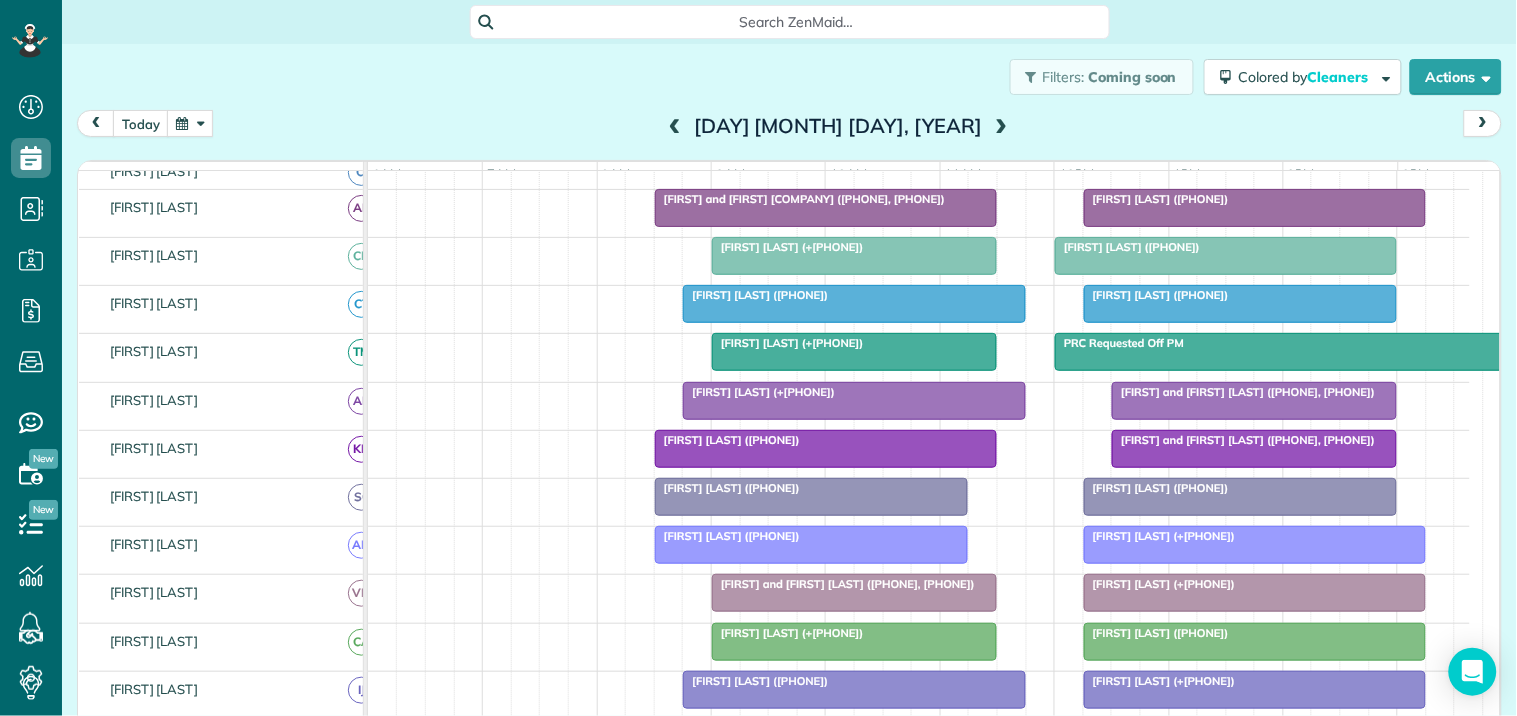 click at bounding box center [1001, 127] 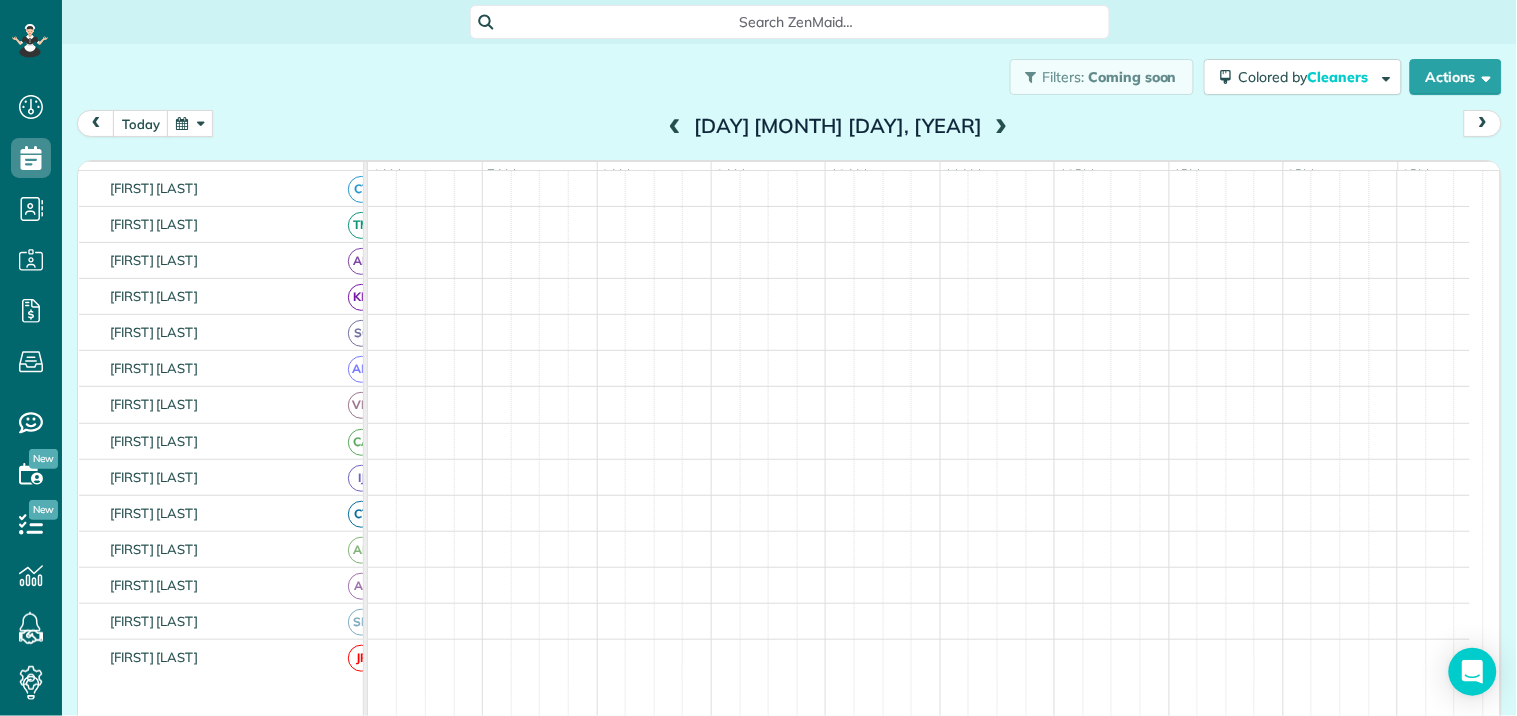 scroll, scrollTop: 131, scrollLeft: 0, axis: vertical 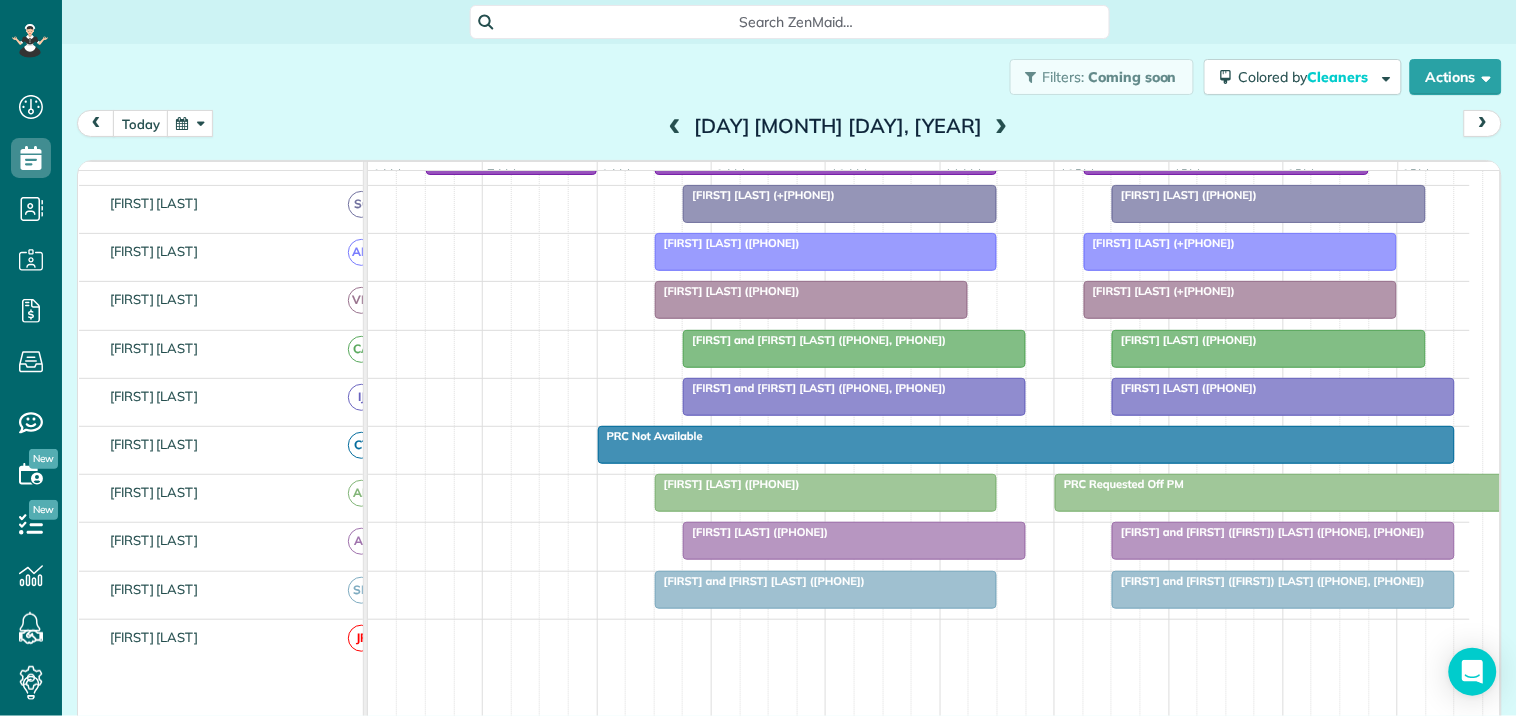 click at bounding box center [1001, 127] 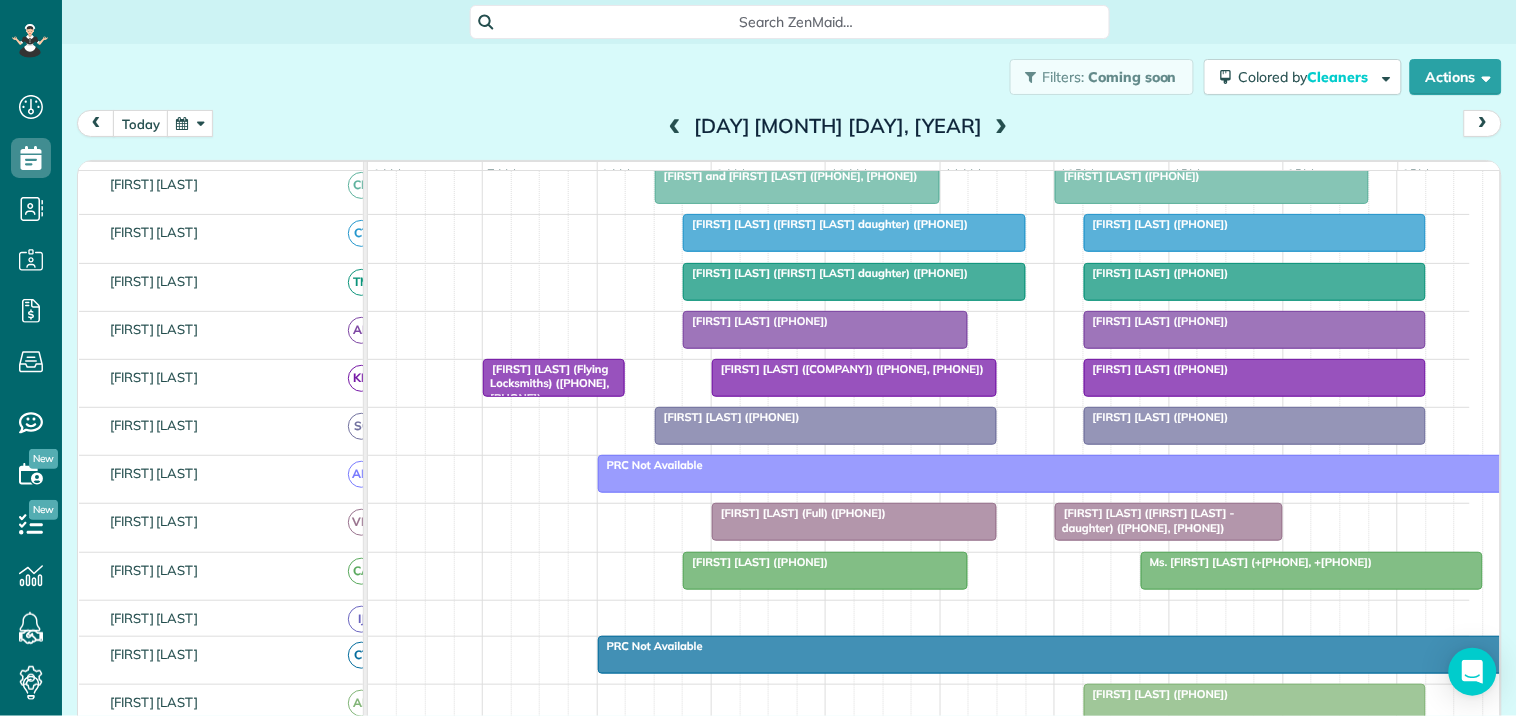 click at bounding box center (1001, 127) 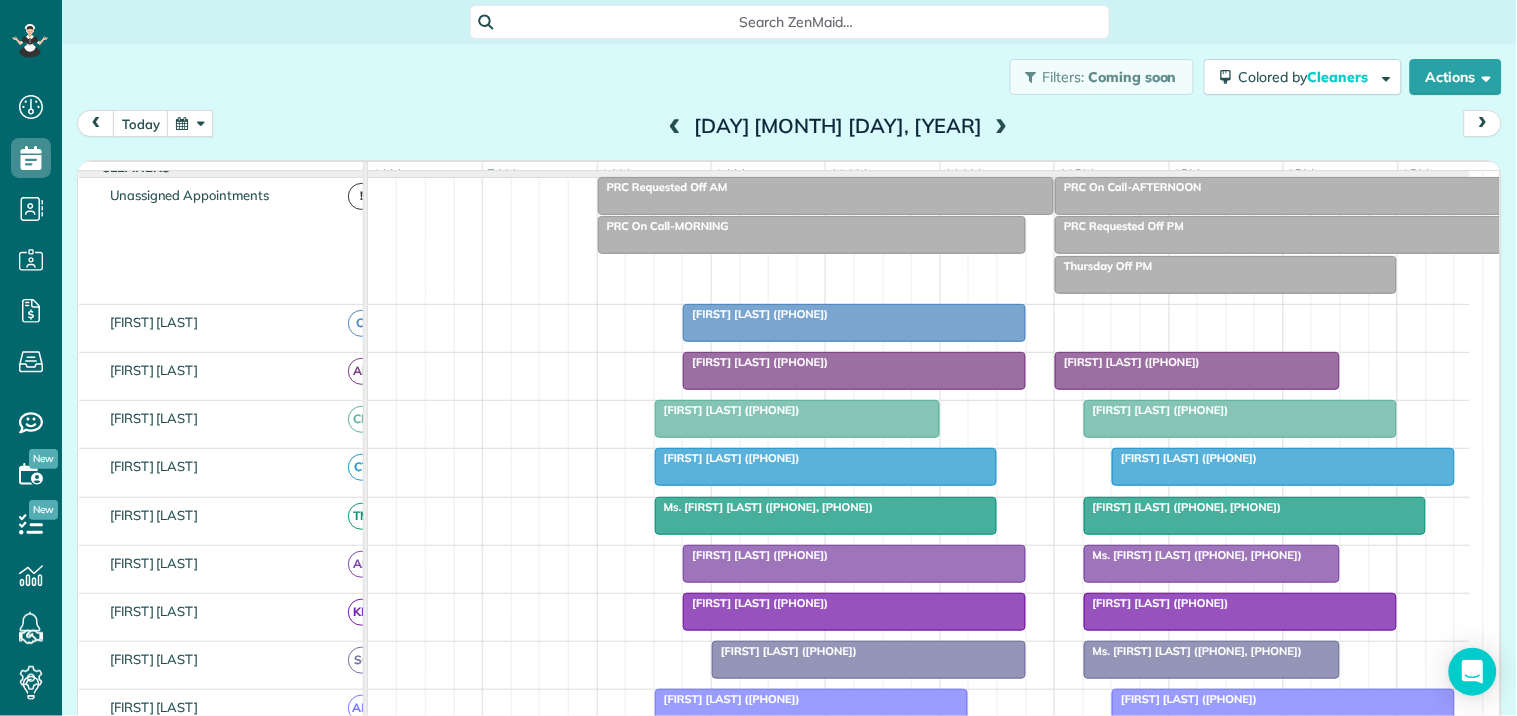click at bounding box center (1001, 127) 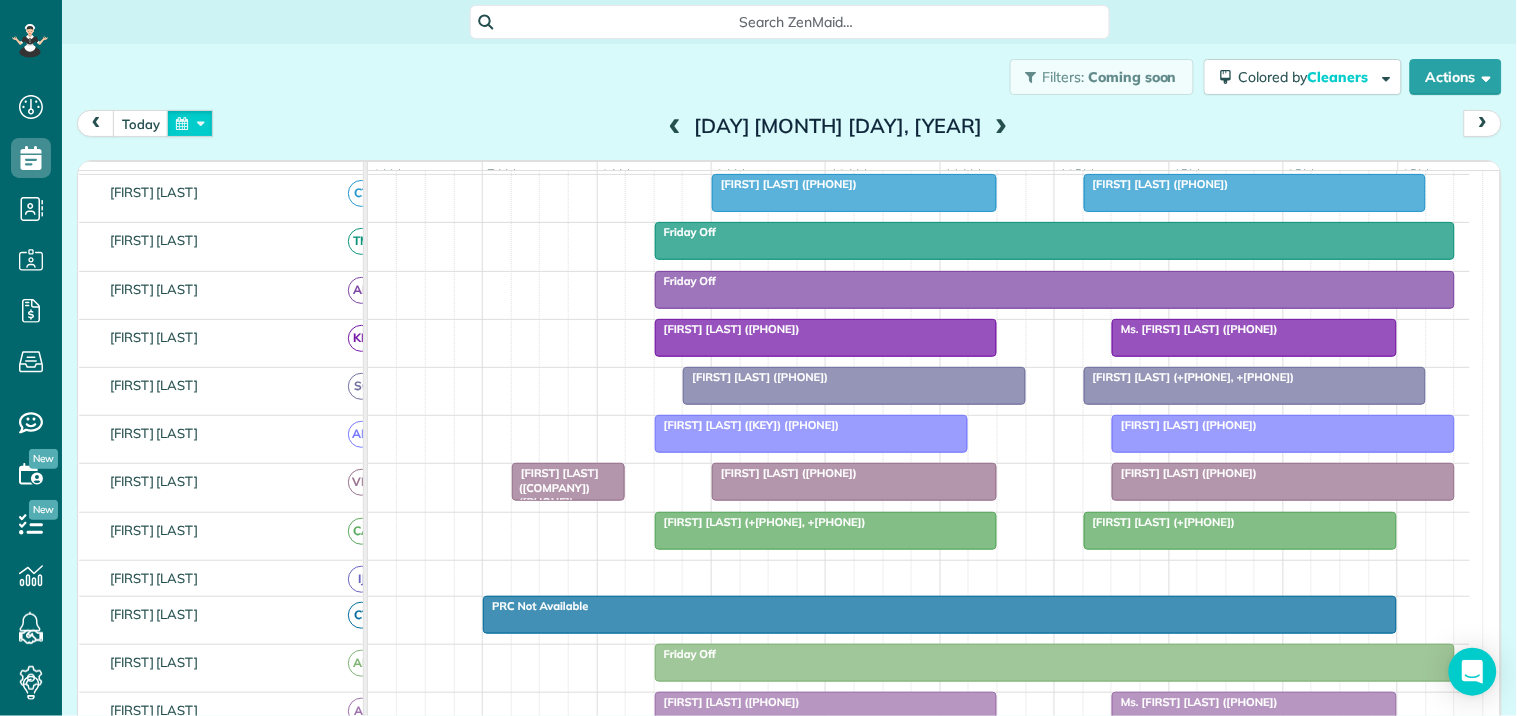 click at bounding box center (190, 123) 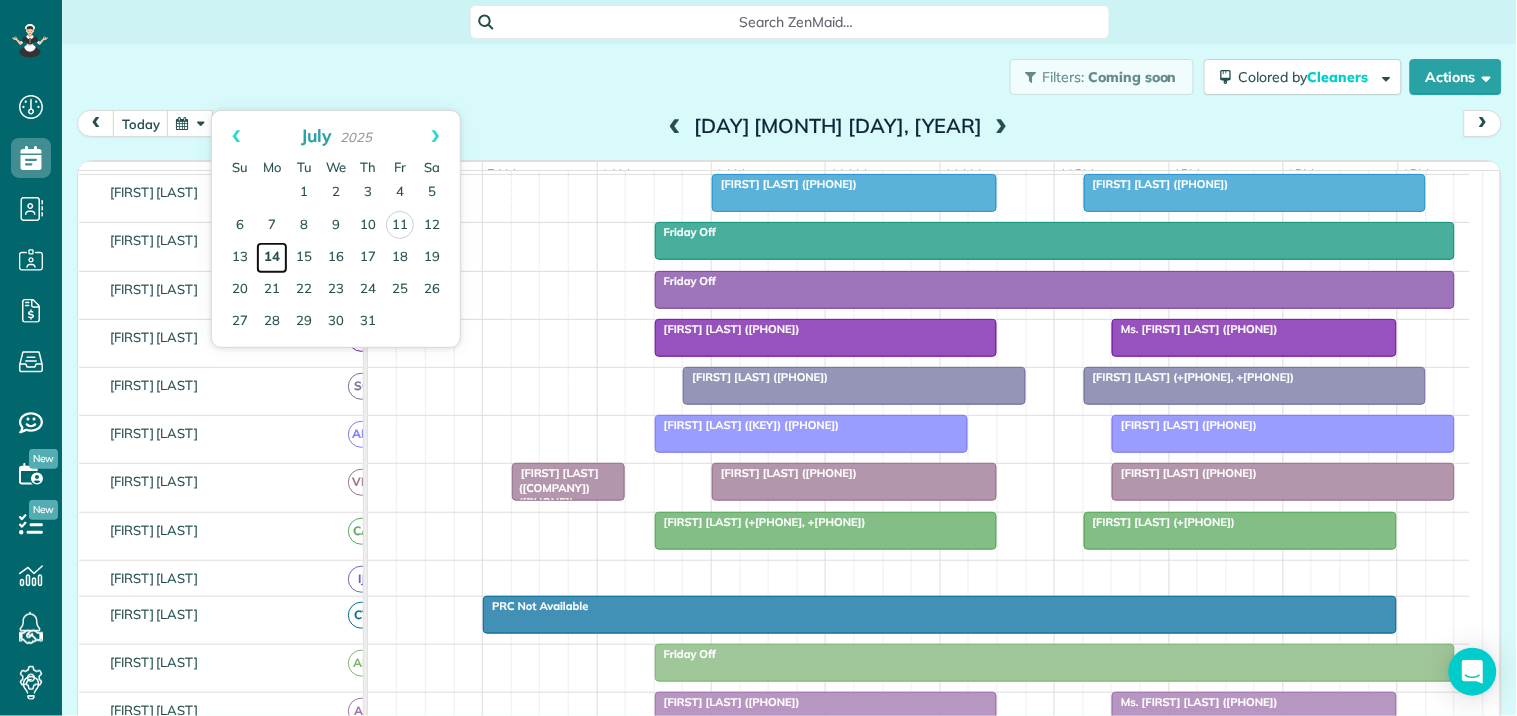 click on "14" at bounding box center (272, 258) 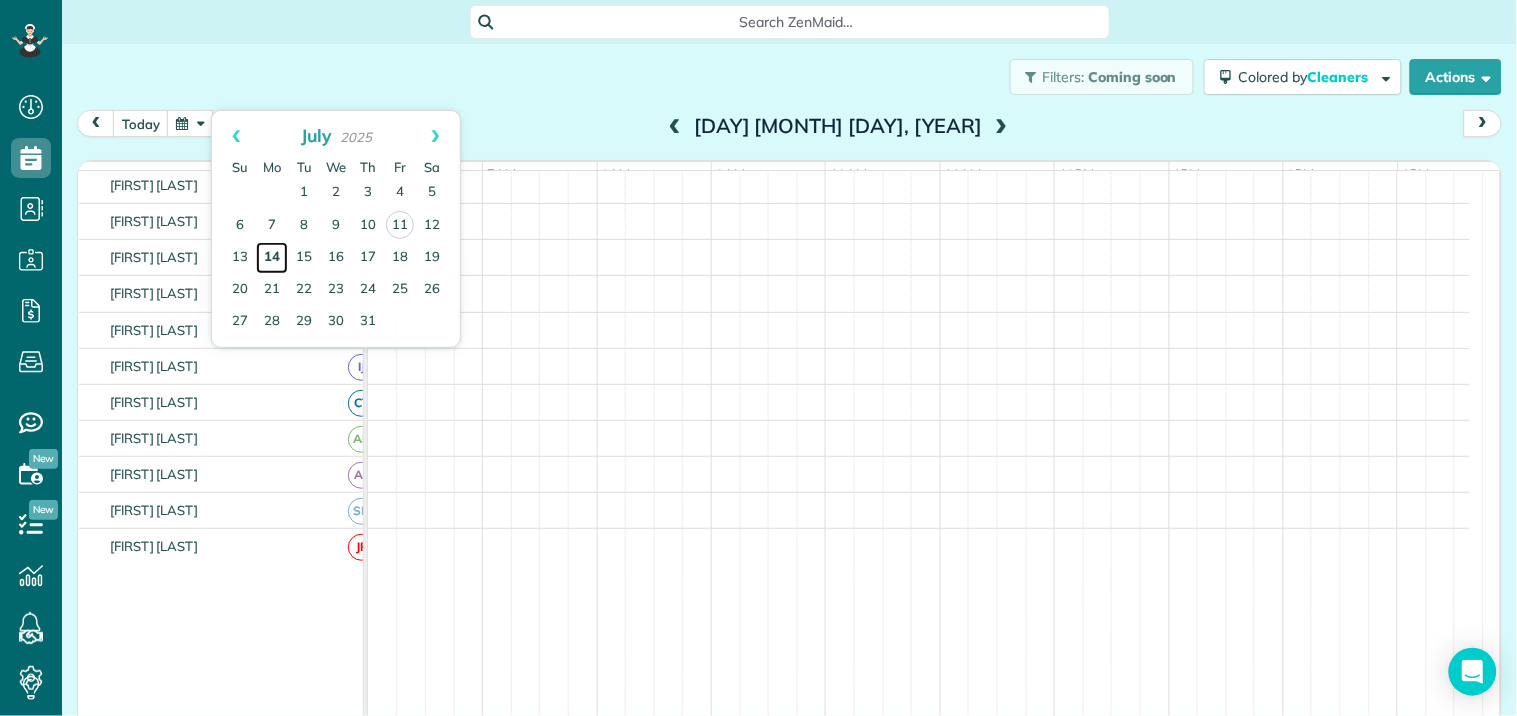 scroll, scrollTop: 218, scrollLeft: 0, axis: vertical 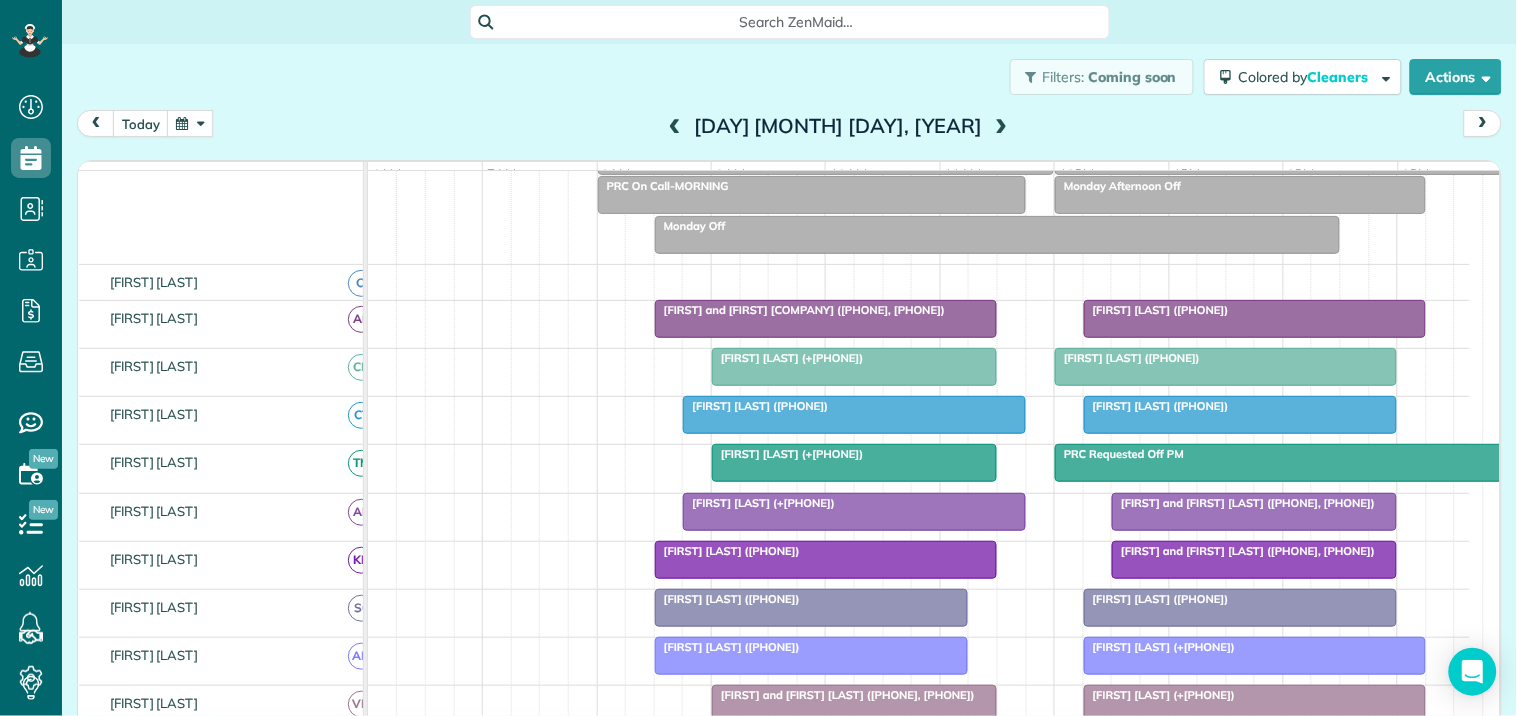 click at bounding box center [1001, 127] 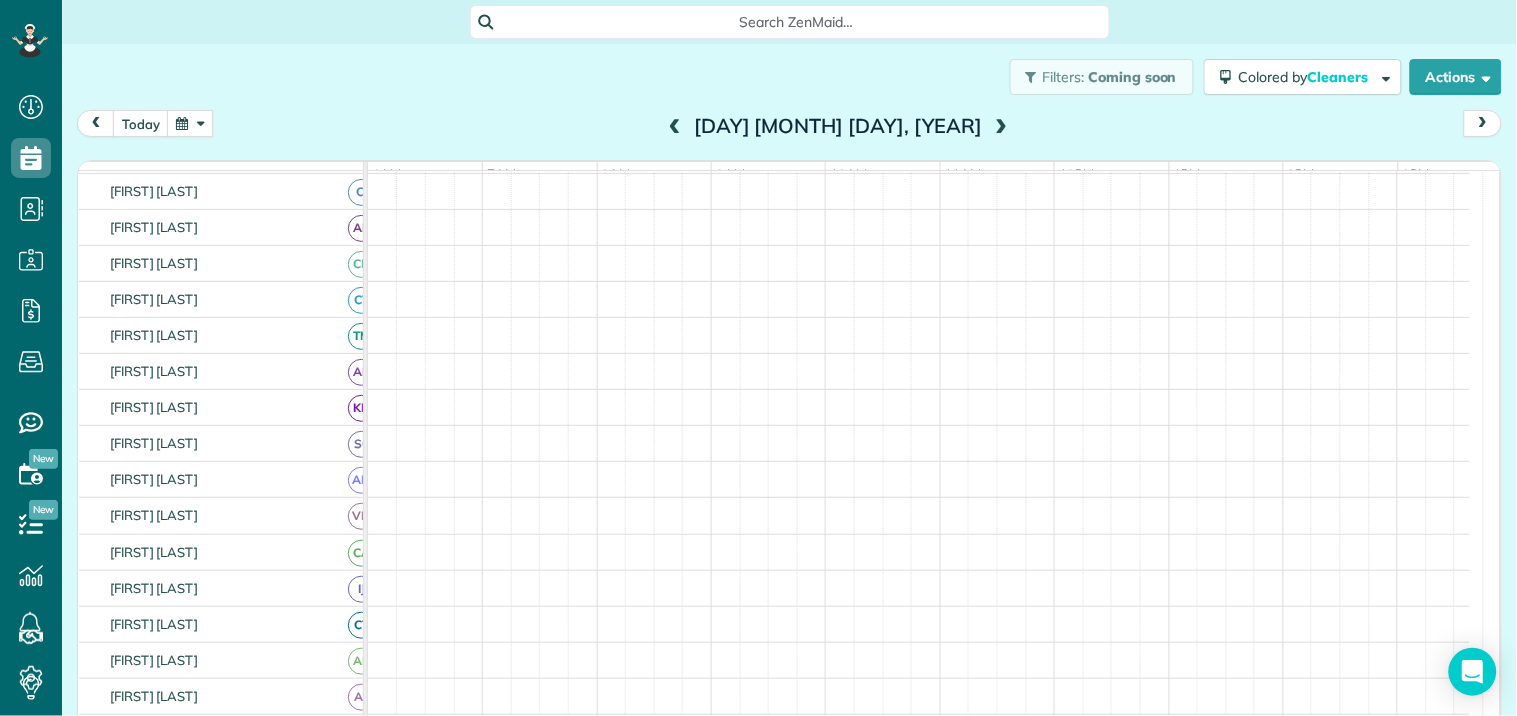 scroll, scrollTop: 20, scrollLeft: 0, axis: vertical 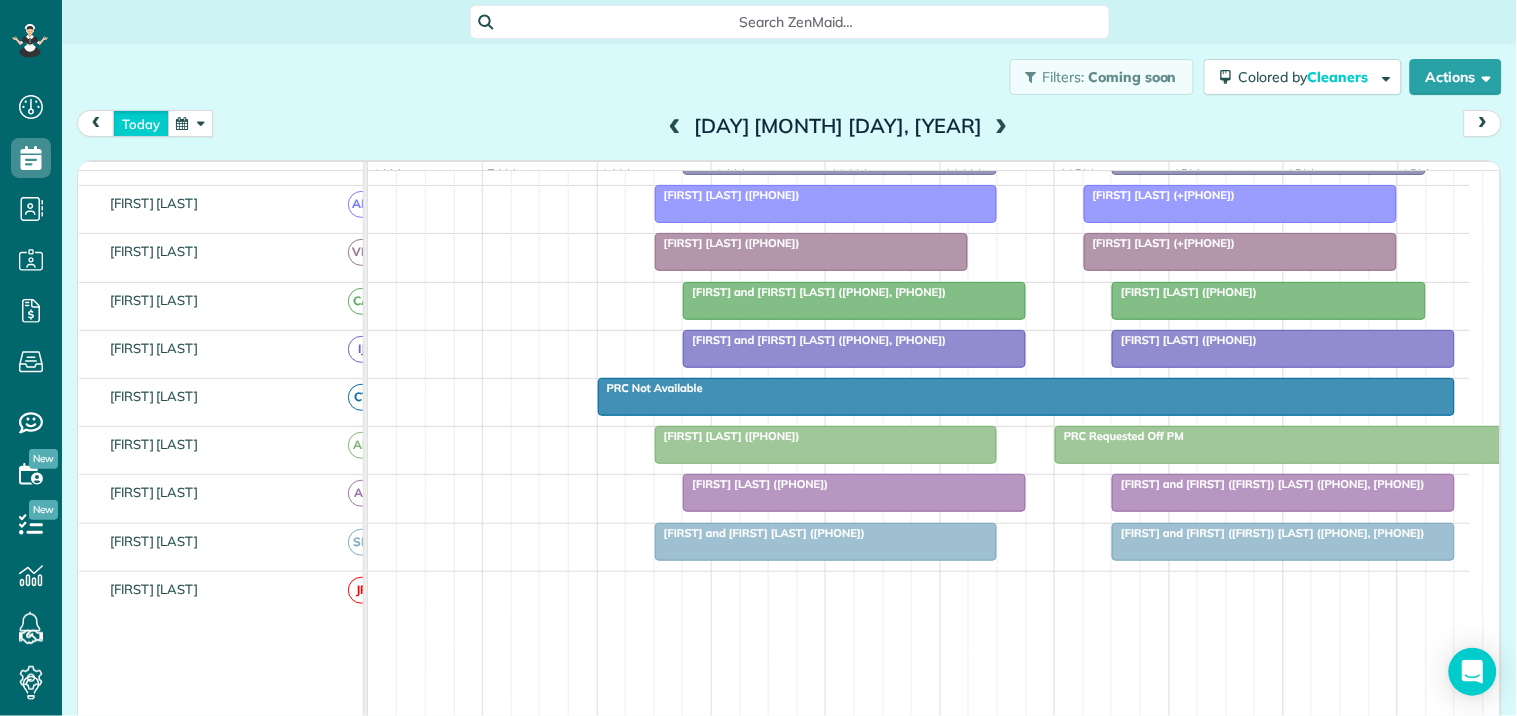 click on "today" at bounding box center [141, 123] 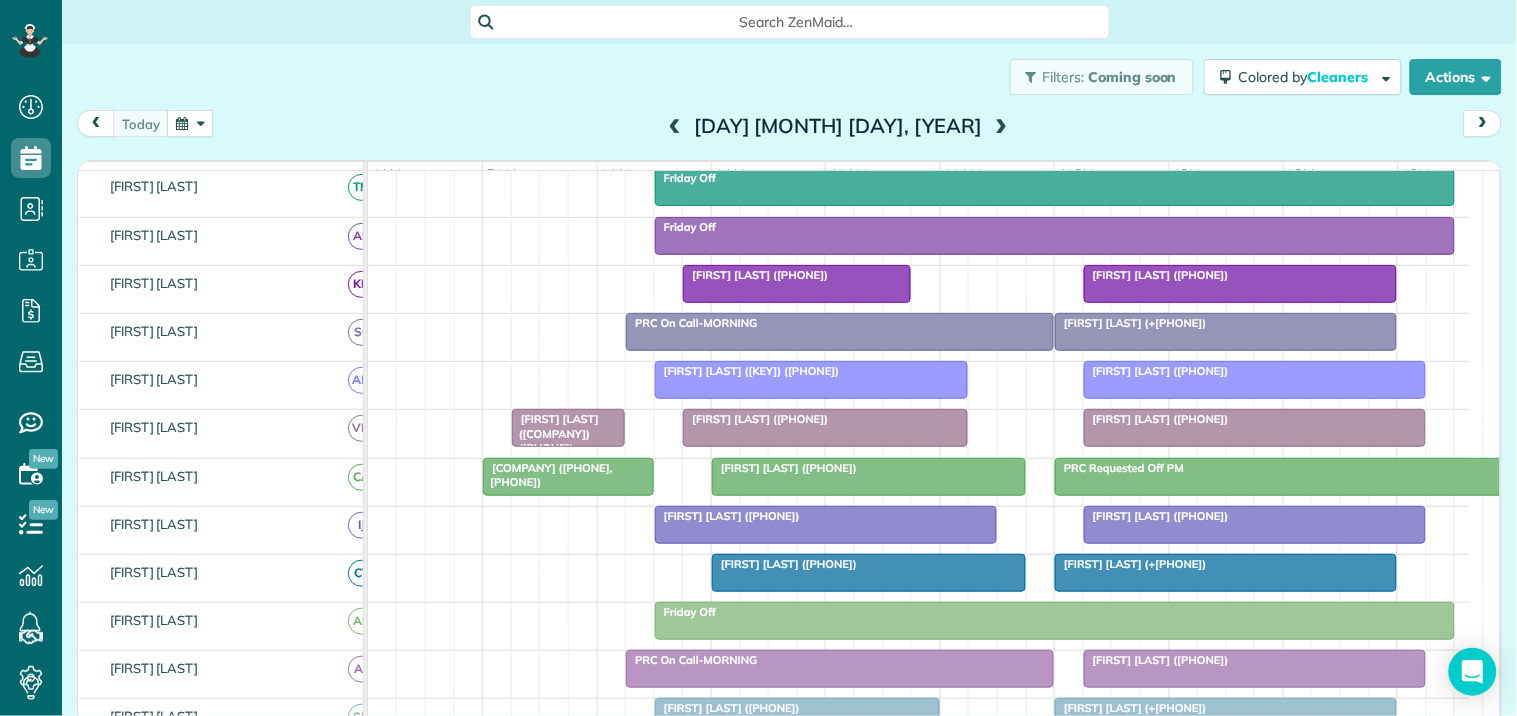 scroll, scrollTop: 563, scrollLeft: 0, axis: vertical 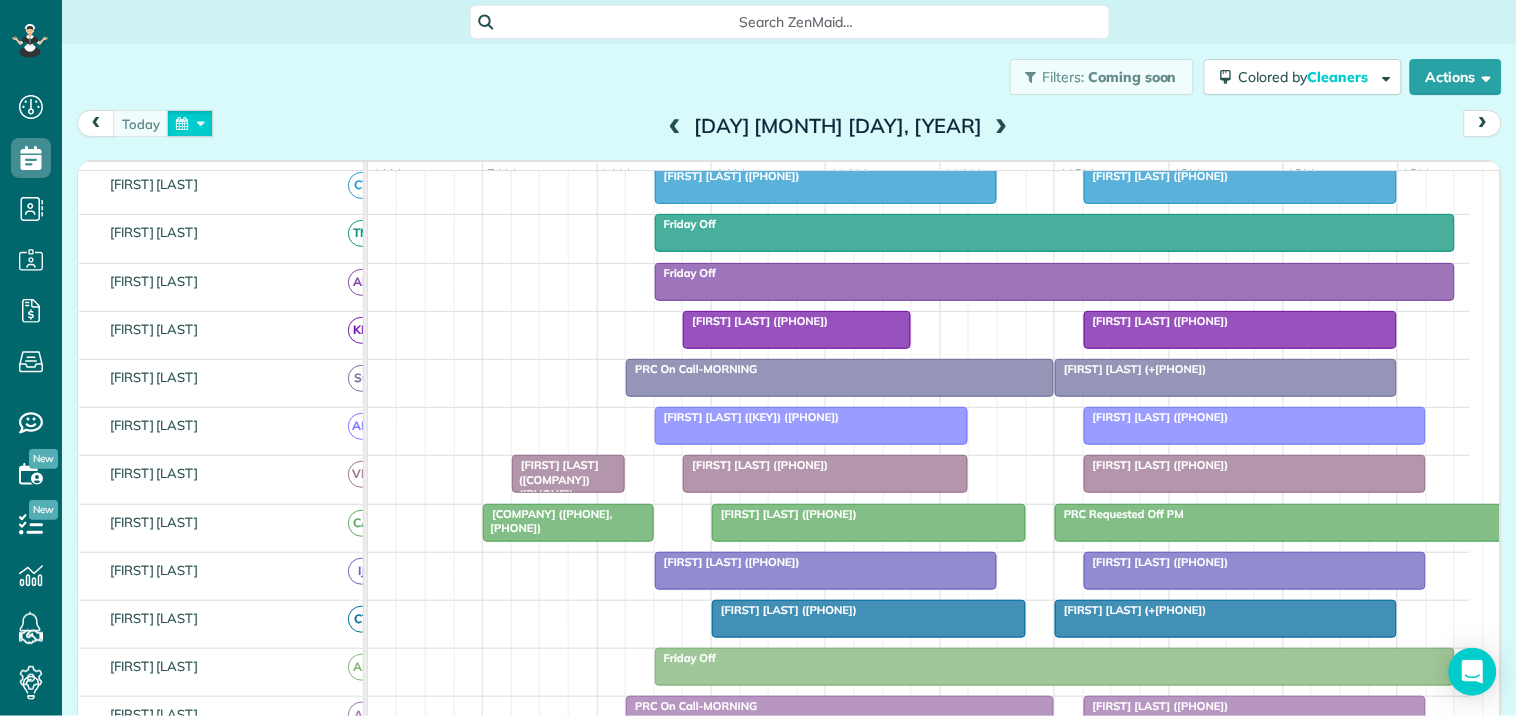 click at bounding box center (190, 123) 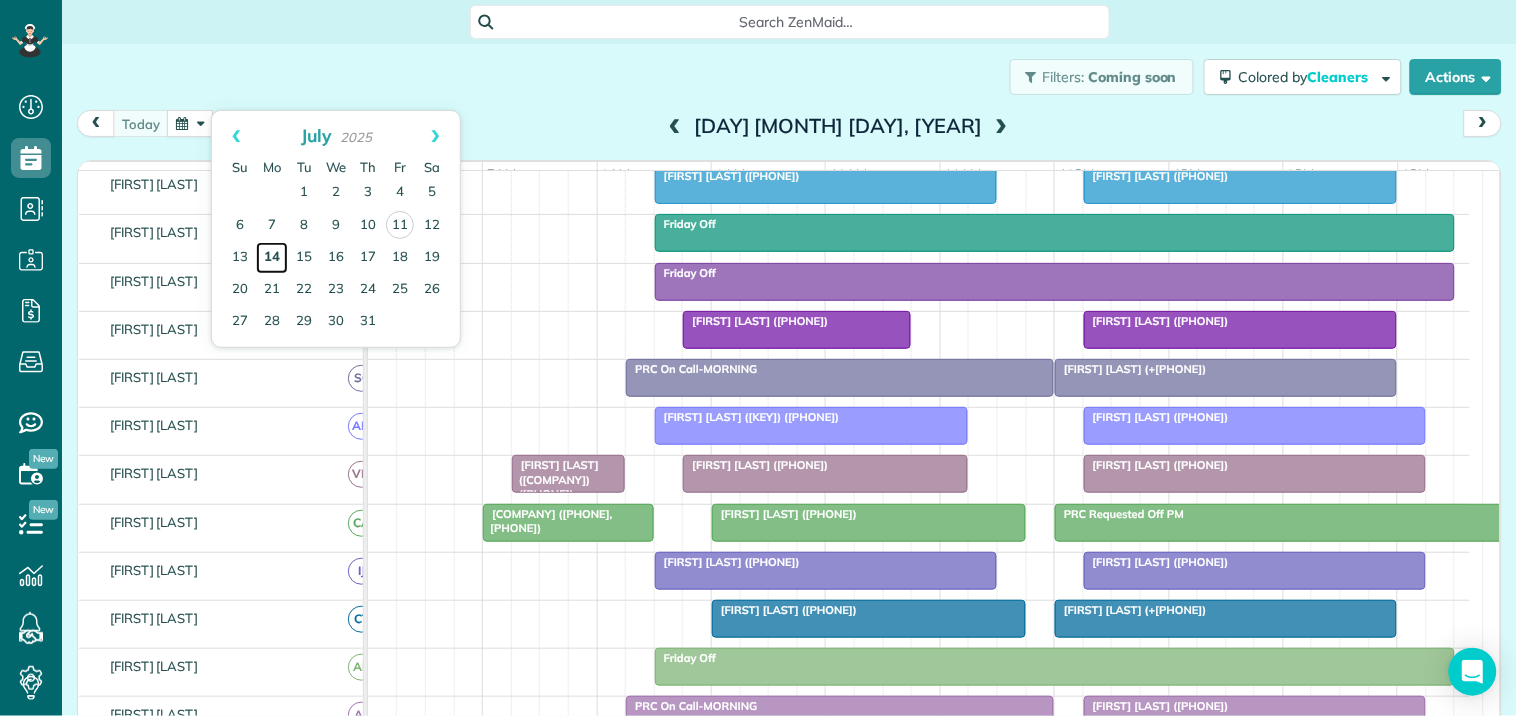 click on "14" at bounding box center [272, 258] 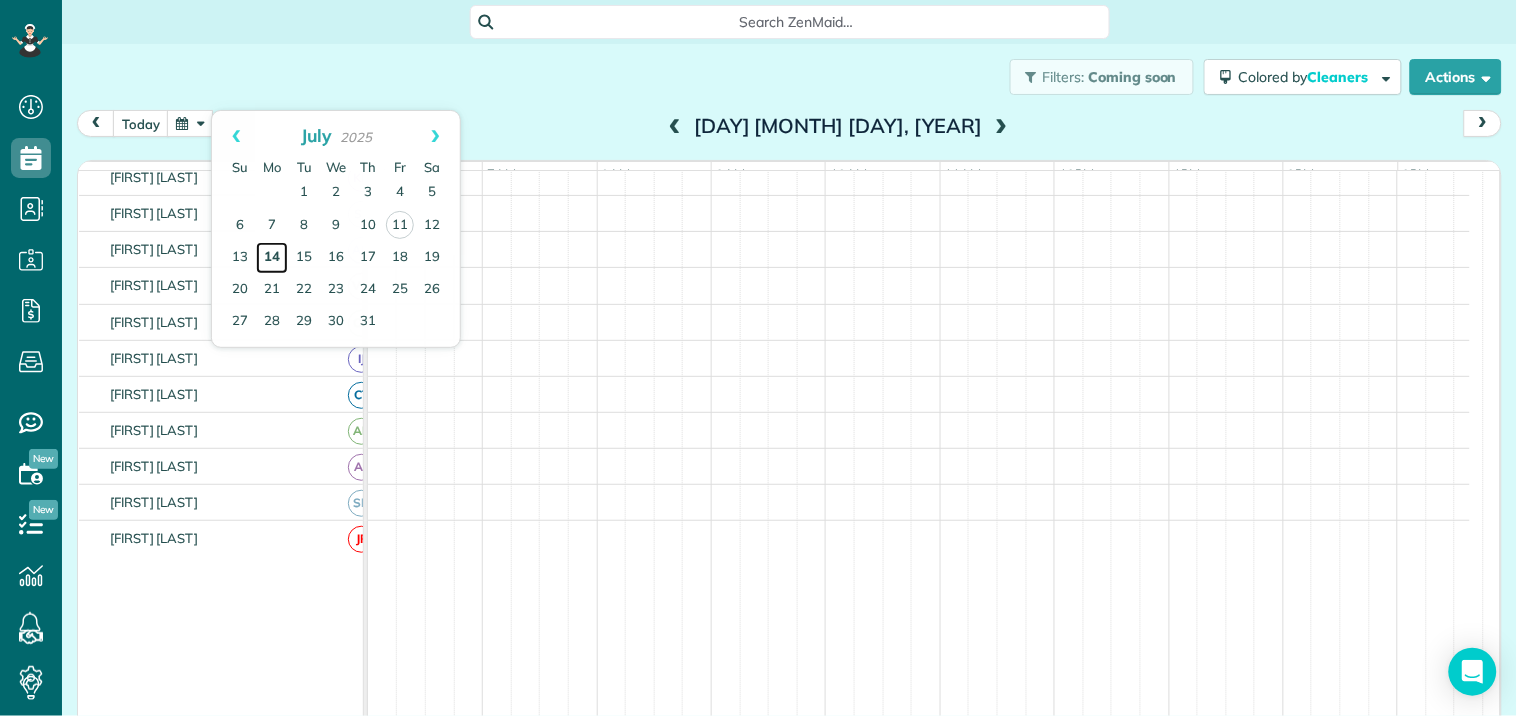 scroll, scrollTop: 214, scrollLeft: 0, axis: vertical 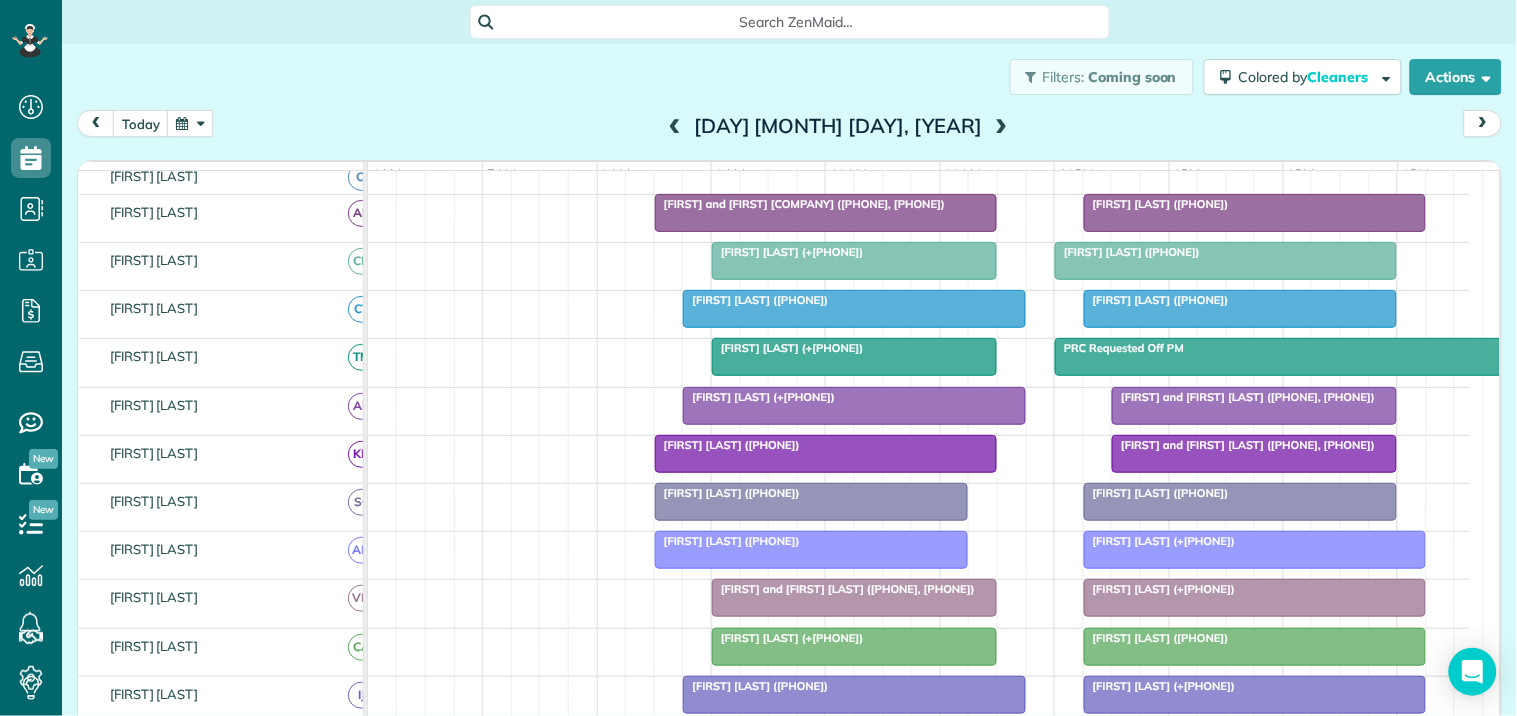 click at bounding box center (1001, 127) 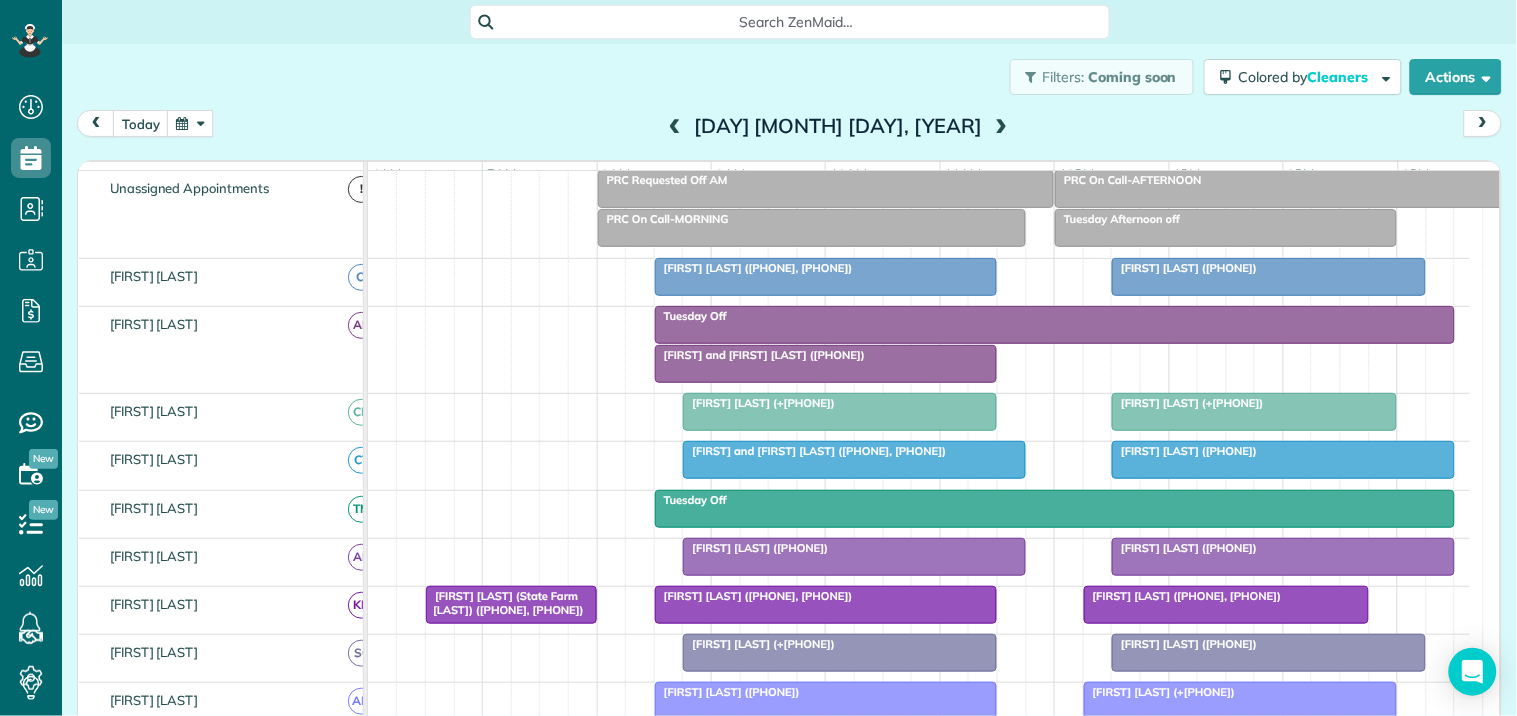 click at bounding box center [1001, 127] 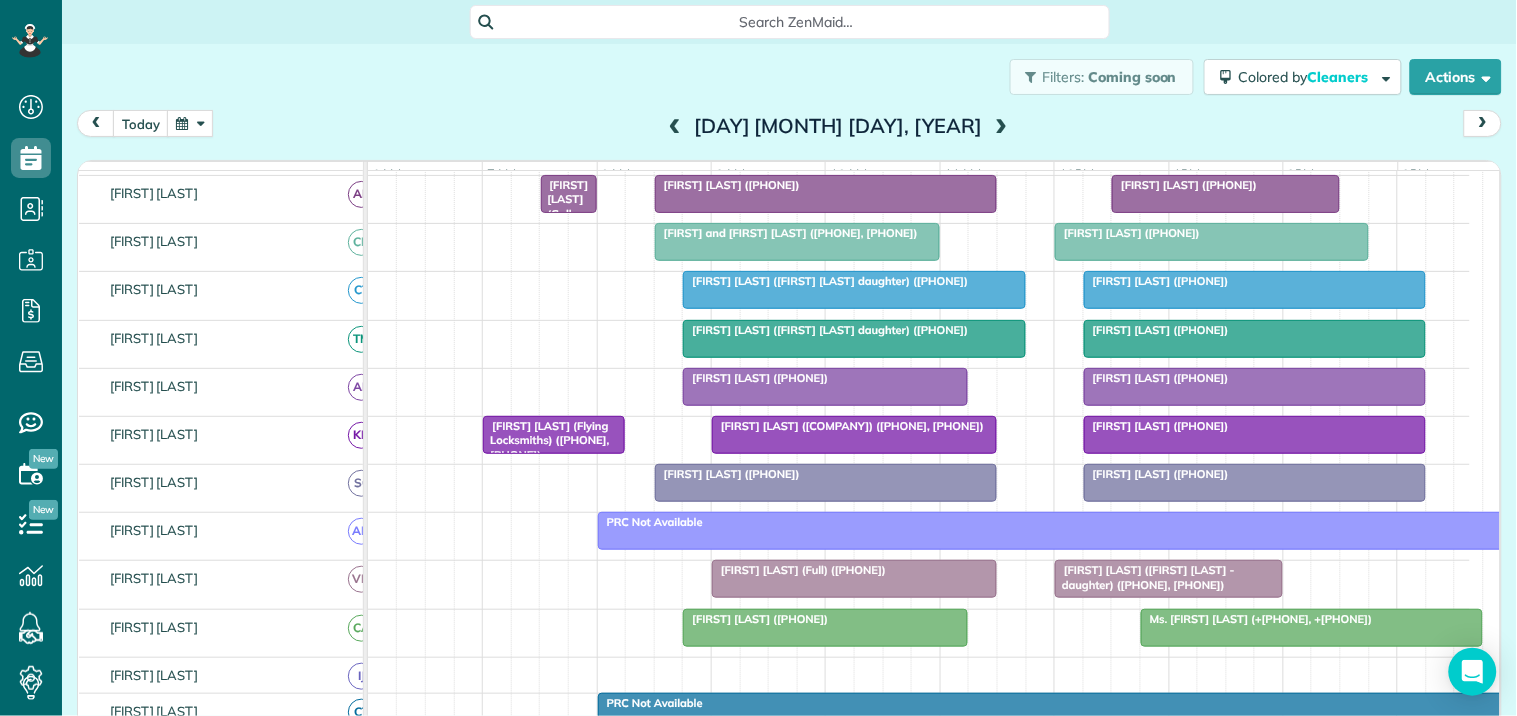 click at bounding box center [1001, 127] 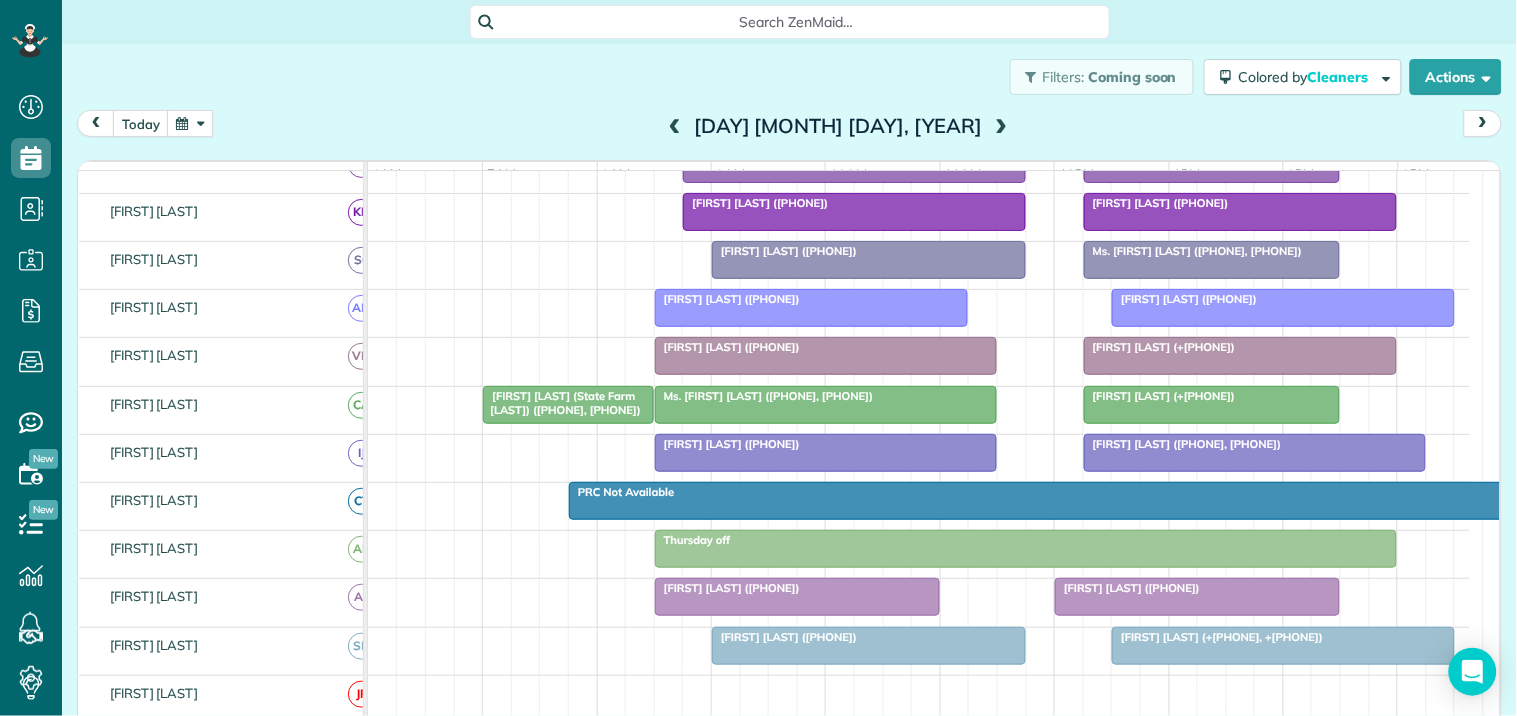 click at bounding box center (1001, 127) 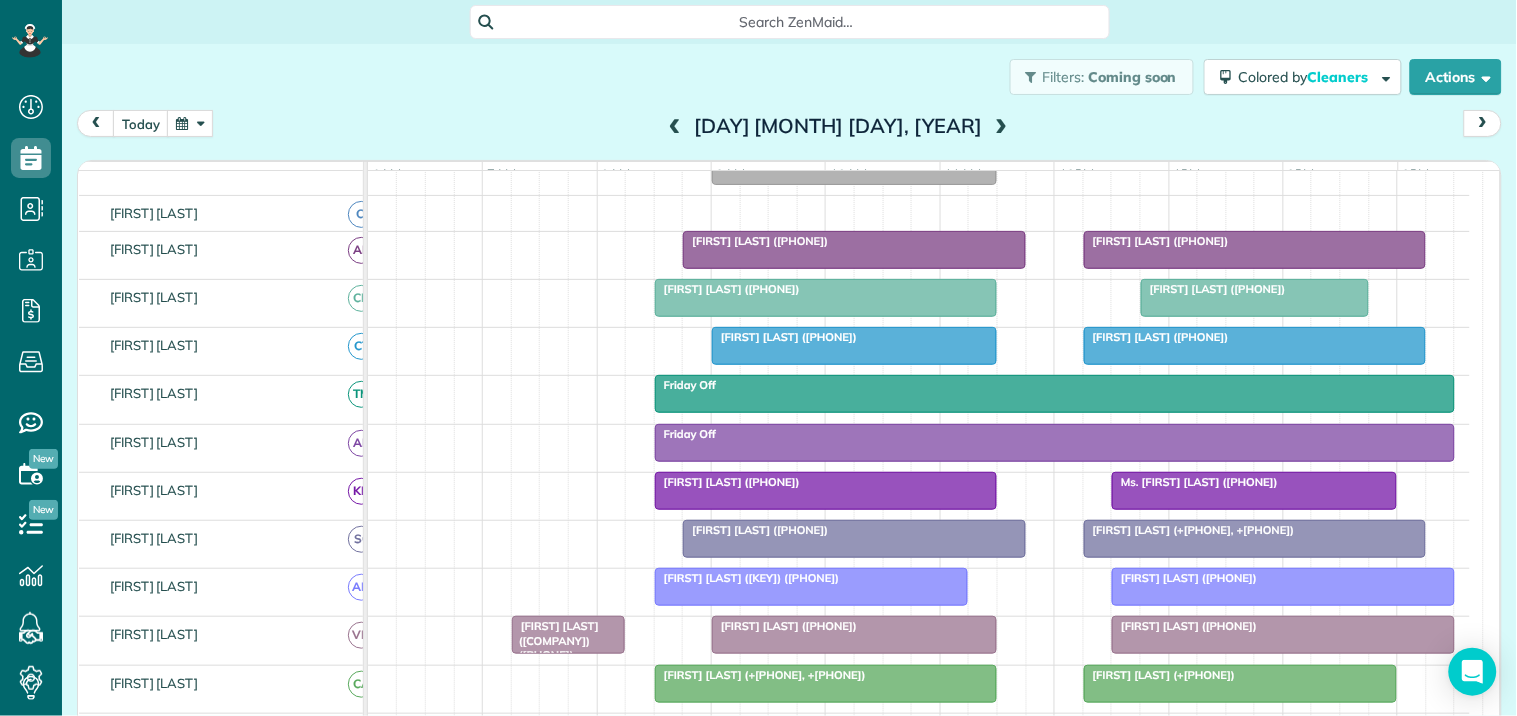 scroll, scrollTop: 624, scrollLeft: 0, axis: vertical 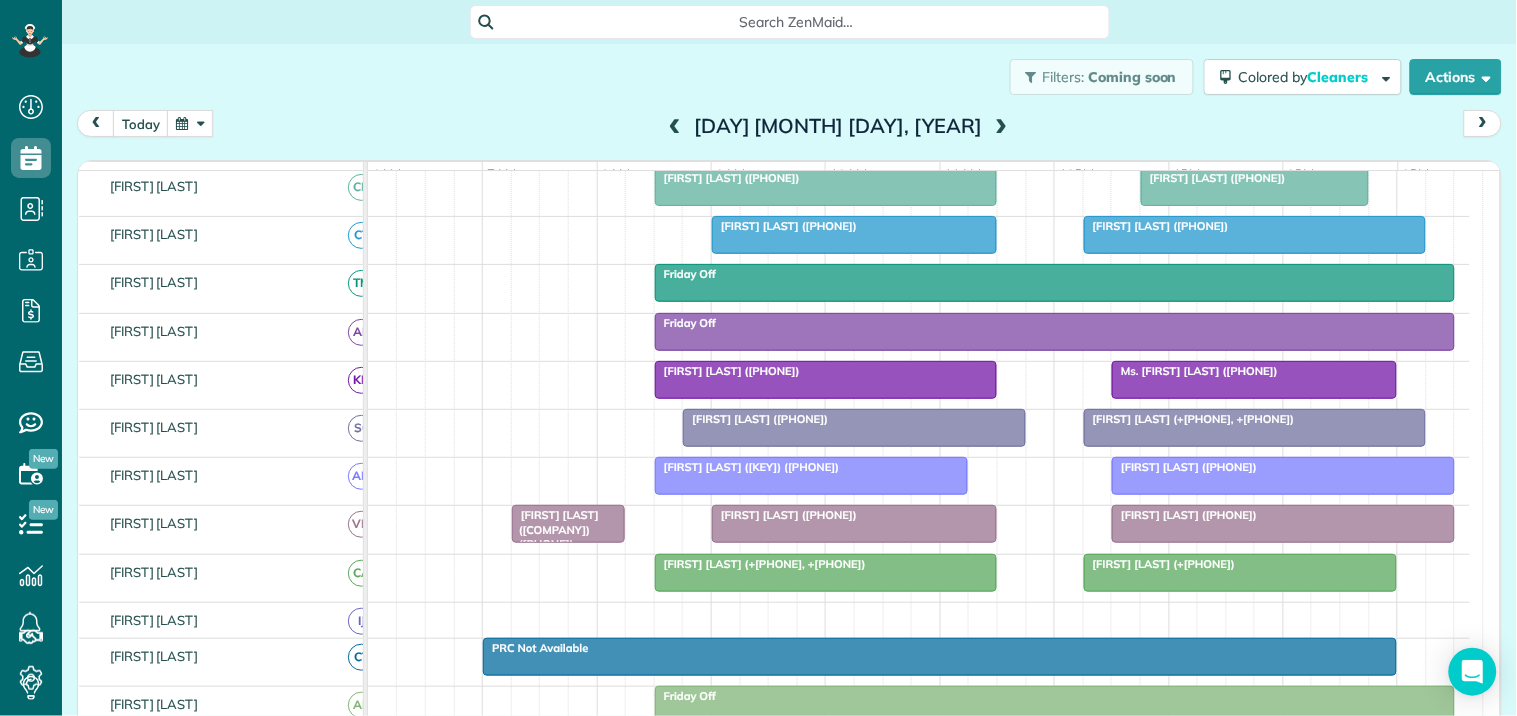 click at bounding box center (190, 123) 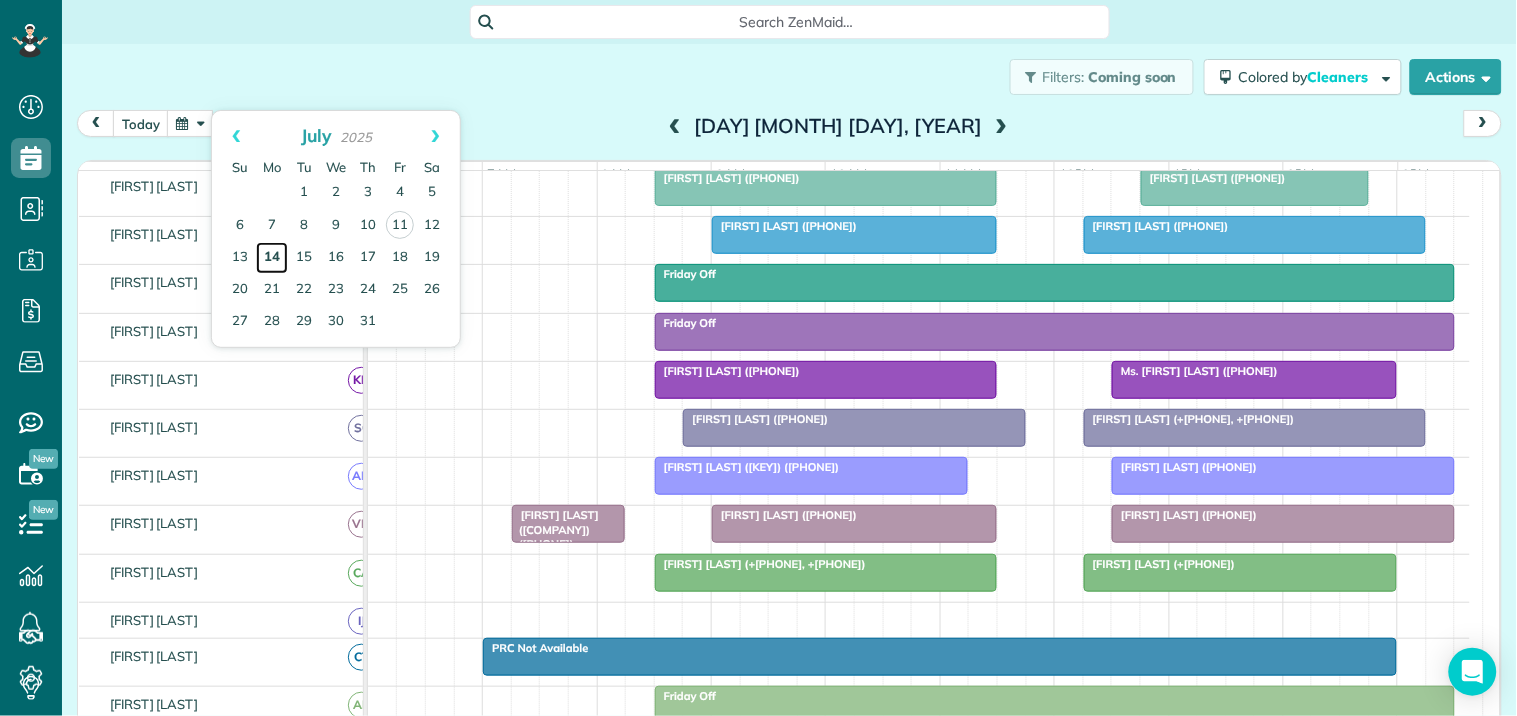 click on "14" at bounding box center [272, 258] 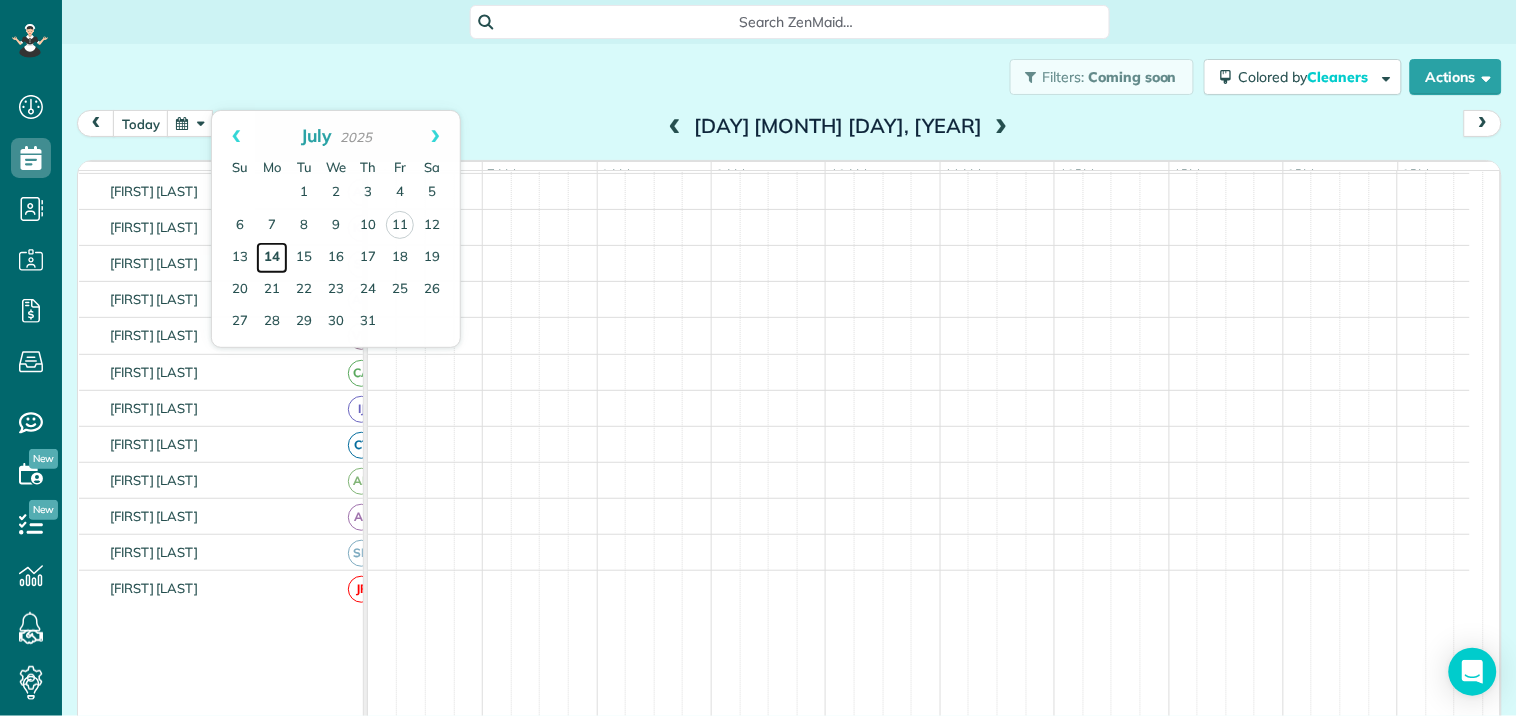 scroll, scrollTop: 176, scrollLeft: 0, axis: vertical 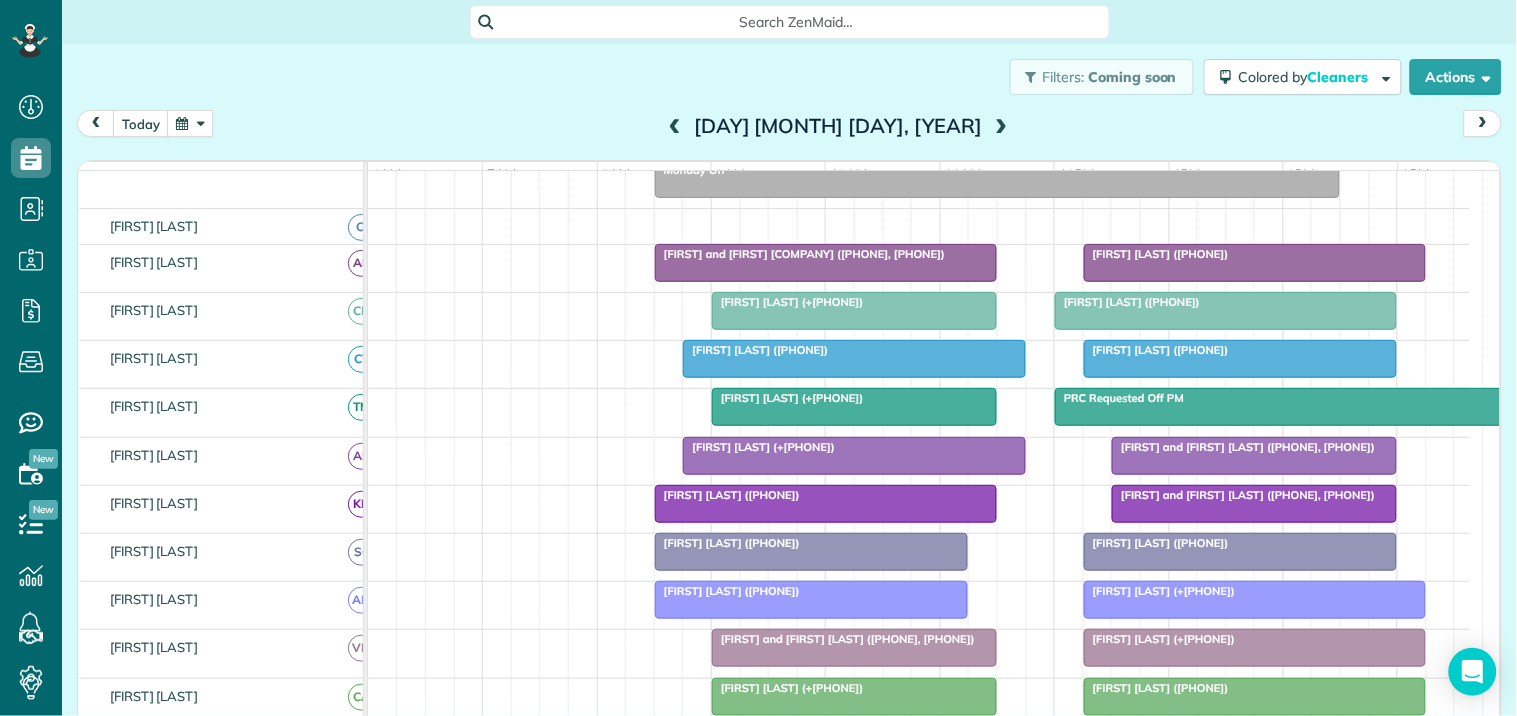 click at bounding box center (1001, 127) 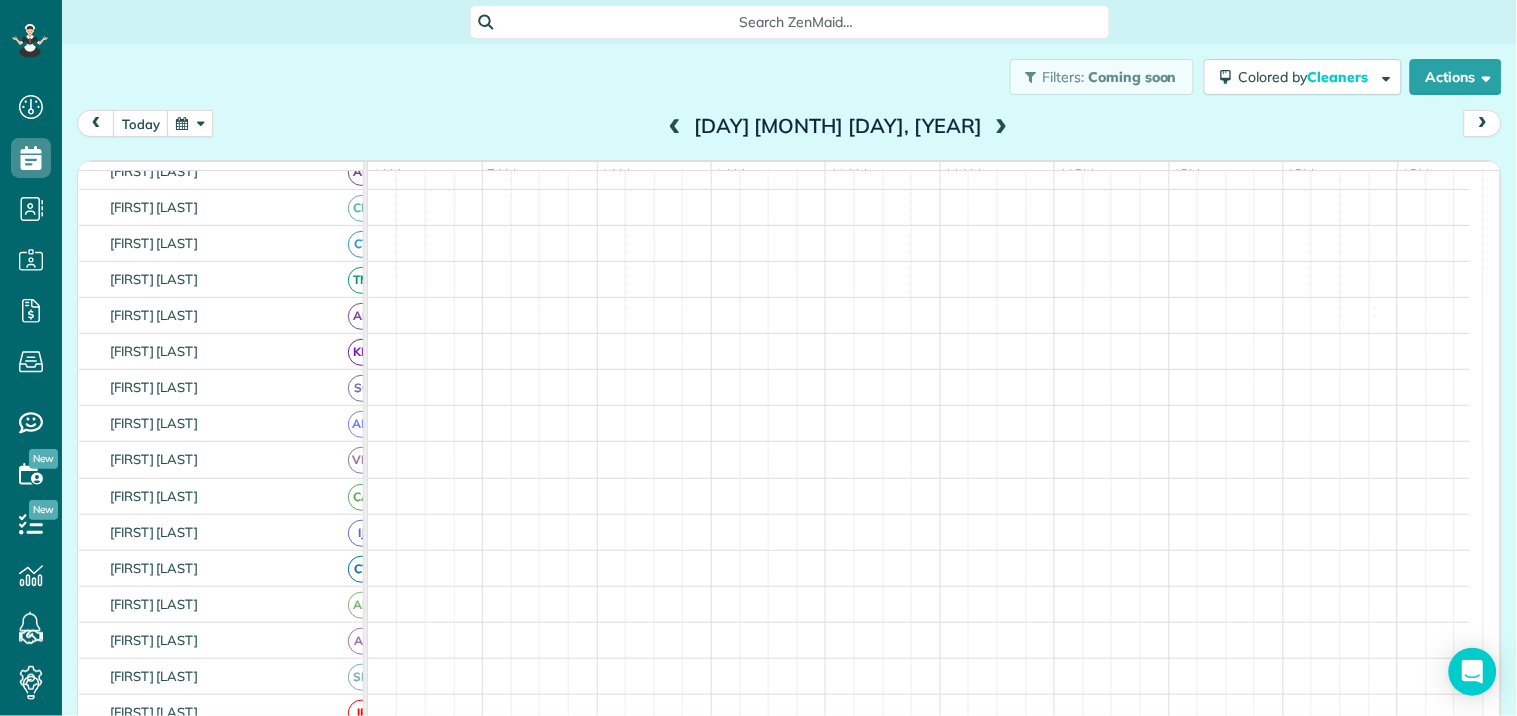 scroll, scrollTop: 76, scrollLeft: 0, axis: vertical 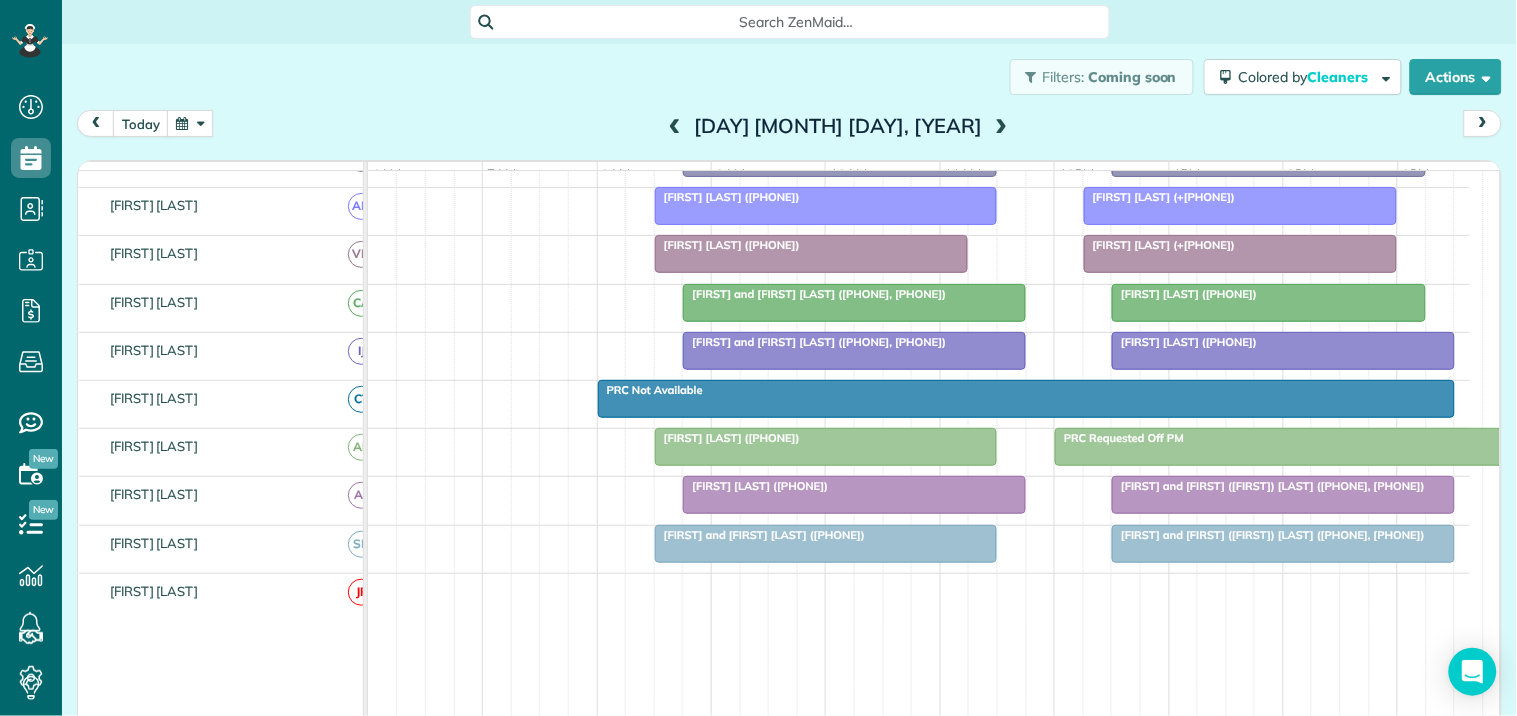 click at bounding box center [1001, 127] 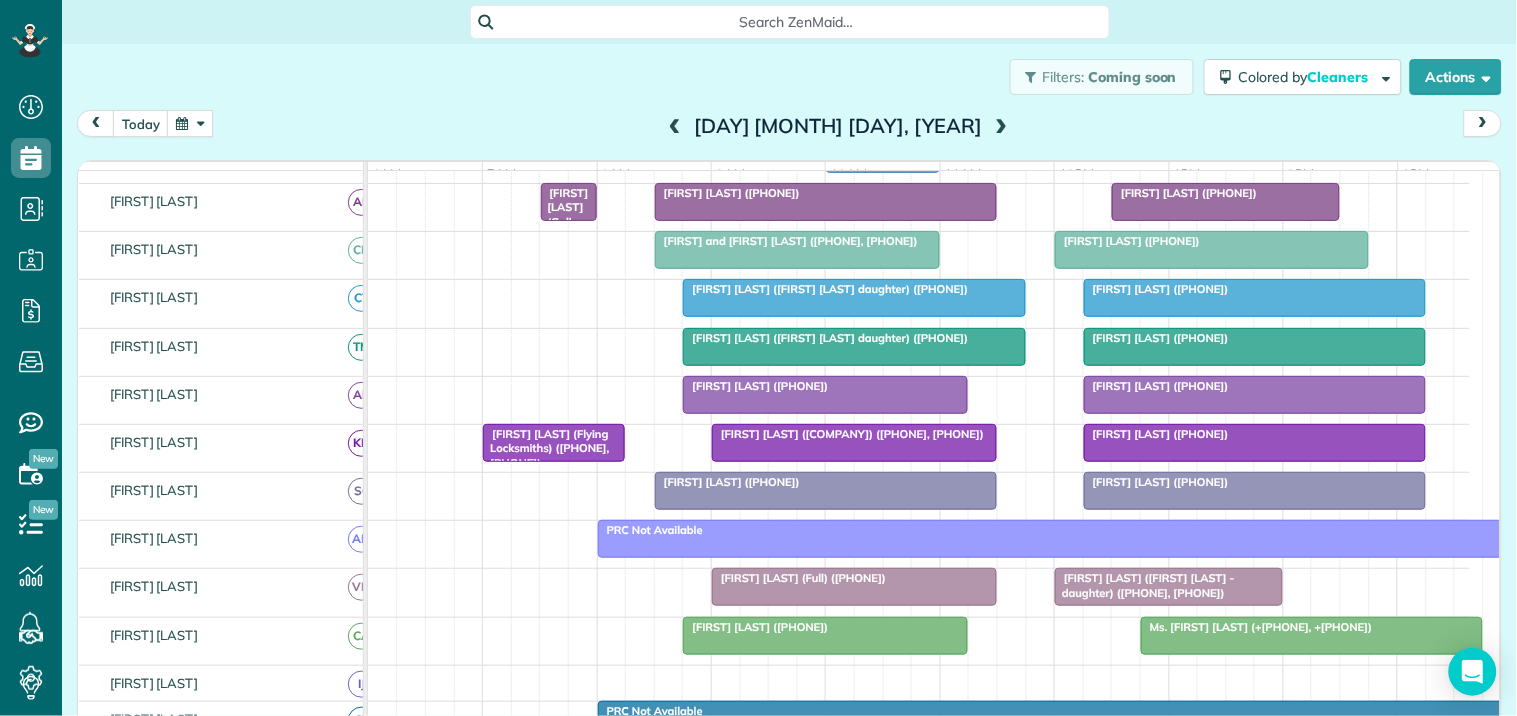 click at bounding box center (1001, 127) 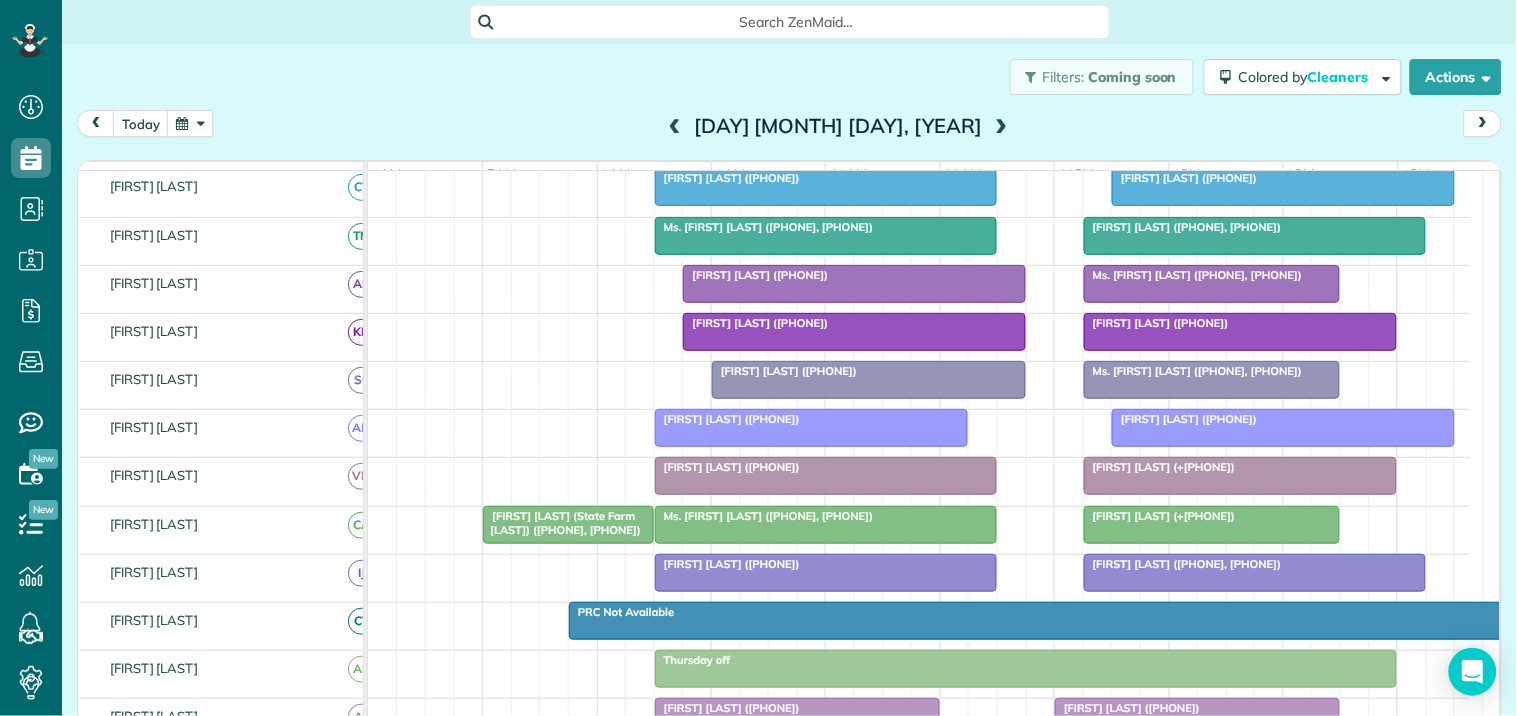 click at bounding box center (1001, 127) 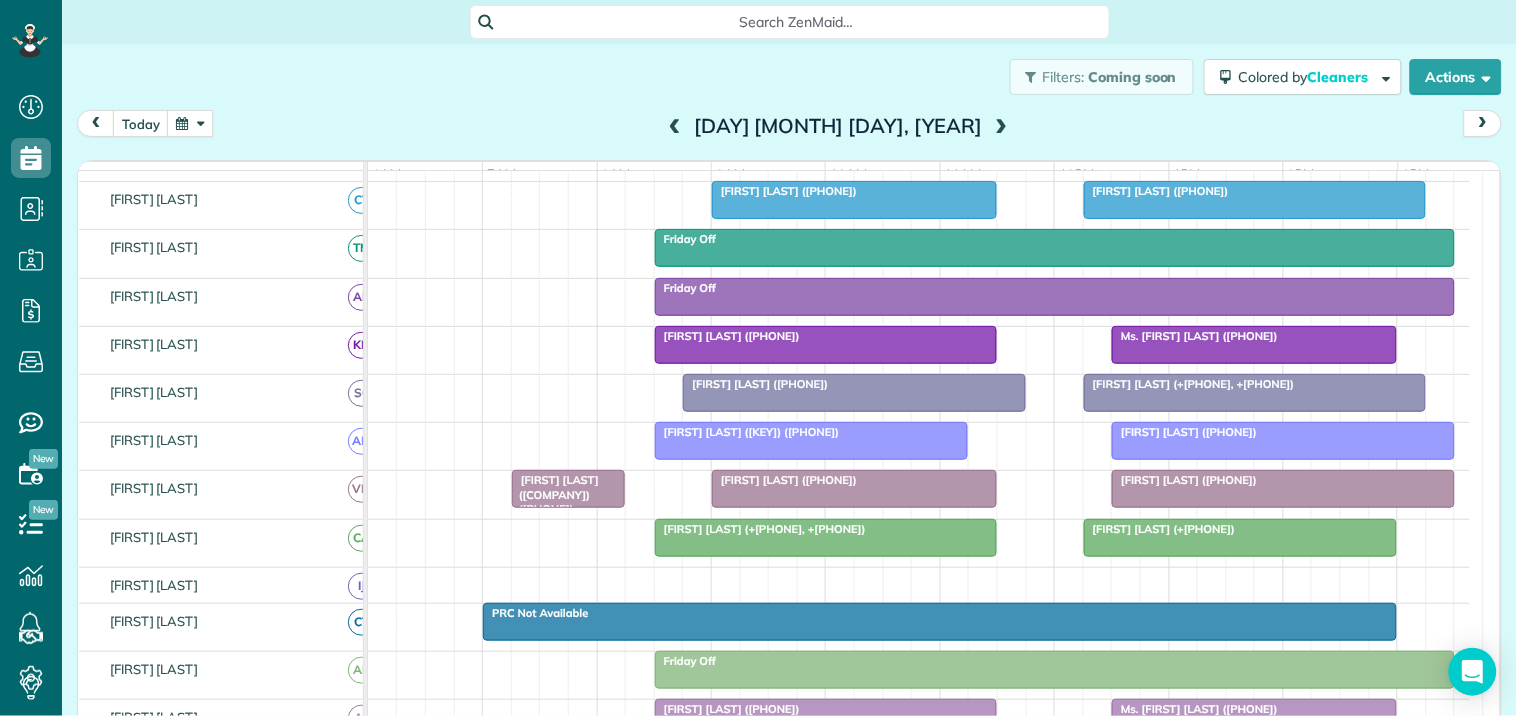 click at bounding box center [675, 127] 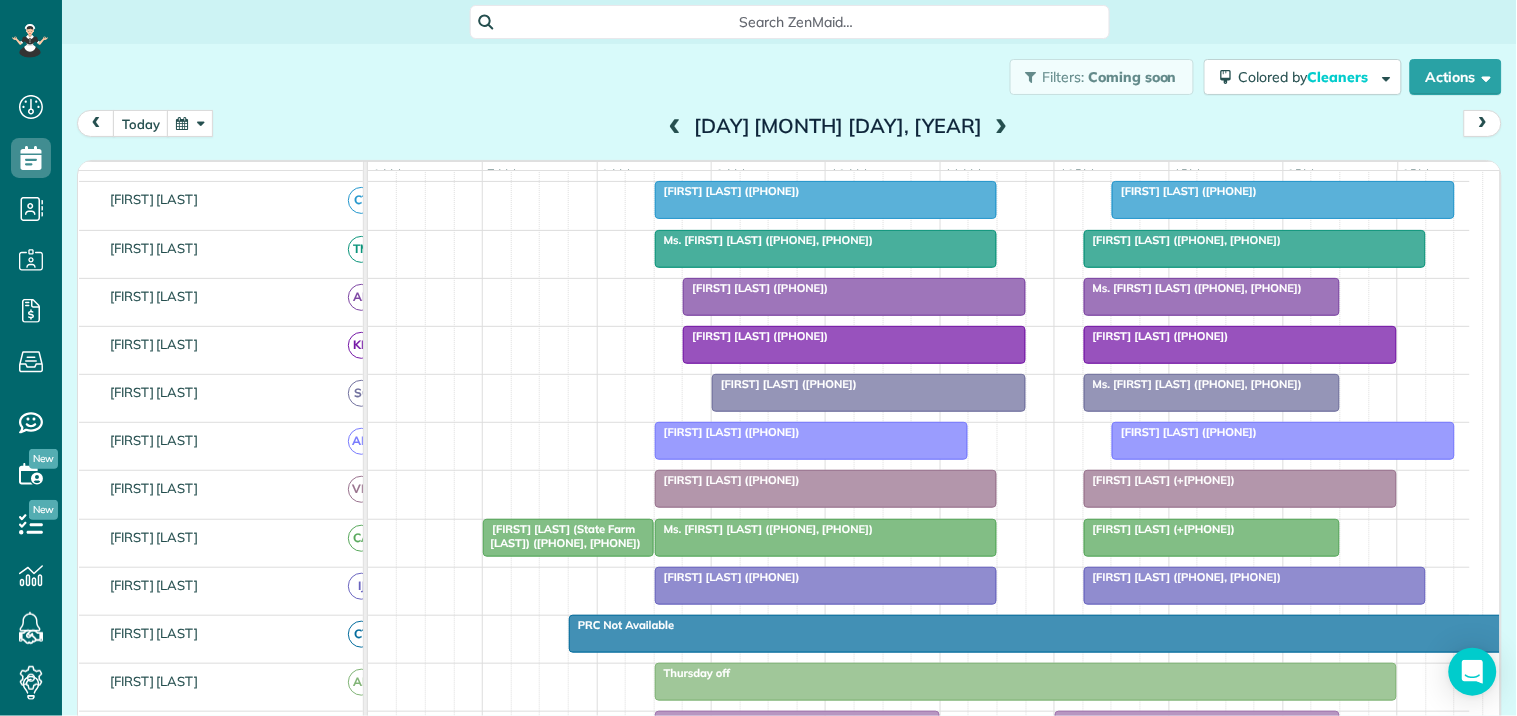 click at bounding box center [675, 127] 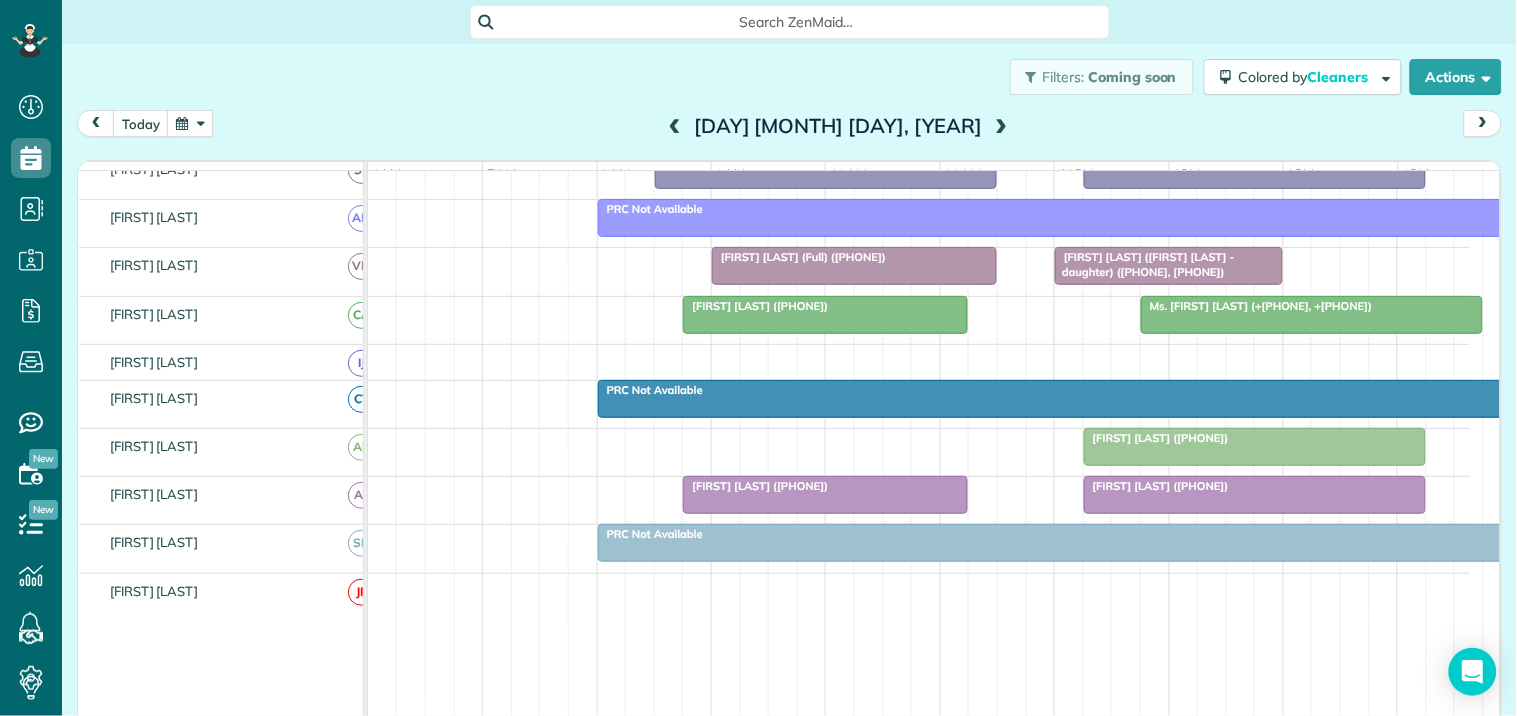 click at bounding box center (675, 127) 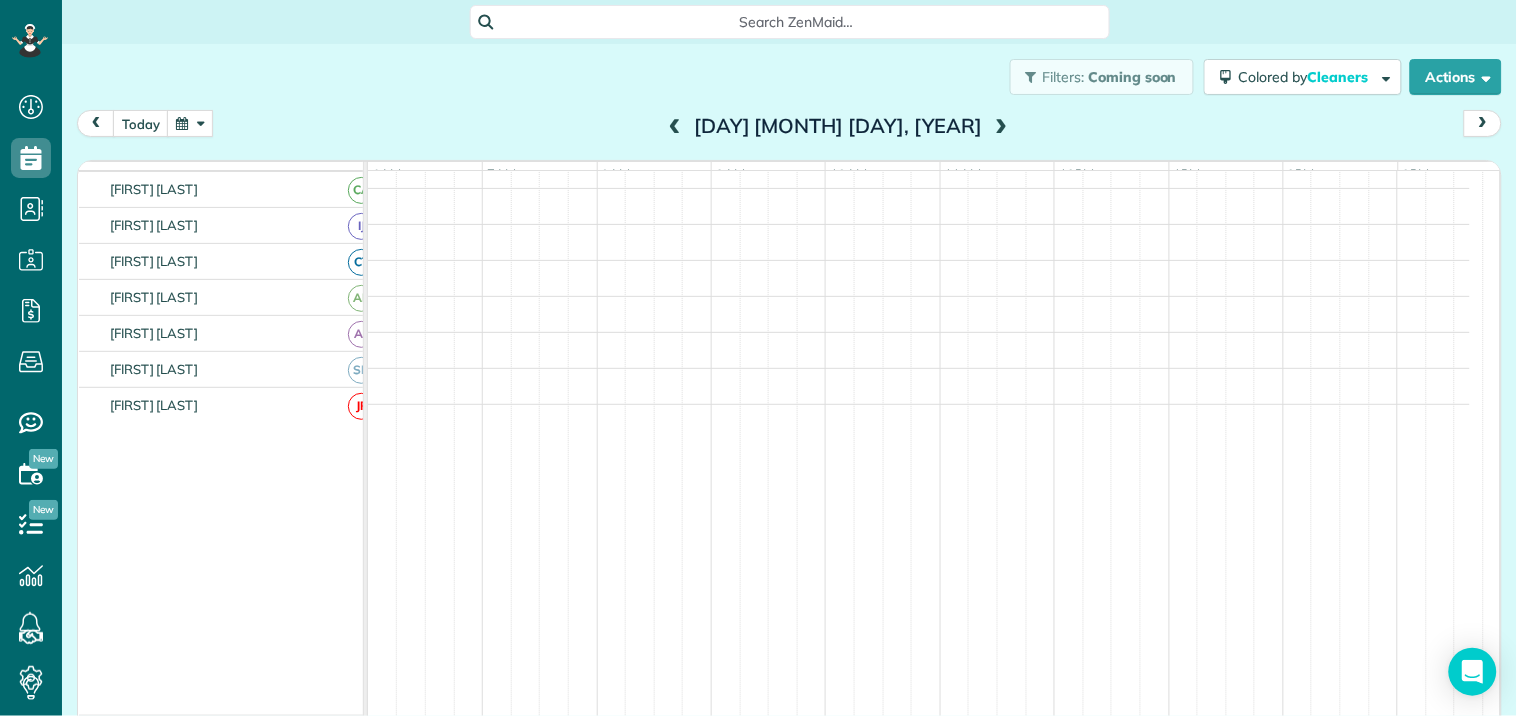scroll, scrollTop: 373, scrollLeft: 0, axis: vertical 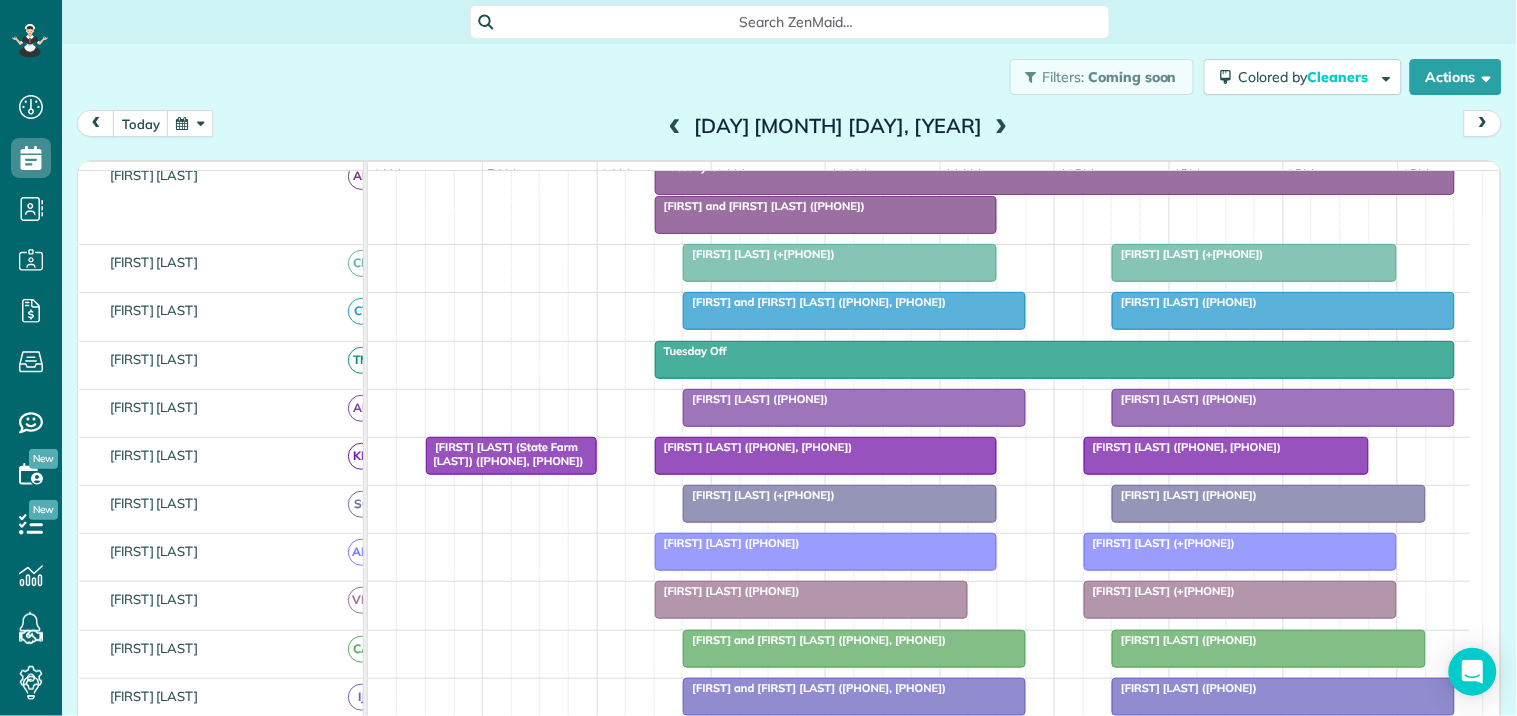 click at bounding box center [1001, 127] 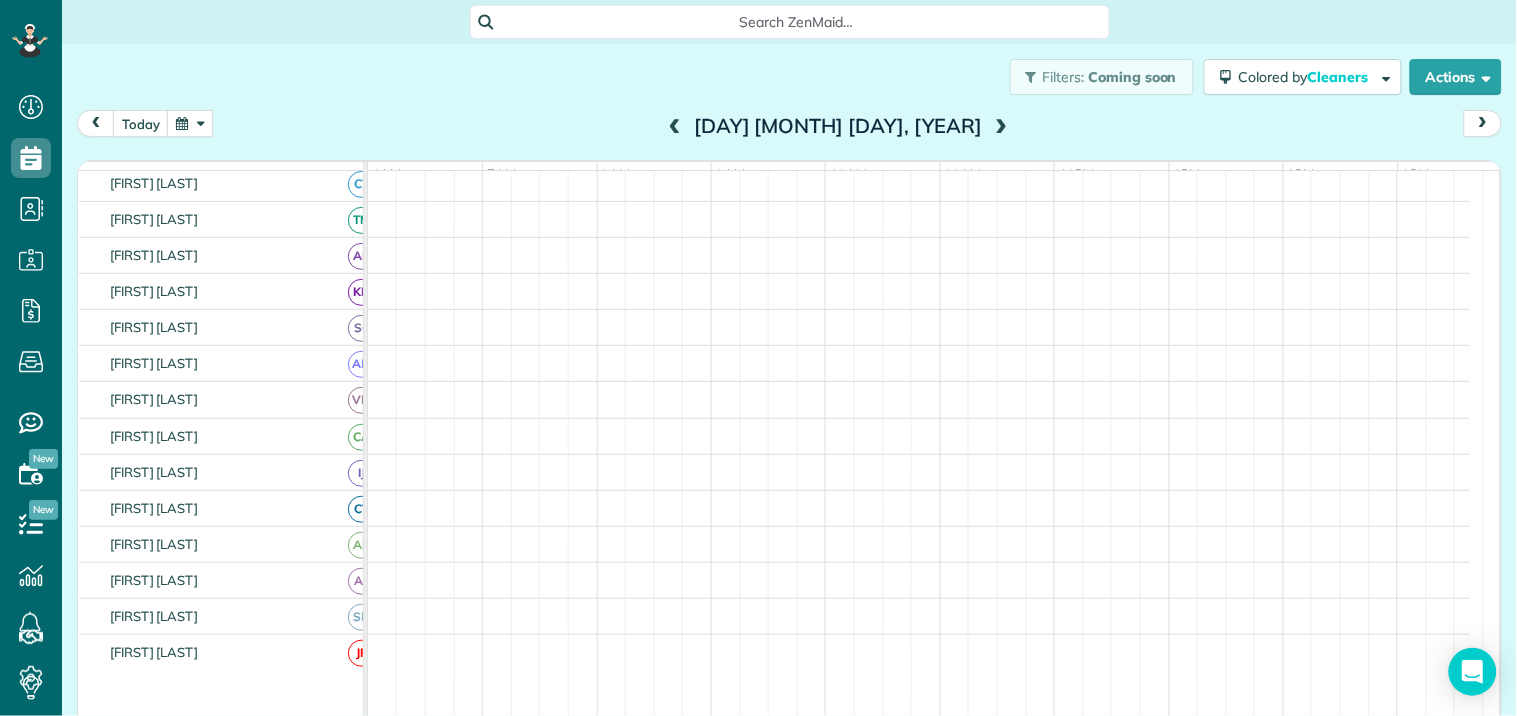 scroll, scrollTop: 112, scrollLeft: 0, axis: vertical 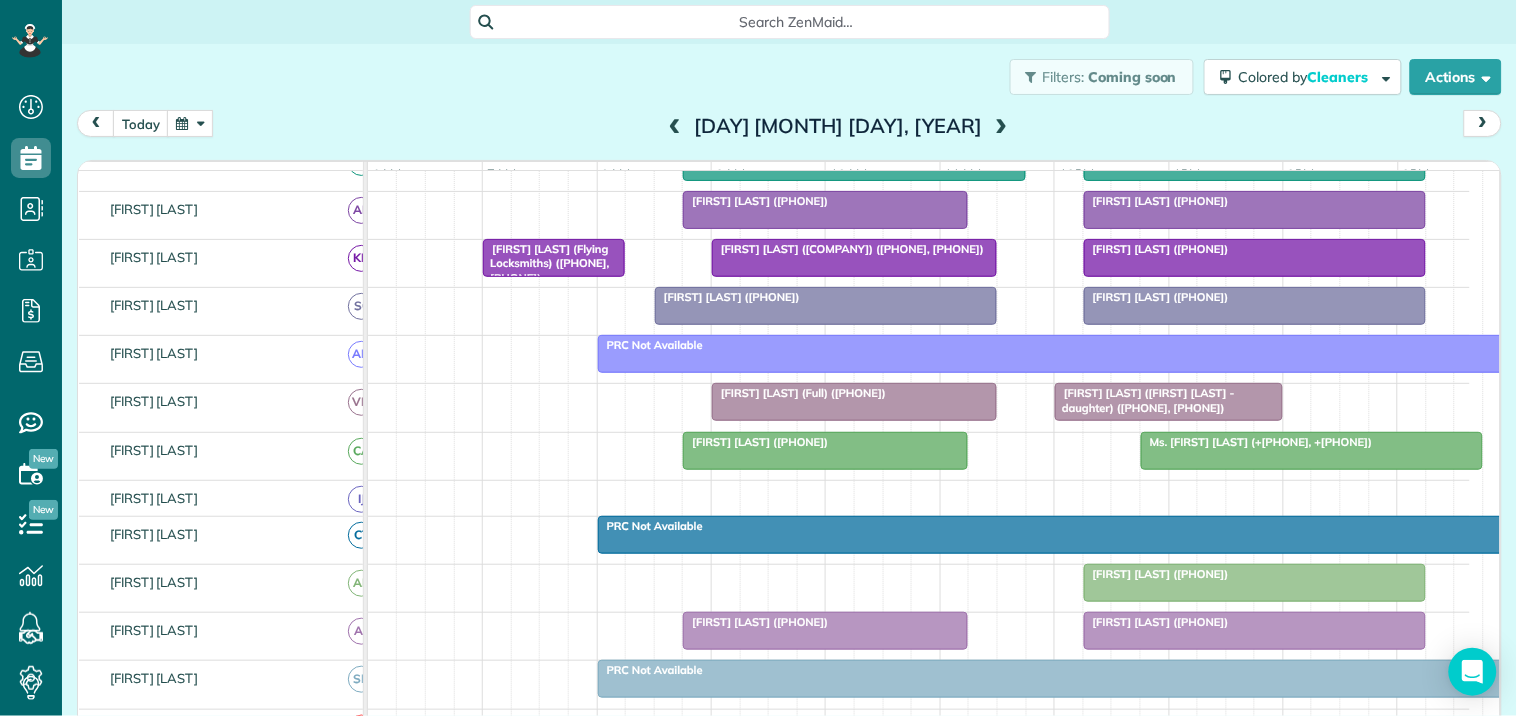 click at bounding box center [1001, 127] 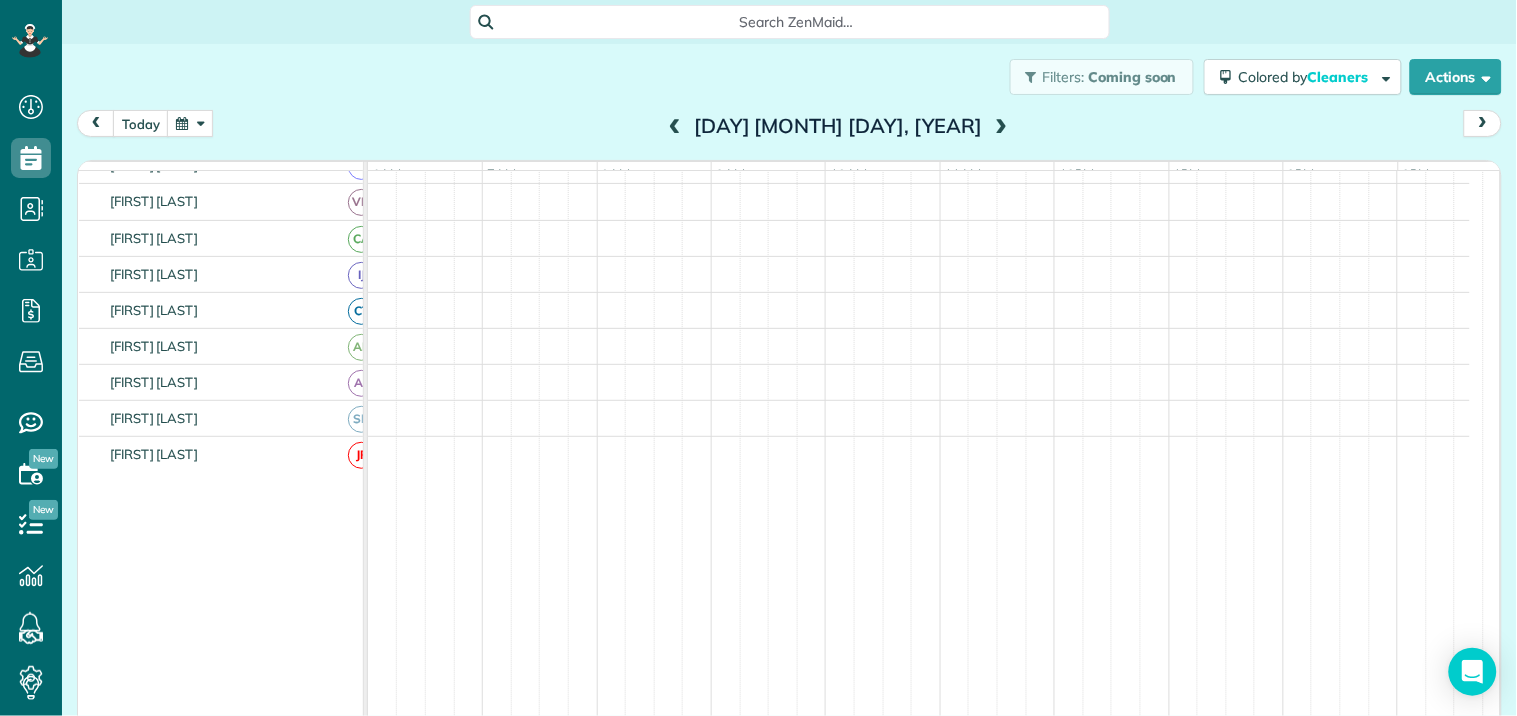 scroll, scrollTop: 274, scrollLeft: 0, axis: vertical 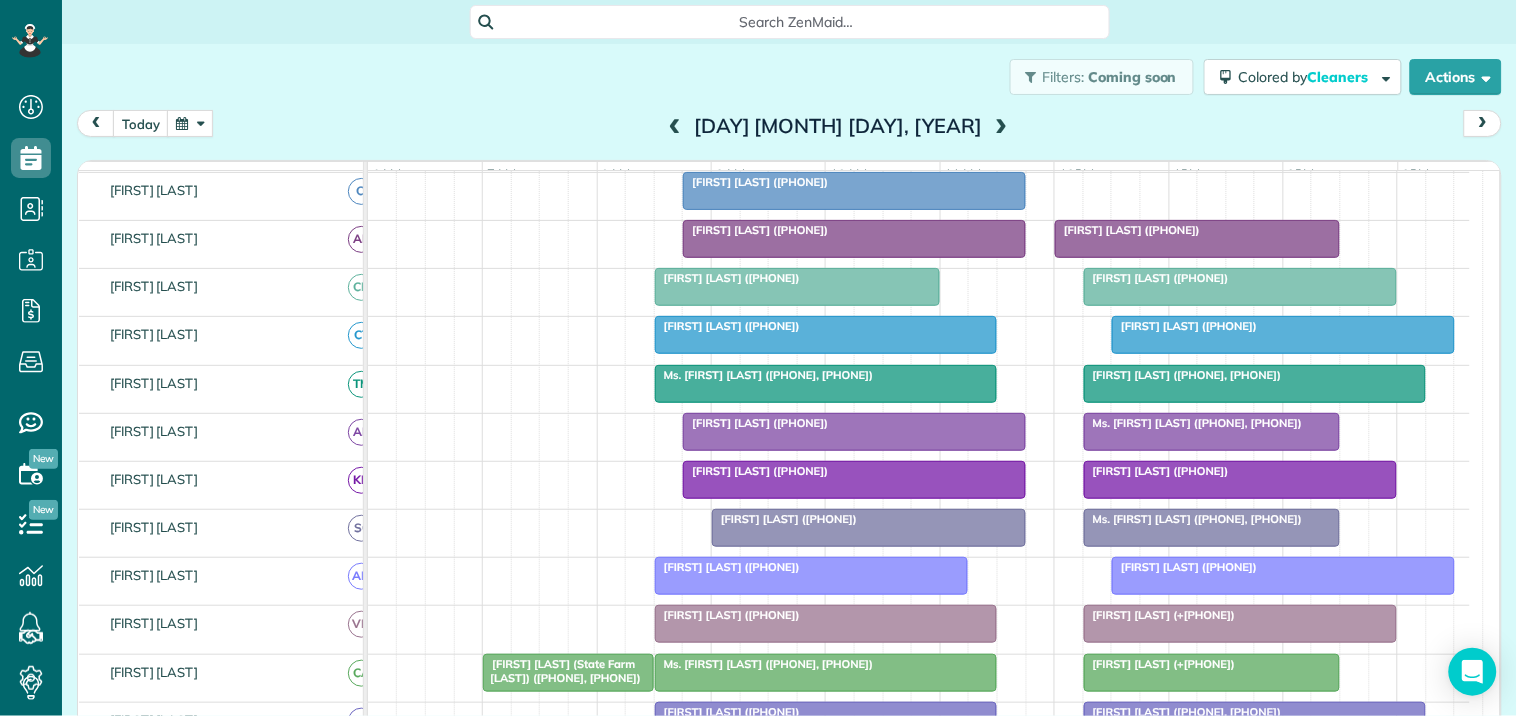 click at bounding box center (1001, 127) 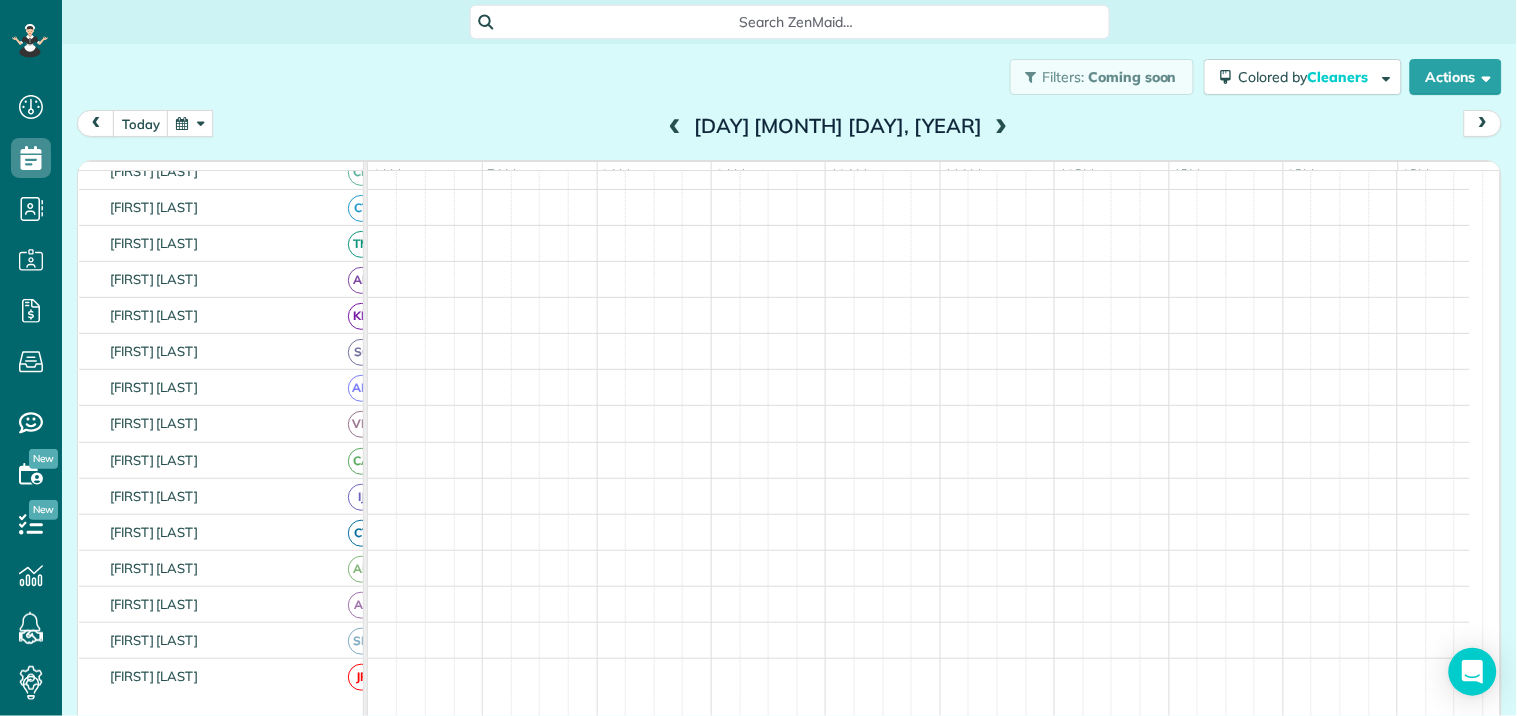 scroll, scrollTop: 112, scrollLeft: 0, axis: vertical 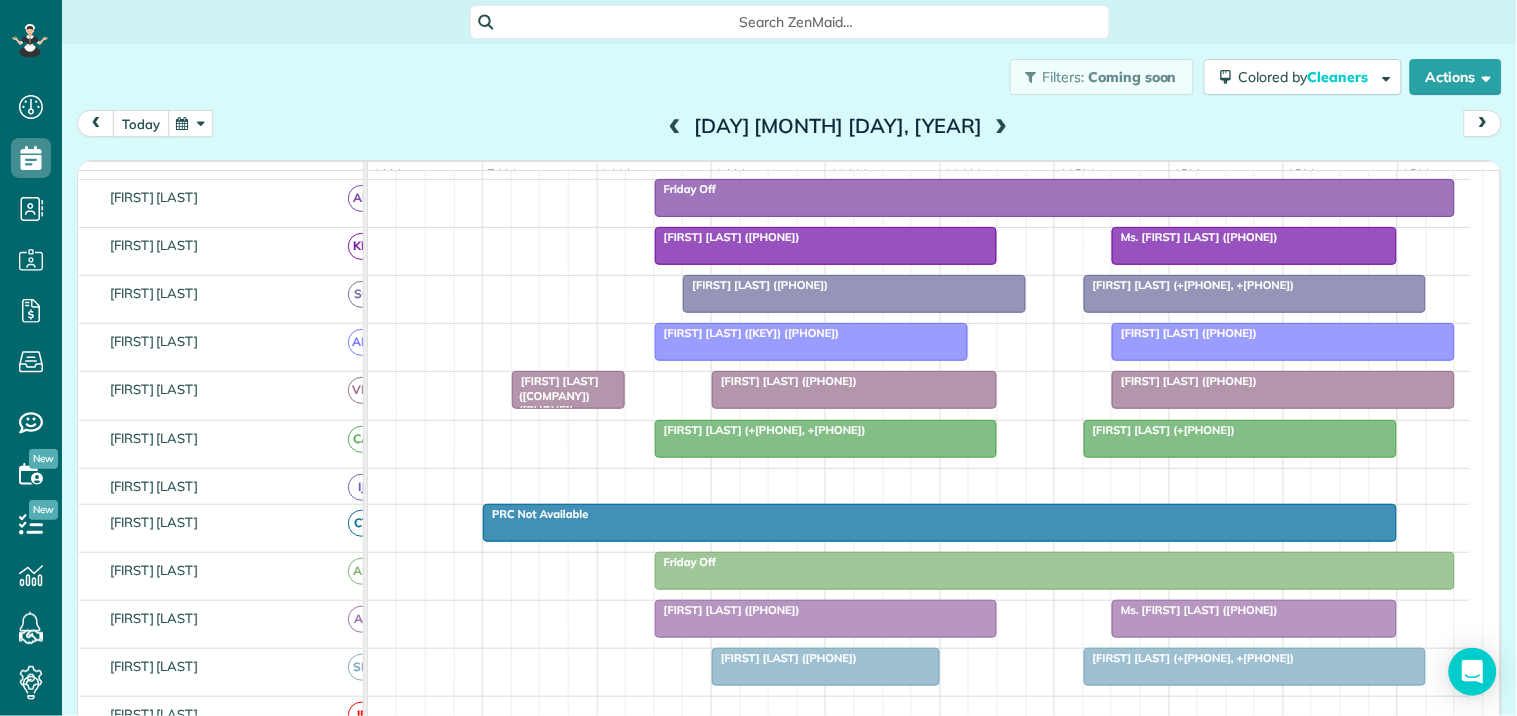 click on "today" at bounding box center [141, 123] 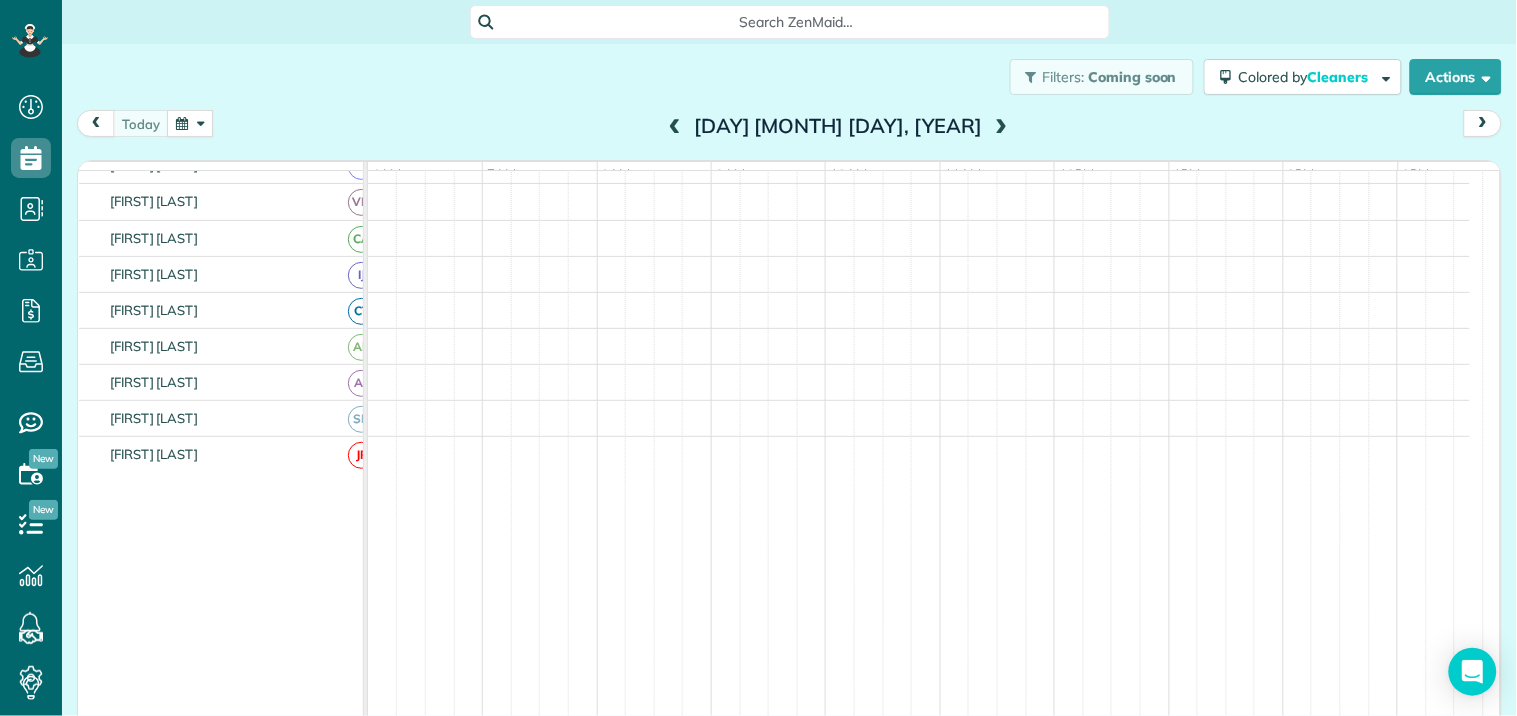 scroll, scrollTop: 286, scrollLeft: 0, axis: vertical 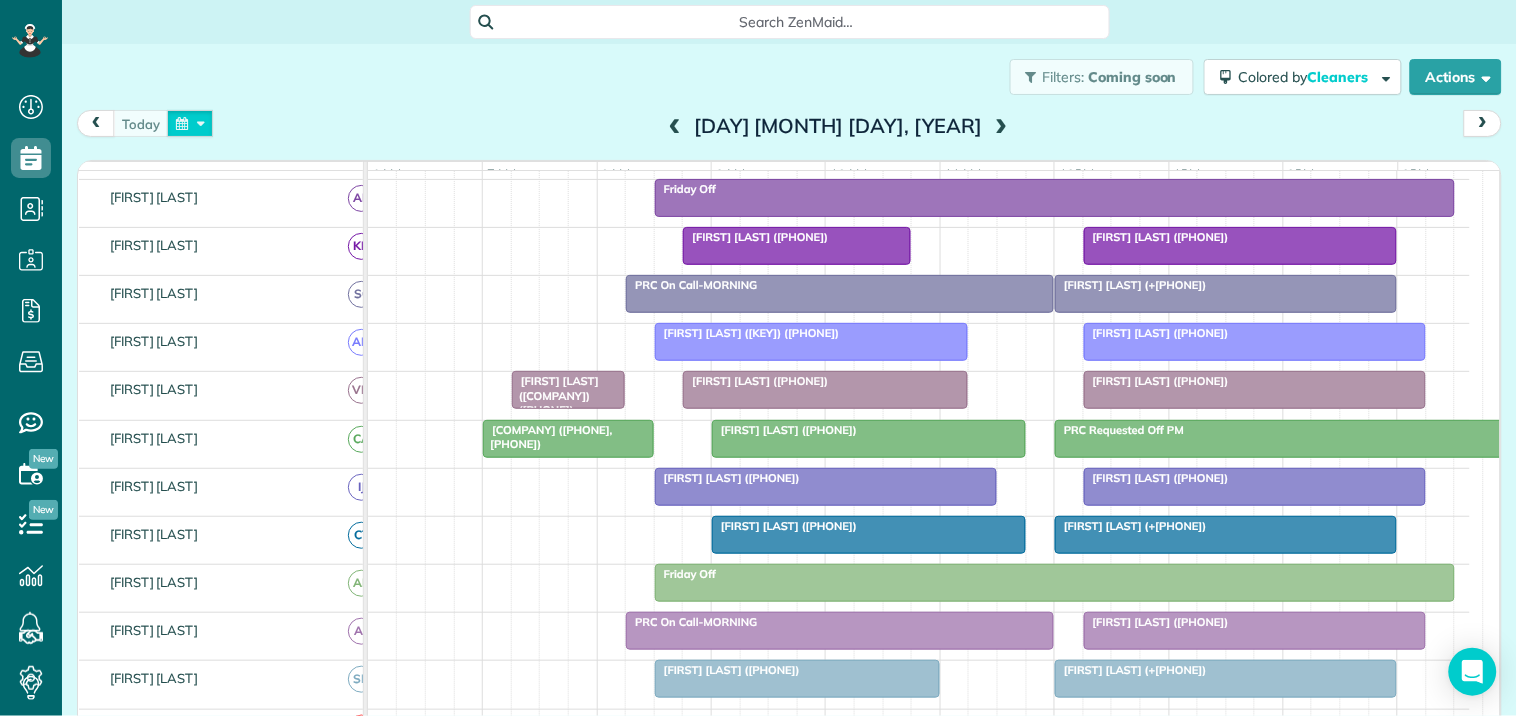 click at bounding box center (190, 123) 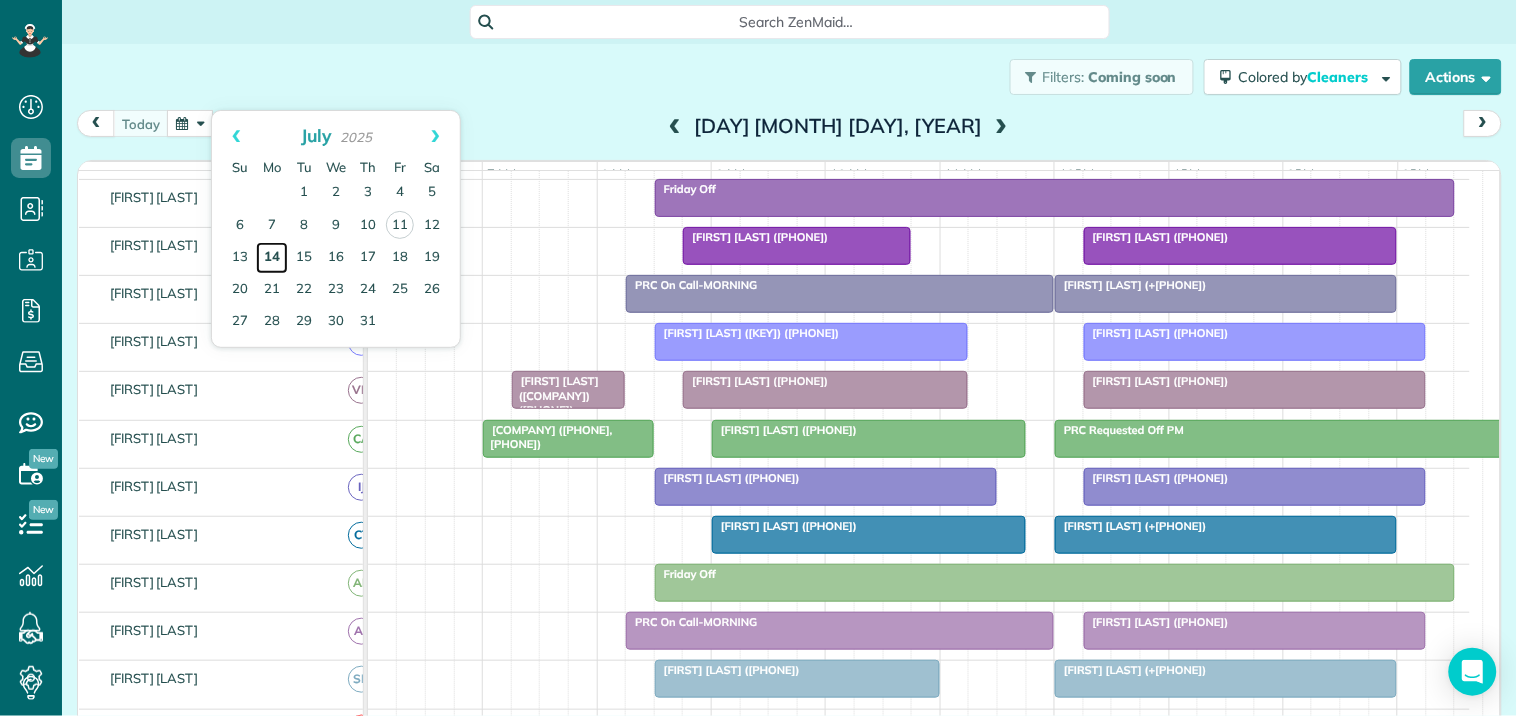 click on "14" at bounding box center (272, 258) 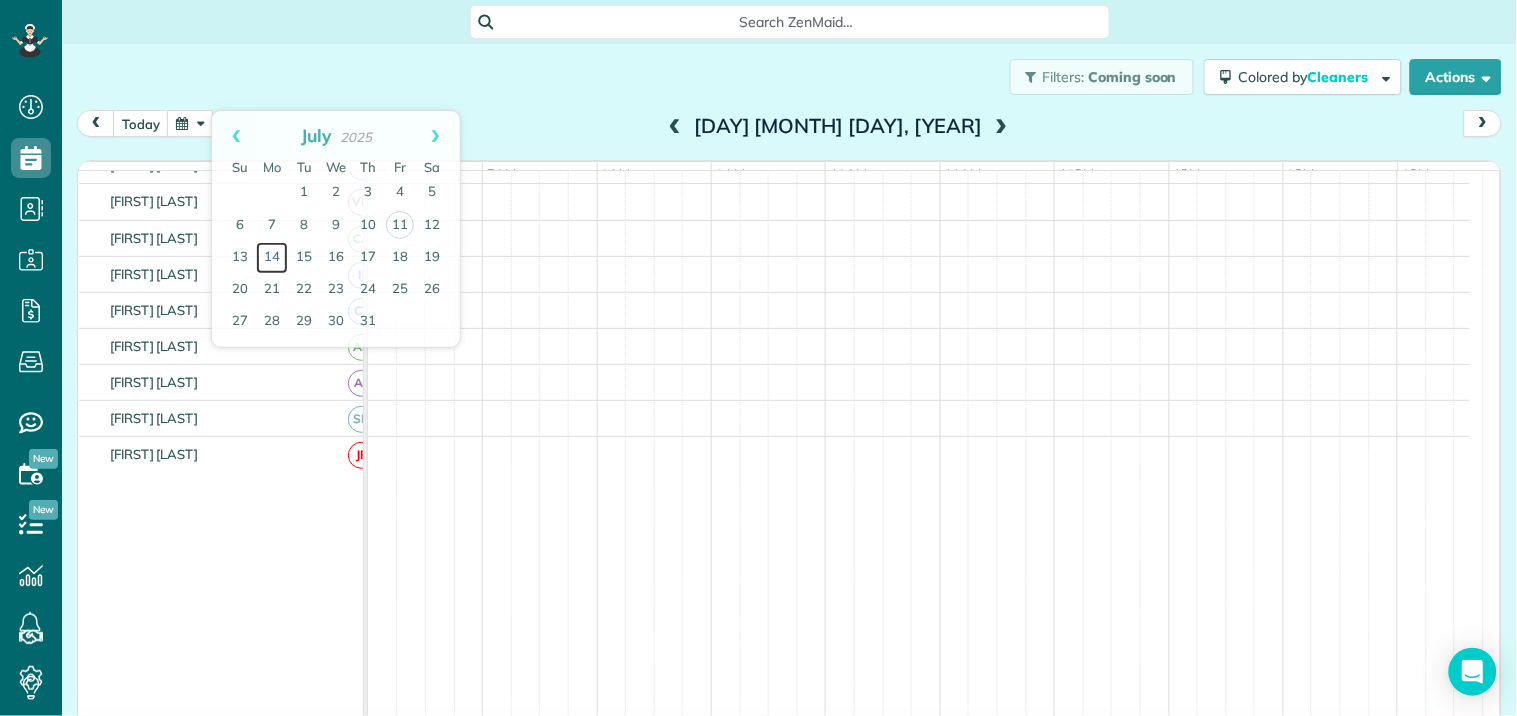 scroll, scrollTop: 286, scrollLeft: 0, axis: vertical 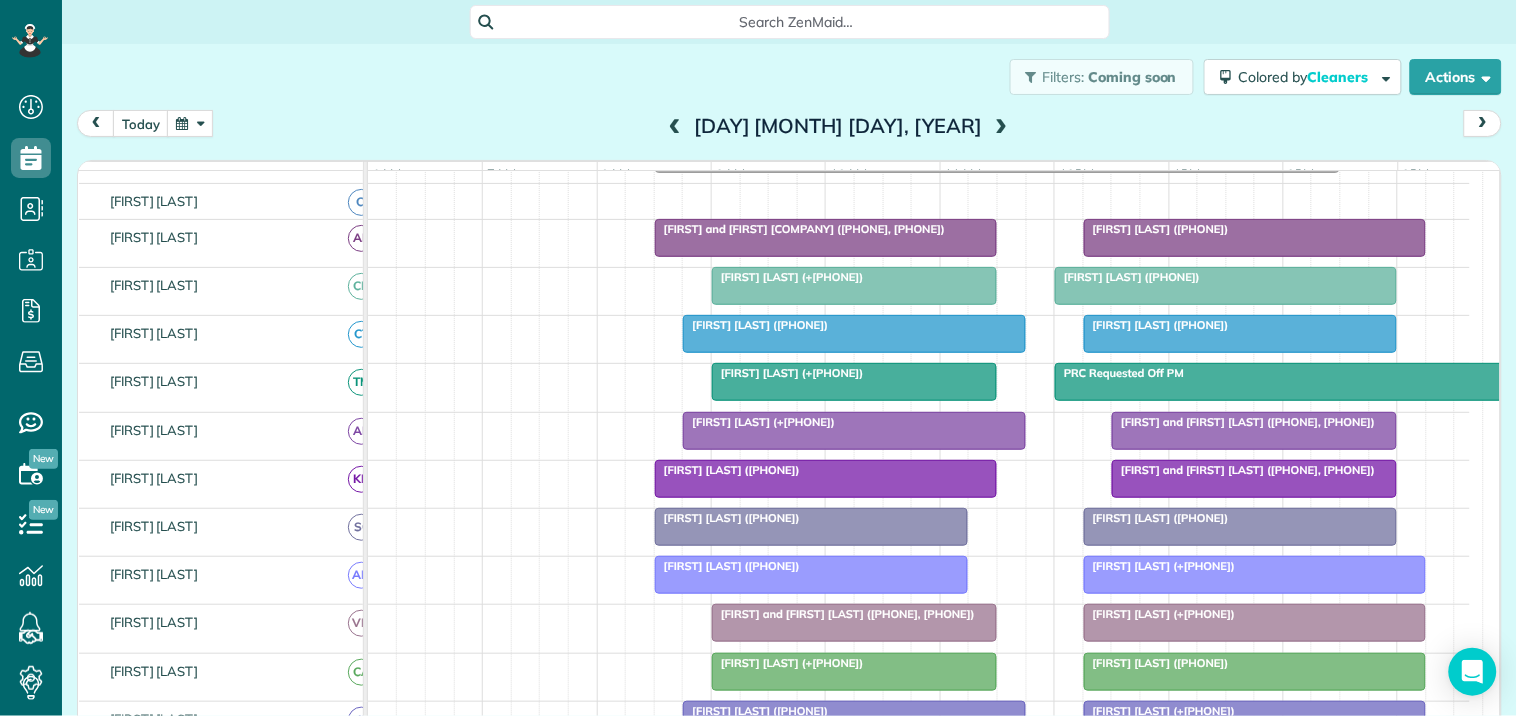 click at bounding box center [1001, 127] 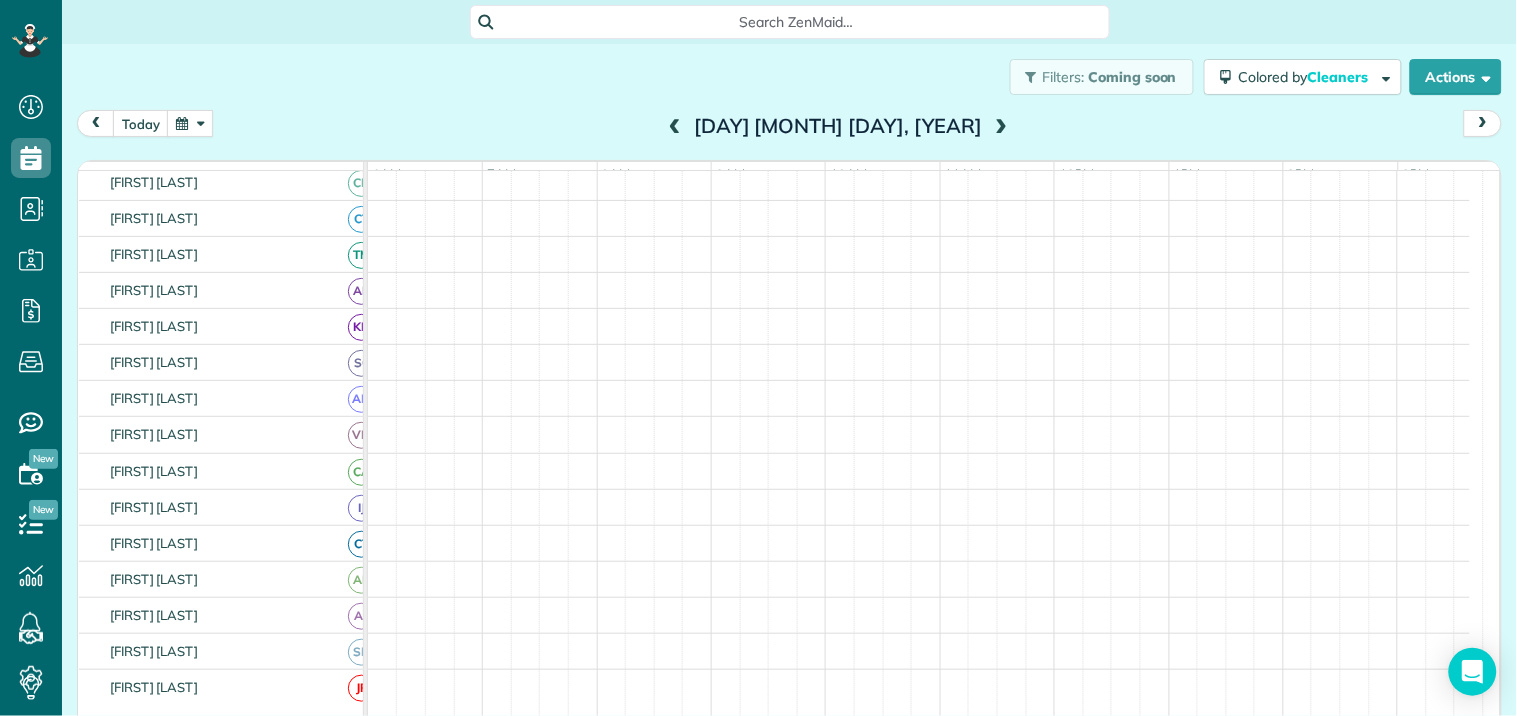 scroll, scrollTop: 101, scrollLeft: 0, axis: vertical 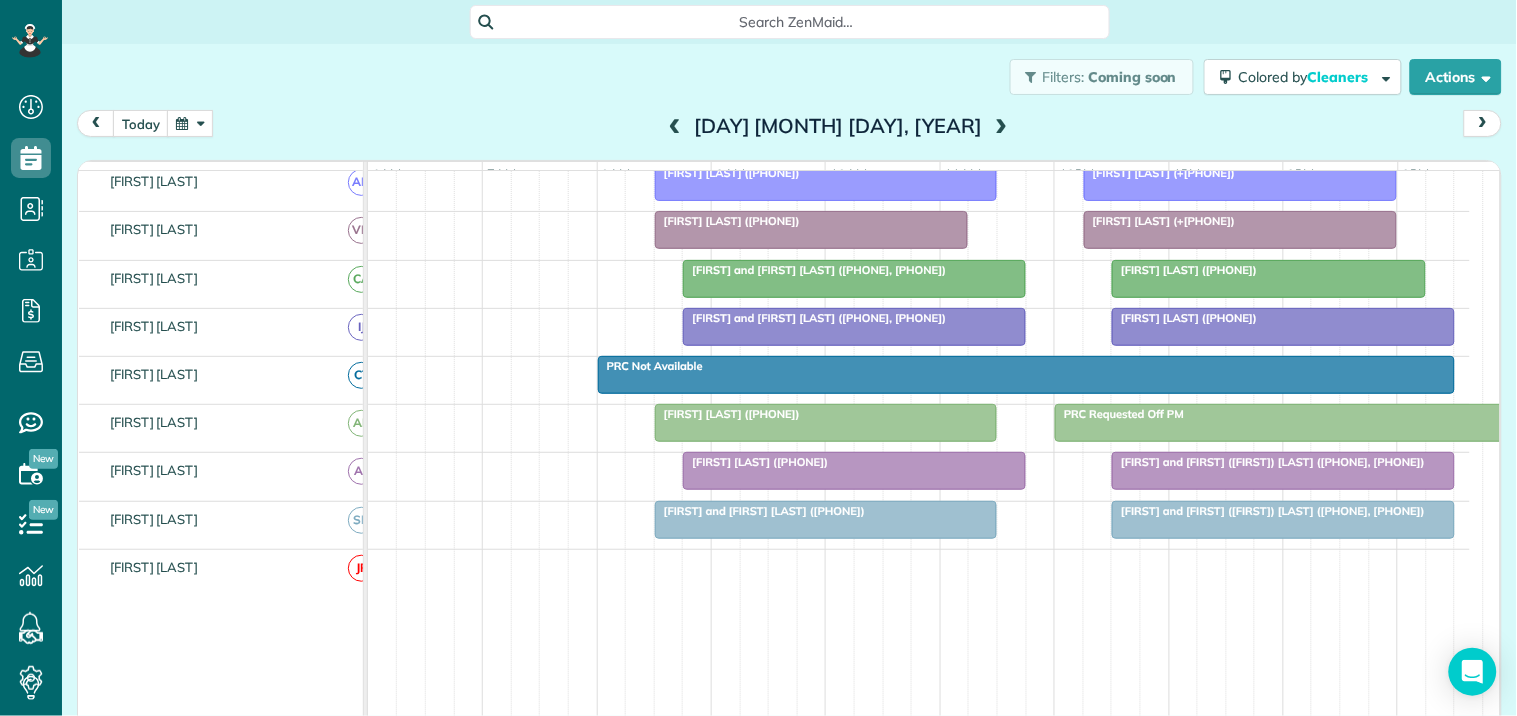 click at bounding box center [1001, 127] 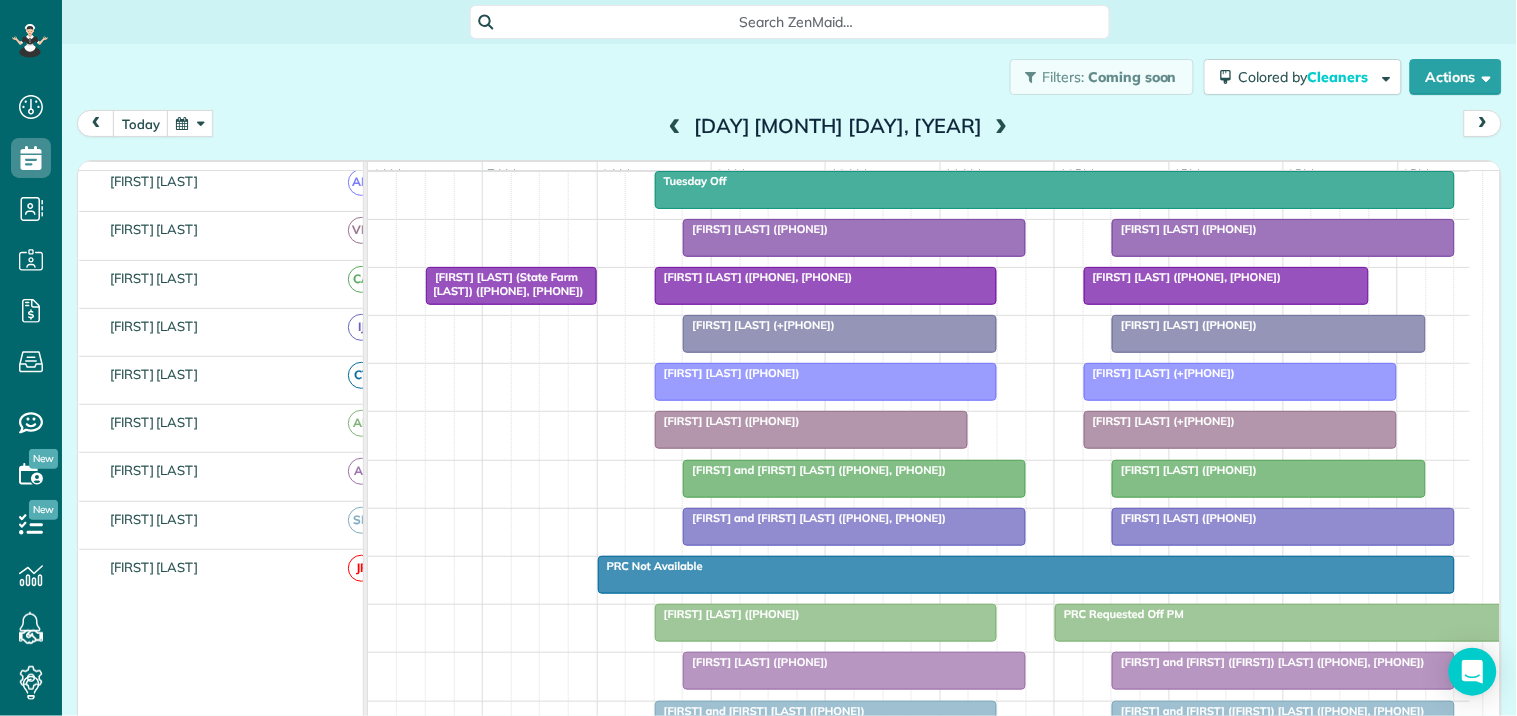 scroll, scrollTop: 397, scrollLeft: 0, axis: vertical 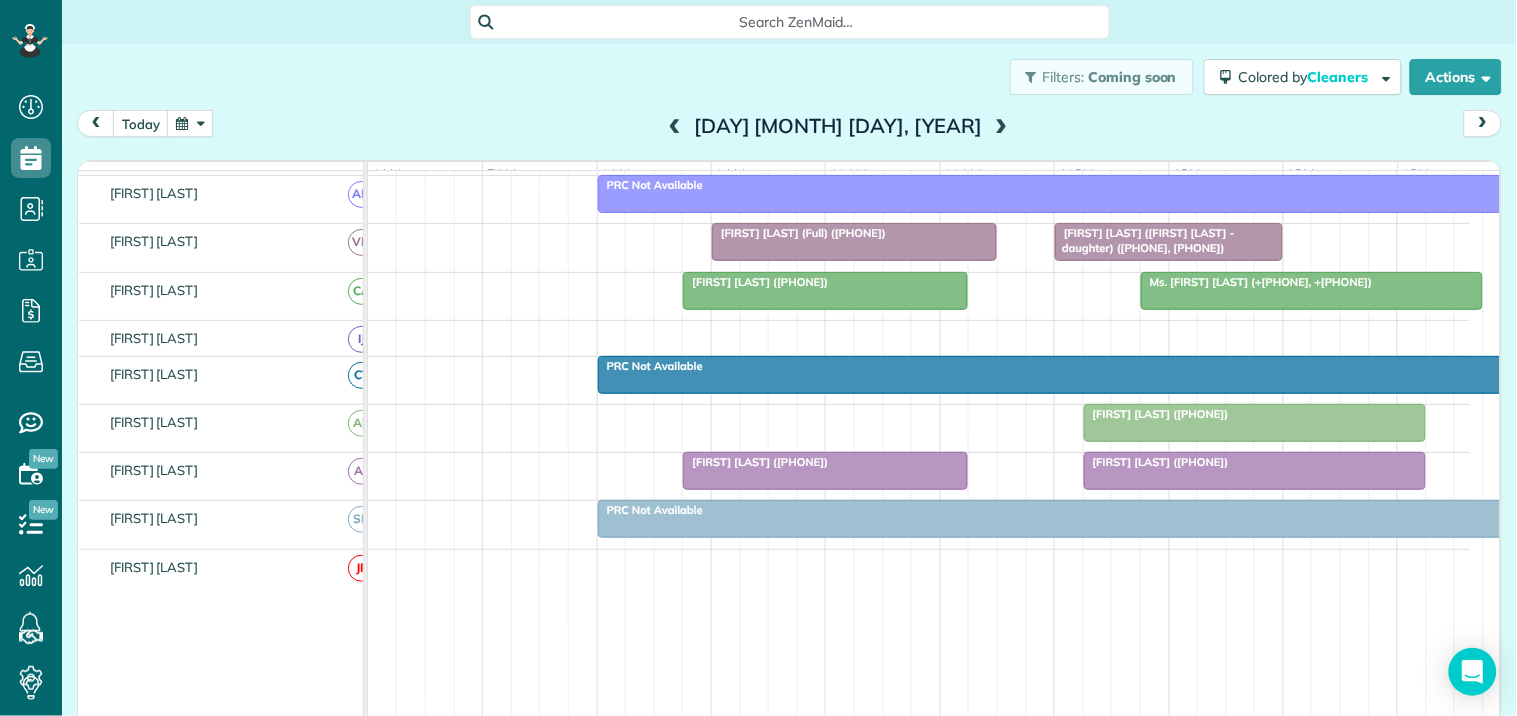 click at bounding box center (1001, 127) 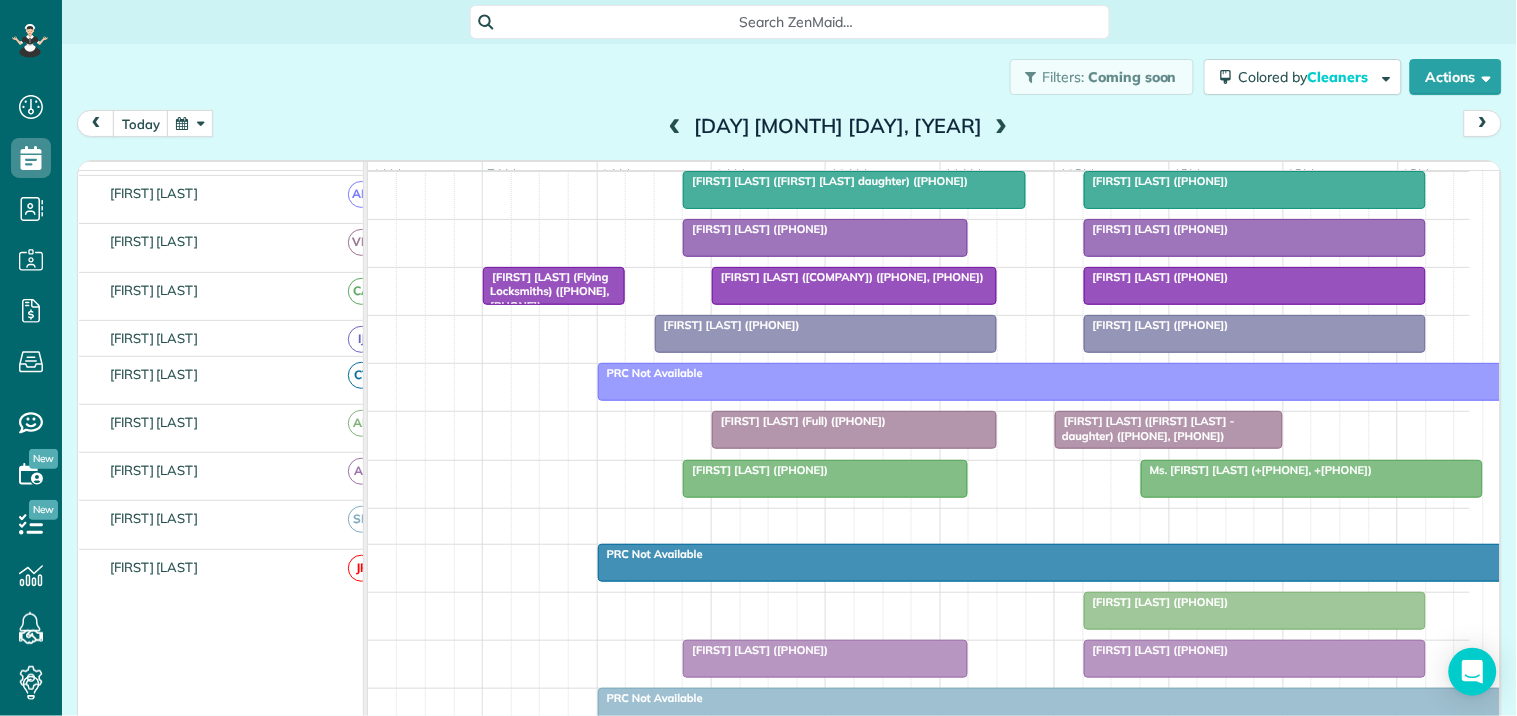 scroll, scrollTop: 397, scrollLeft: 0, axis: vertical 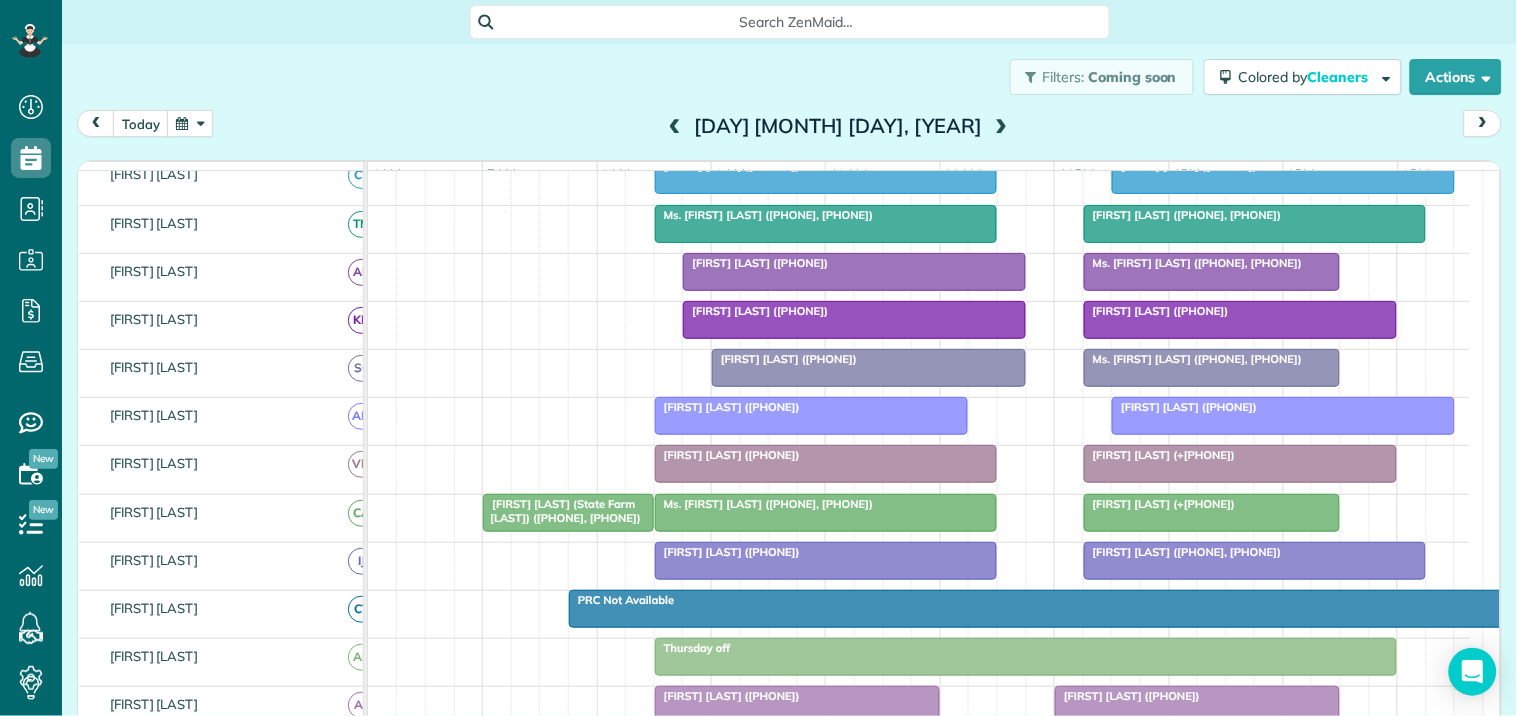 click at bounding box center [1001, 127] 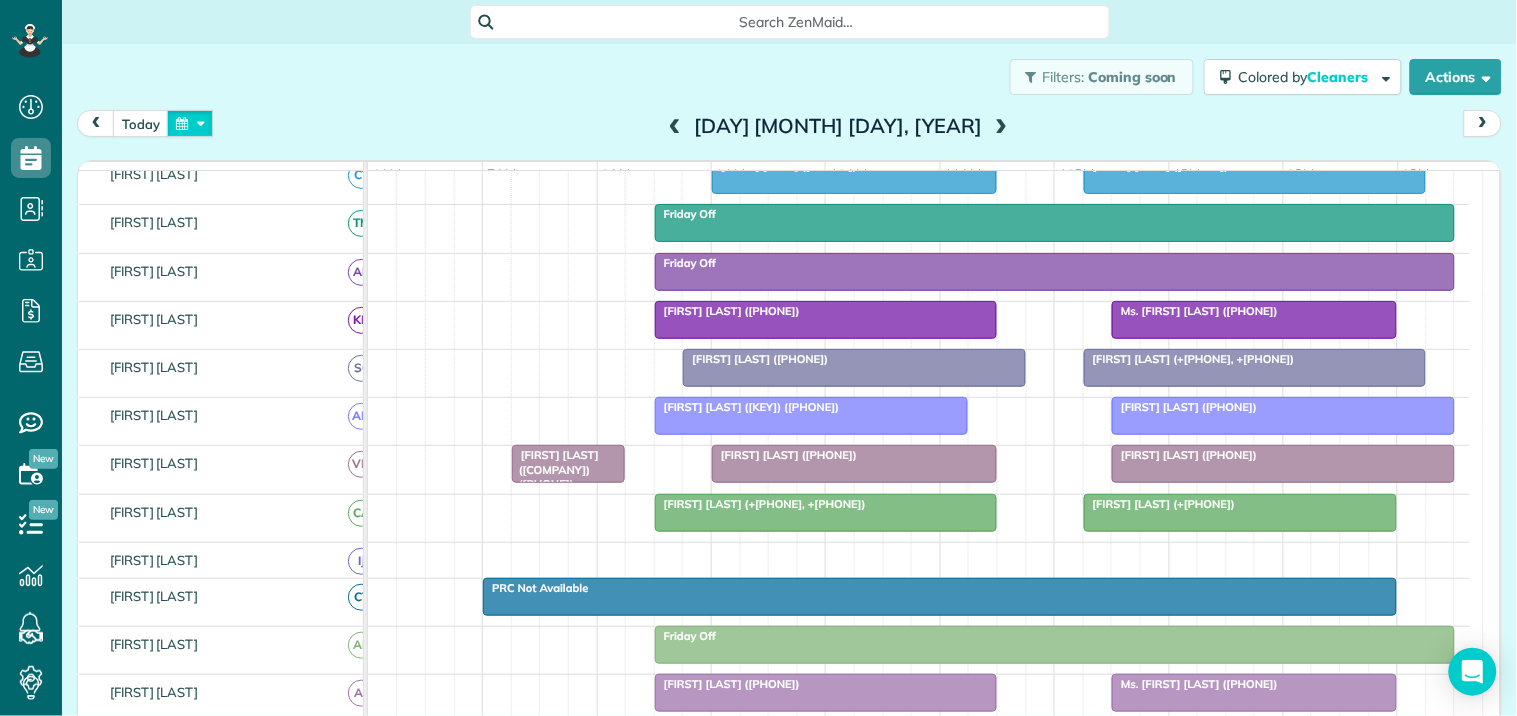 click at bounding box center (190, 123) 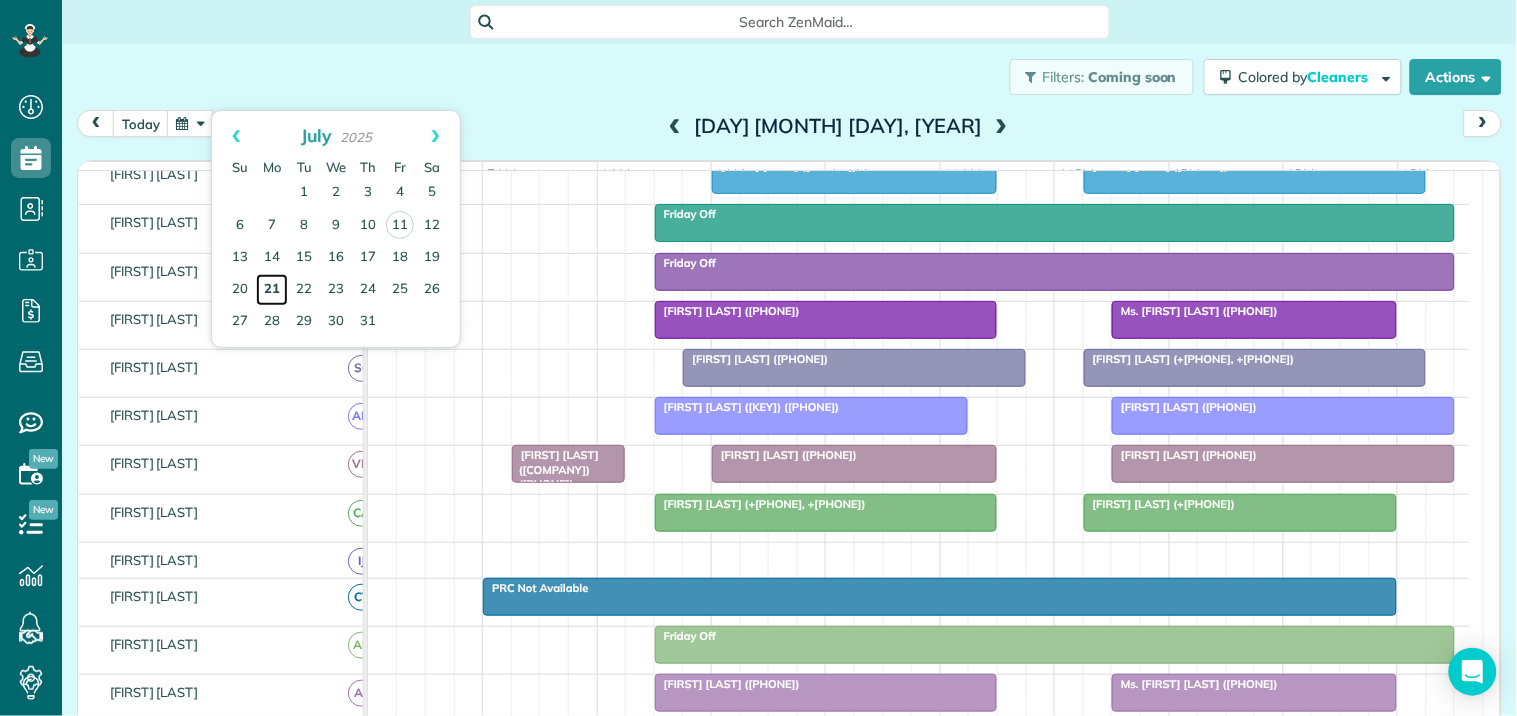 click on "21" at bounding box center [272, 290] 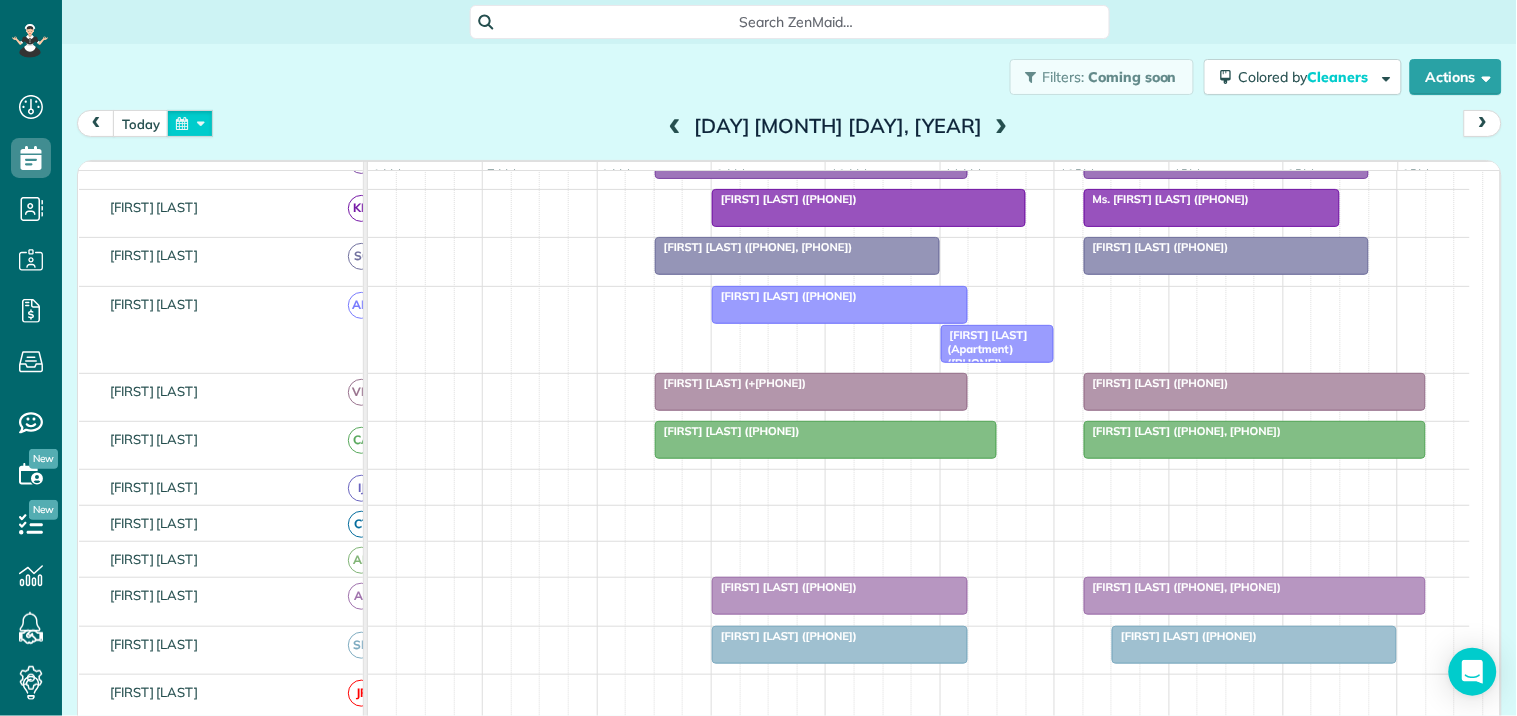 click at bounding box center (190, 123) 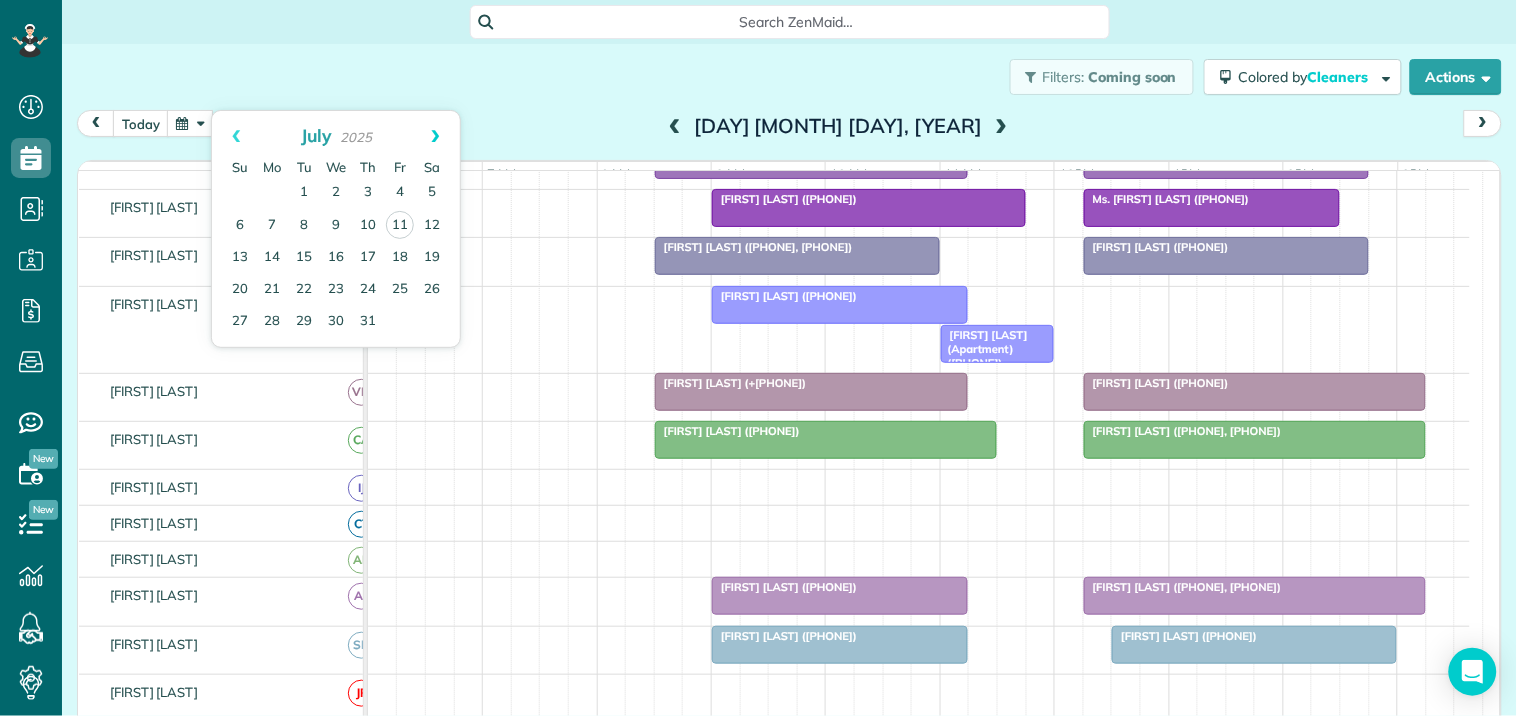 click on "Next" at bounding box center [435, 136] 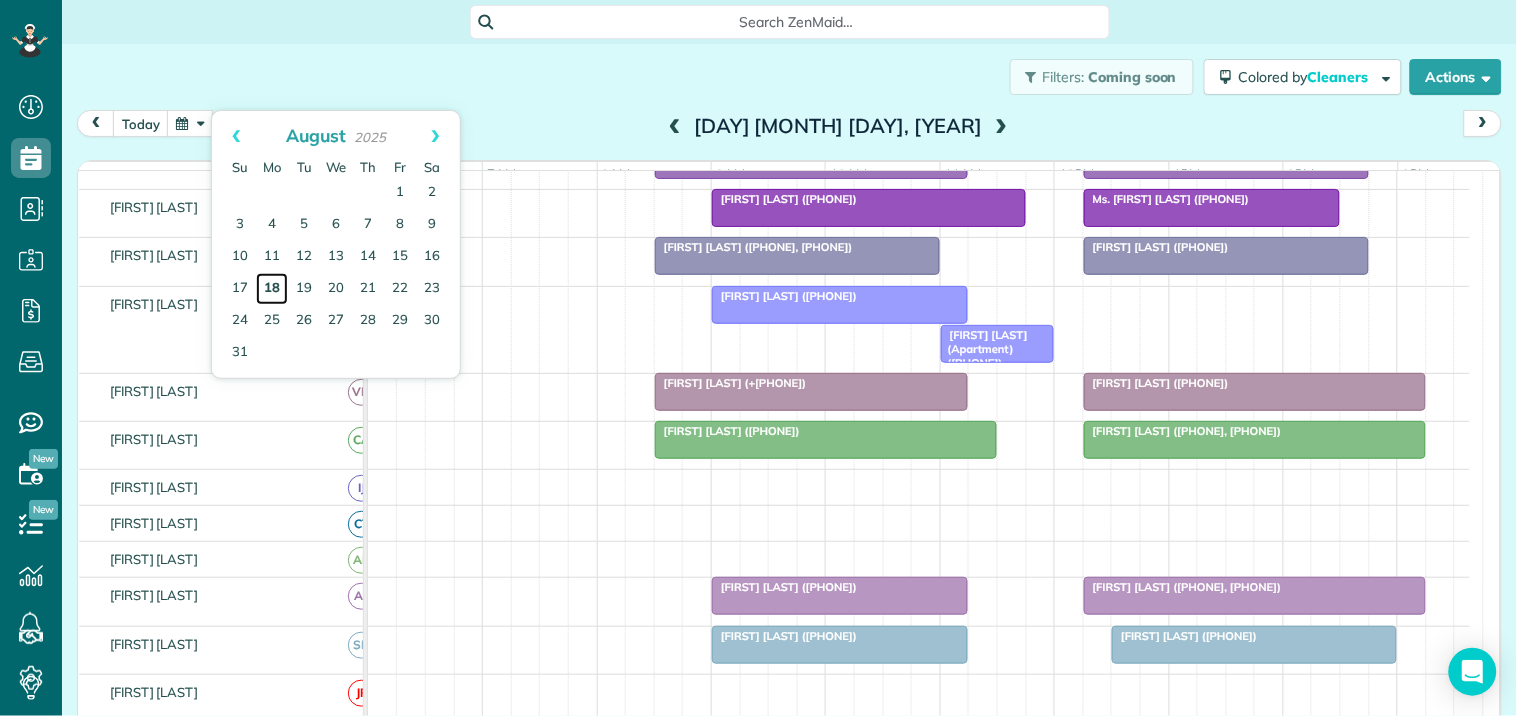 click on "18" at bounding box center (272, 289) 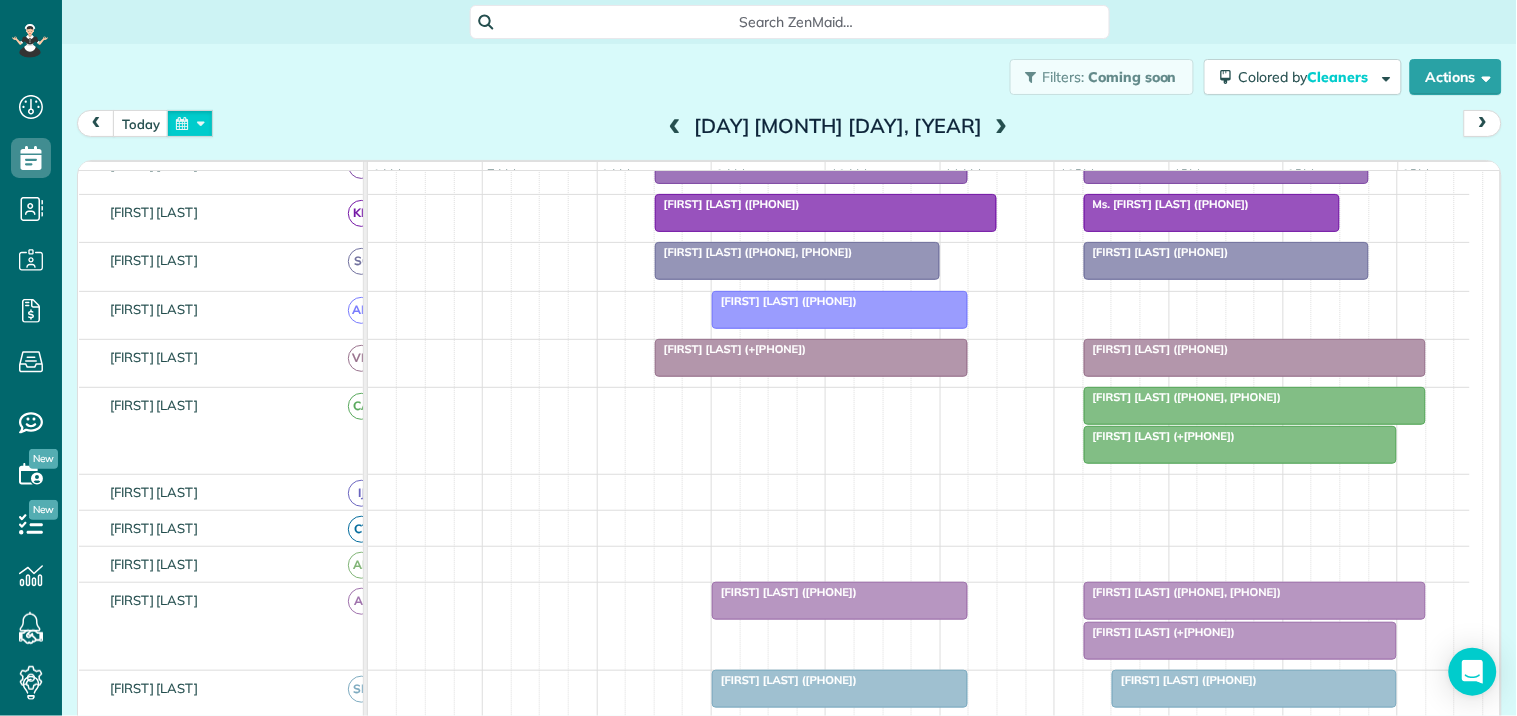 click at bounding box center [190, 123] 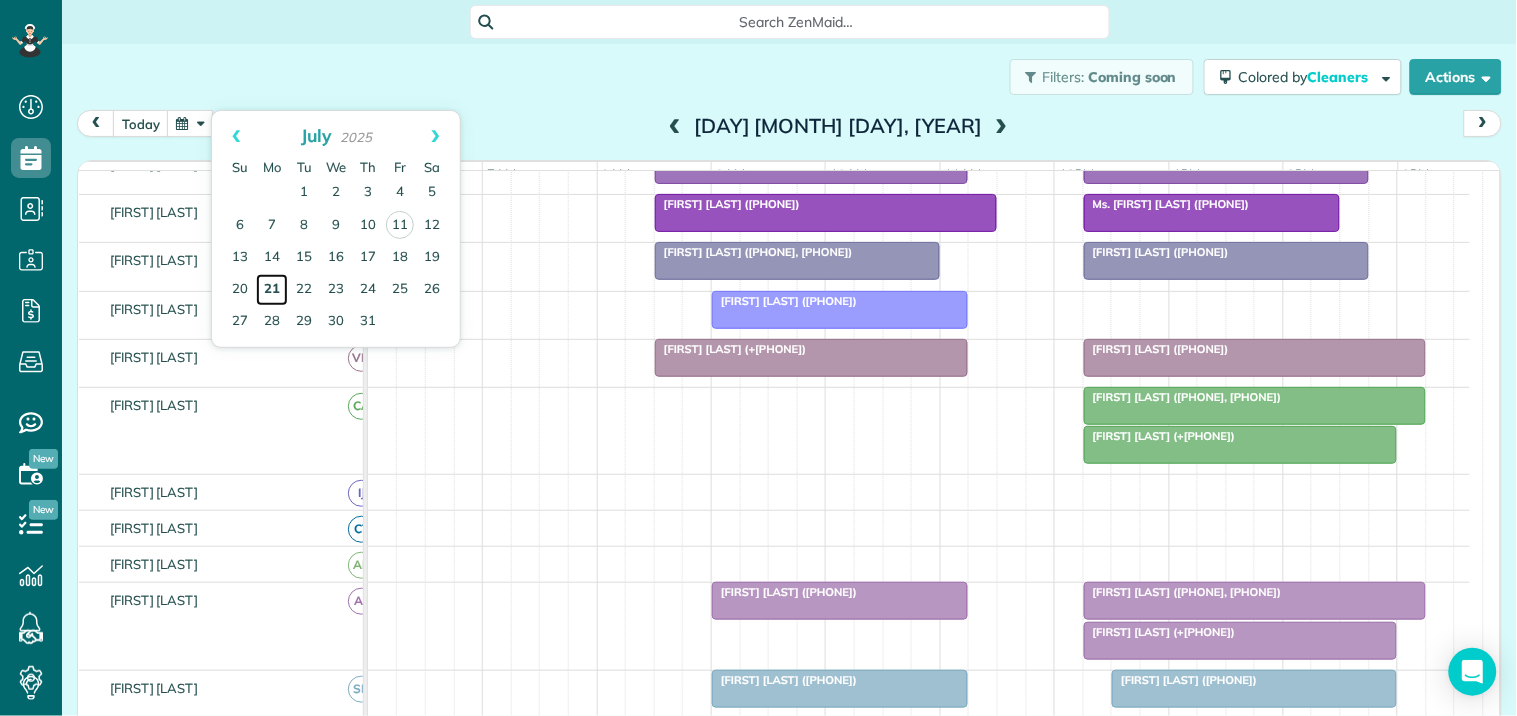 click on "21" at bounding box center (272, 290) 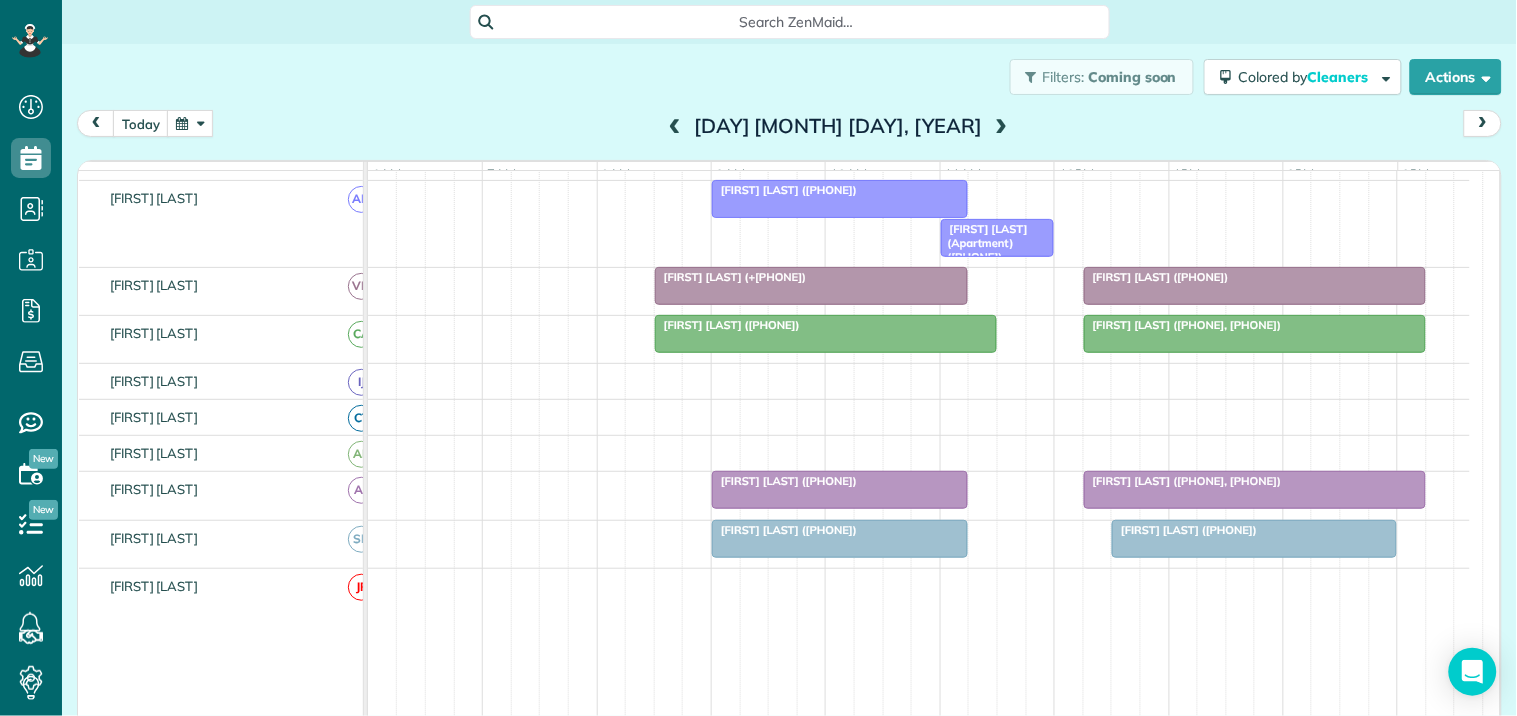 click at bounding box center [1001, 127] 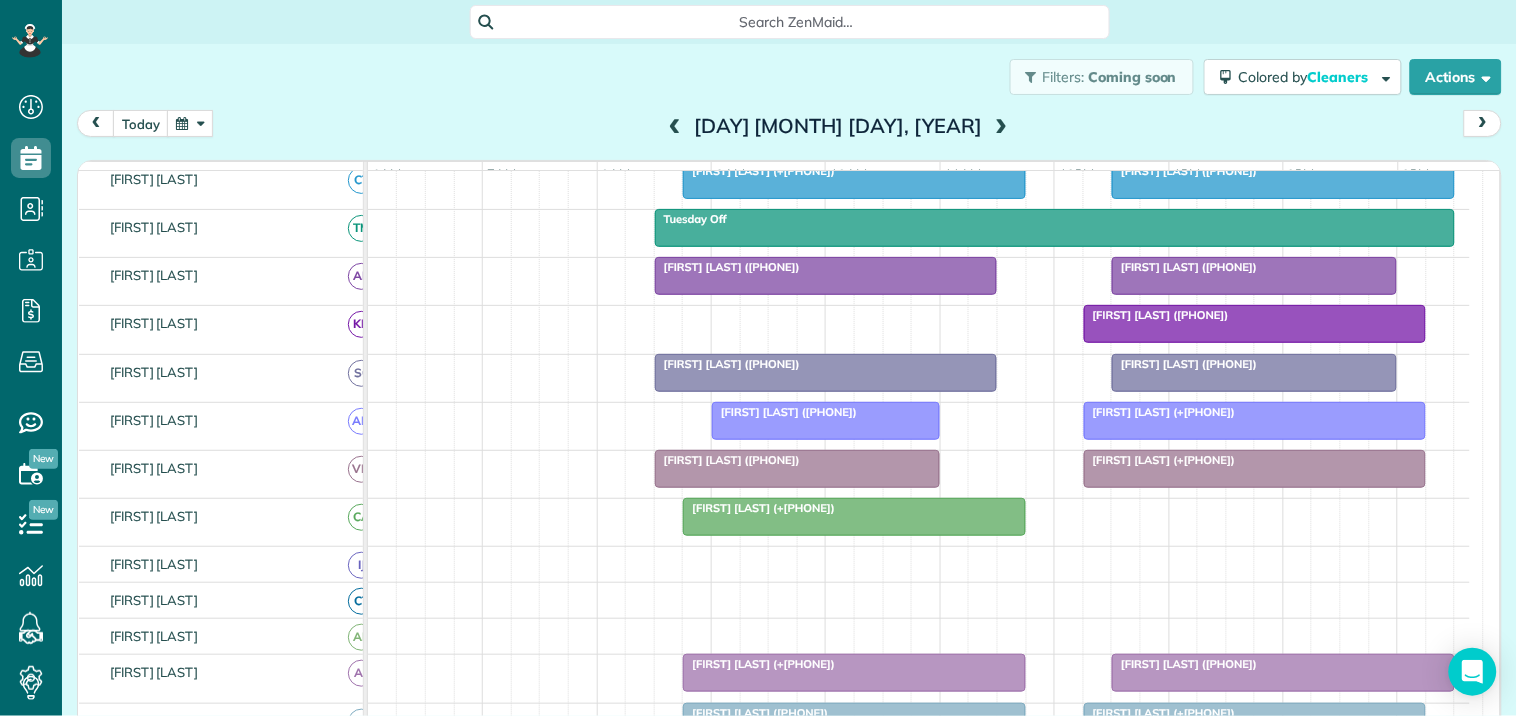 click at bounding box center [675, 127] 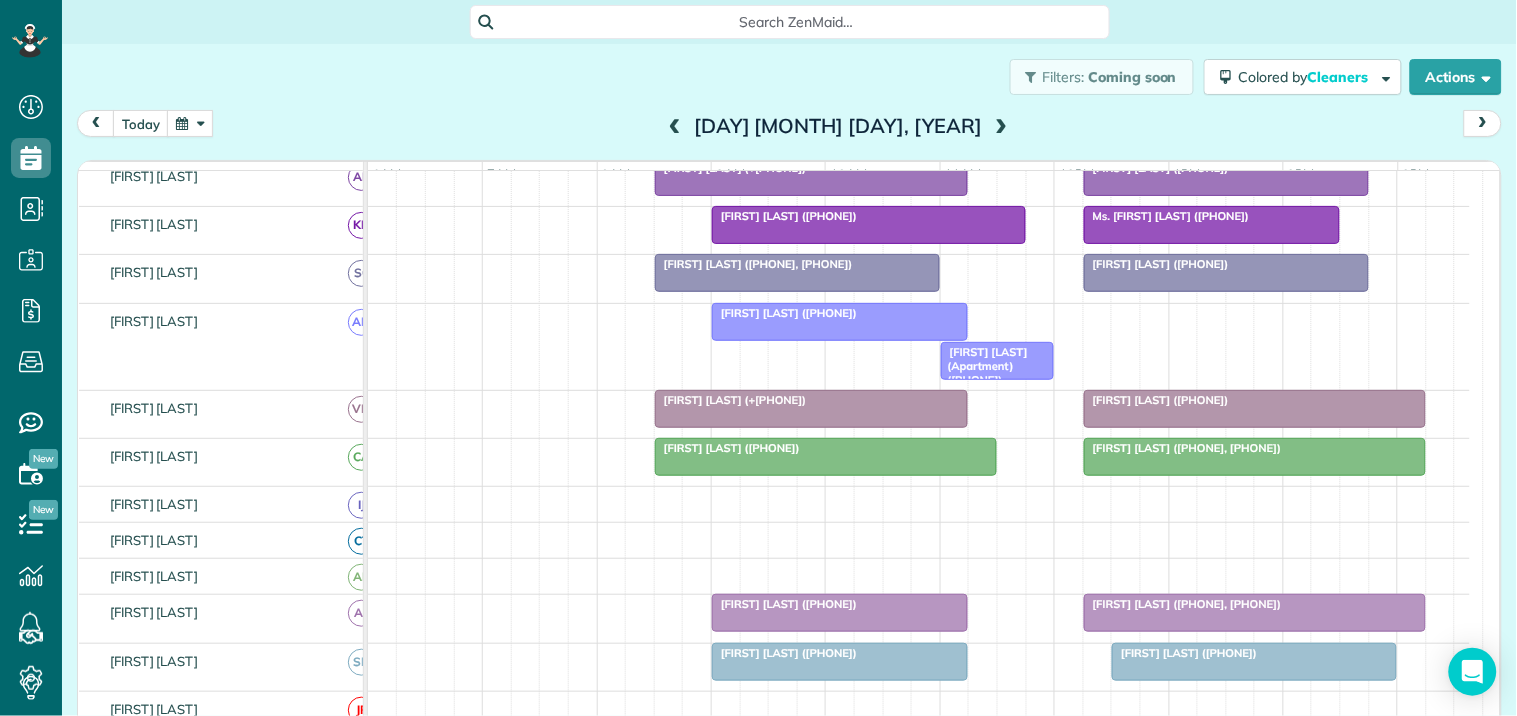 click at bounding box center (1001, 127) 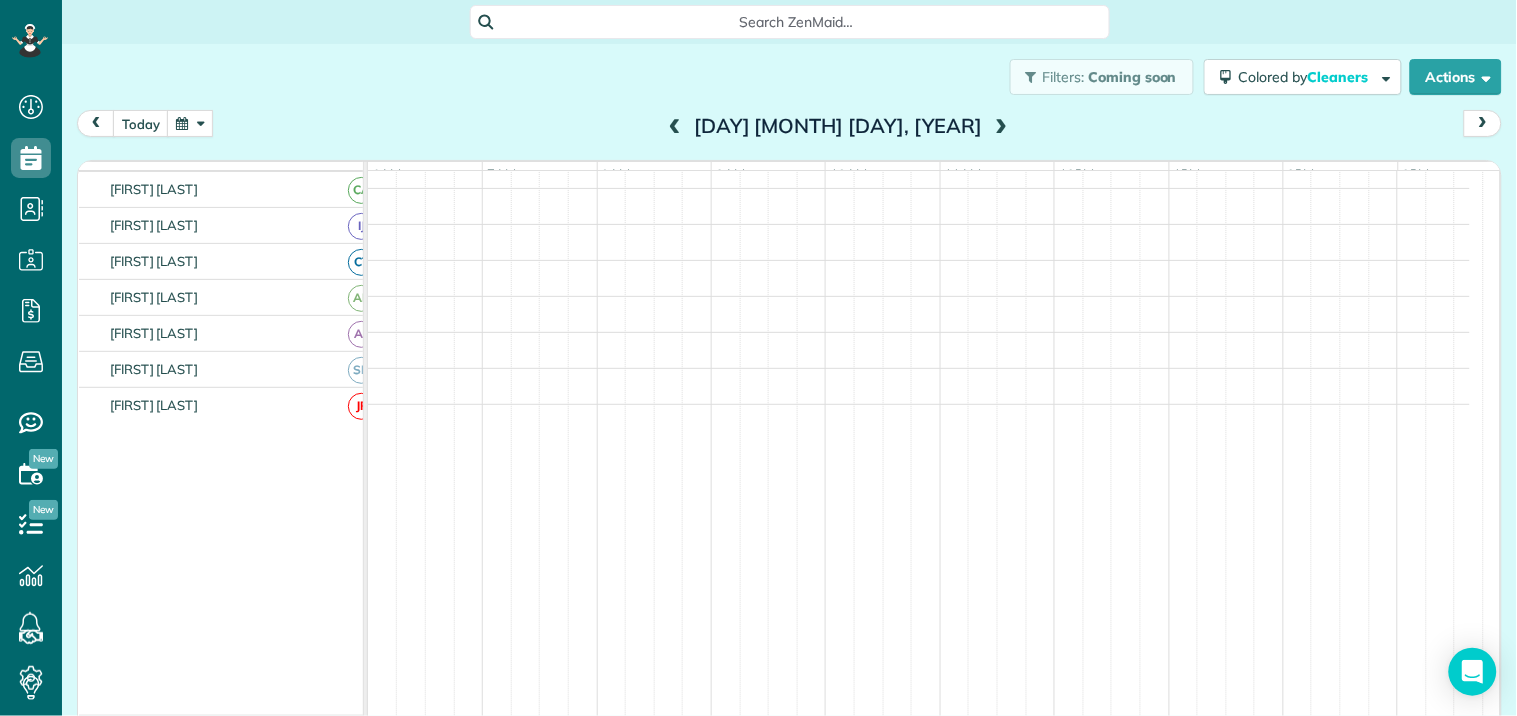 scroll, scrollTop: 294, scrollLeft: 0, axis: vertical 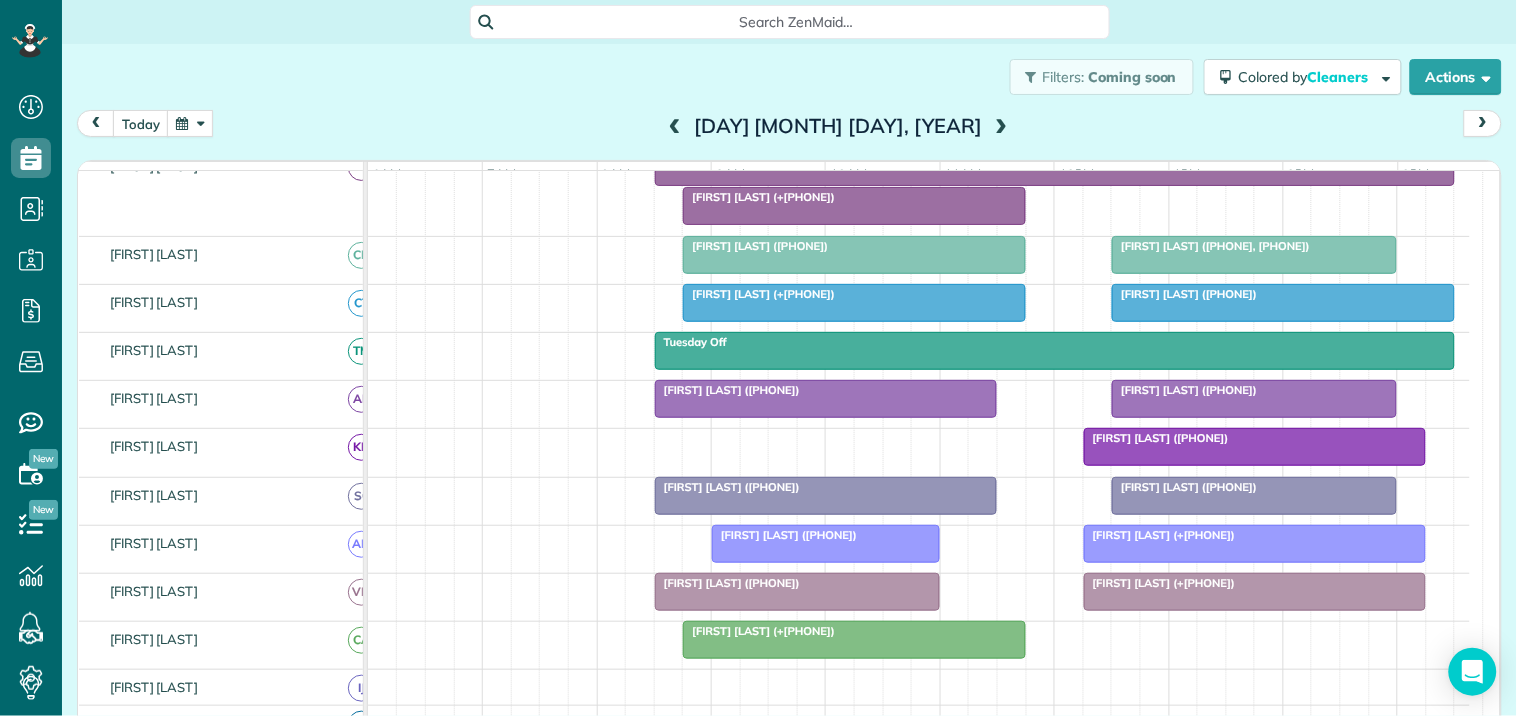 click at bounding box center (1001, 127) 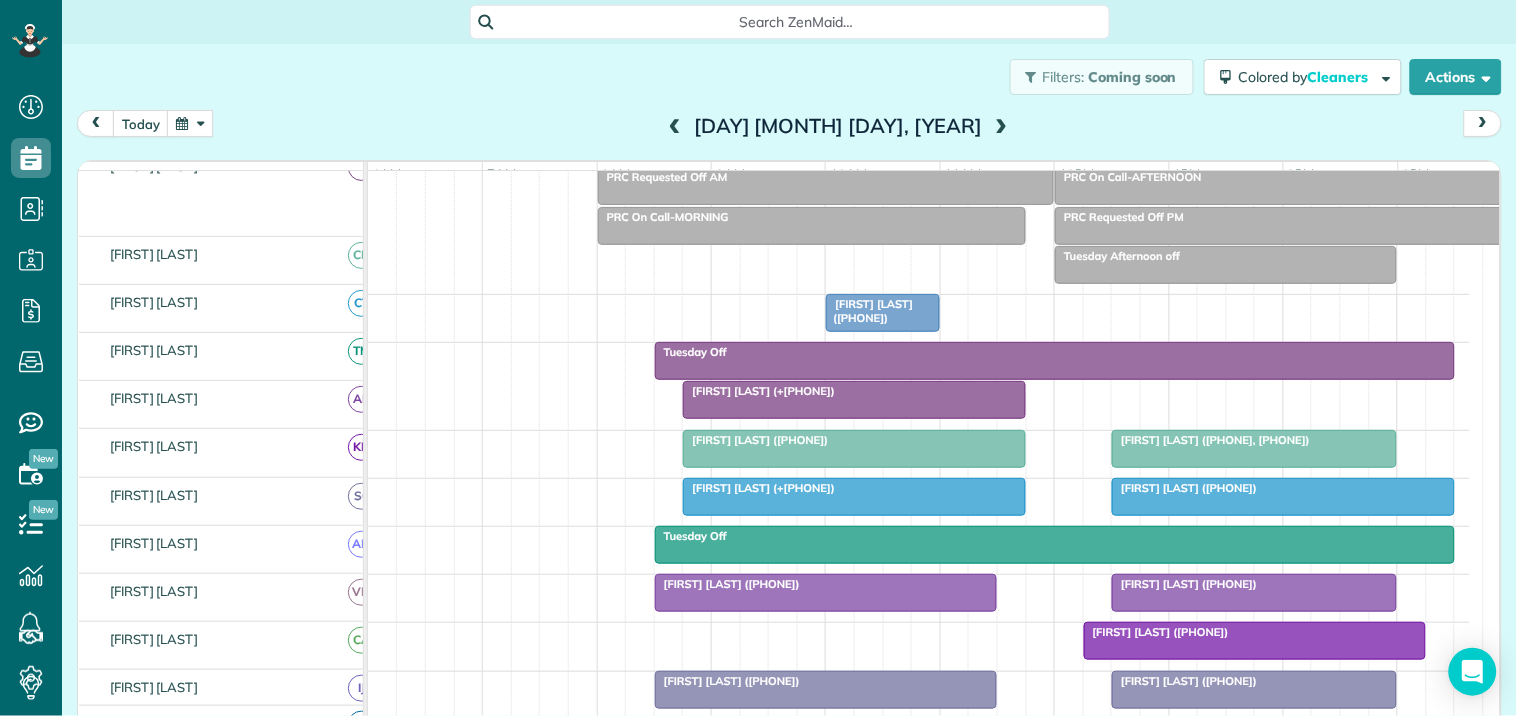 scroll, scrollTop: 120, scrollLeft: 0, axis: vertical 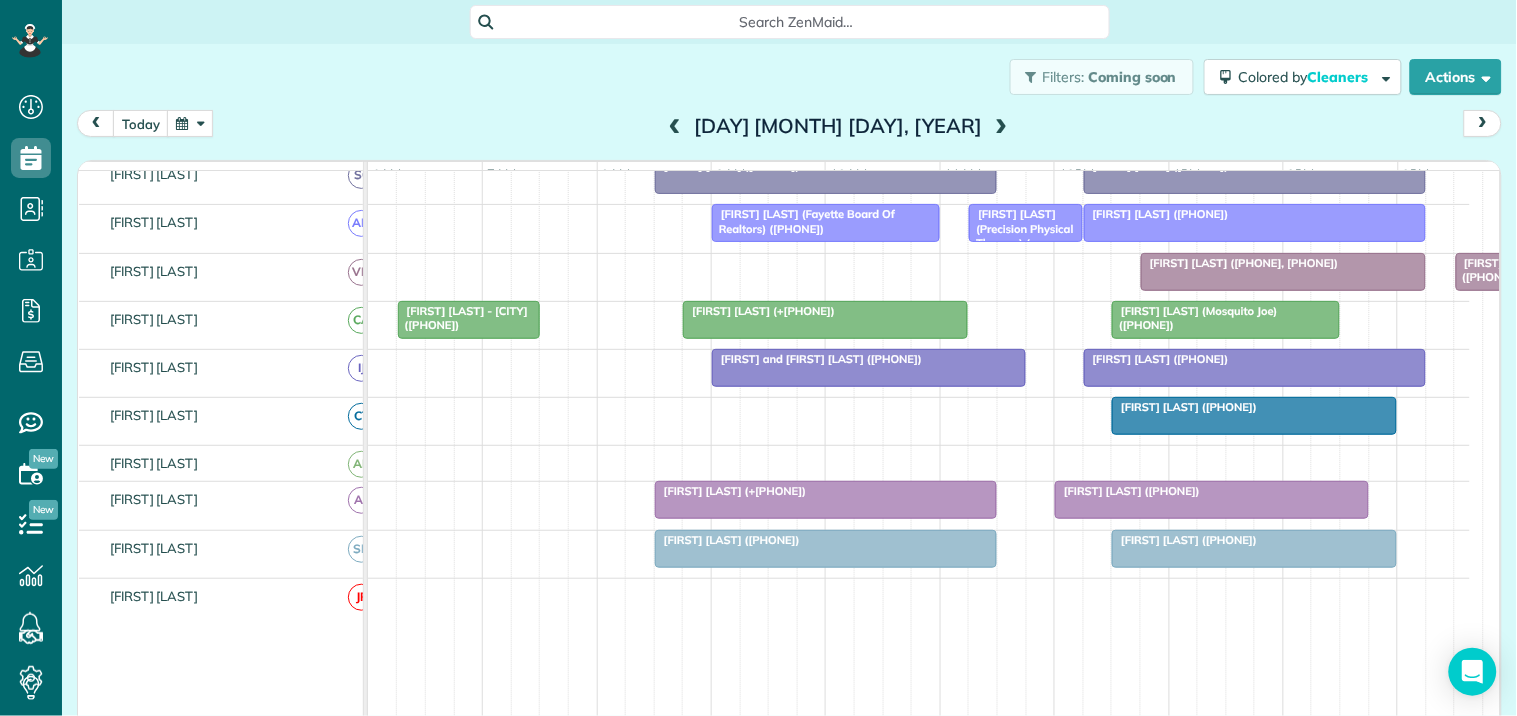 click at bounding box center [1001, 127] 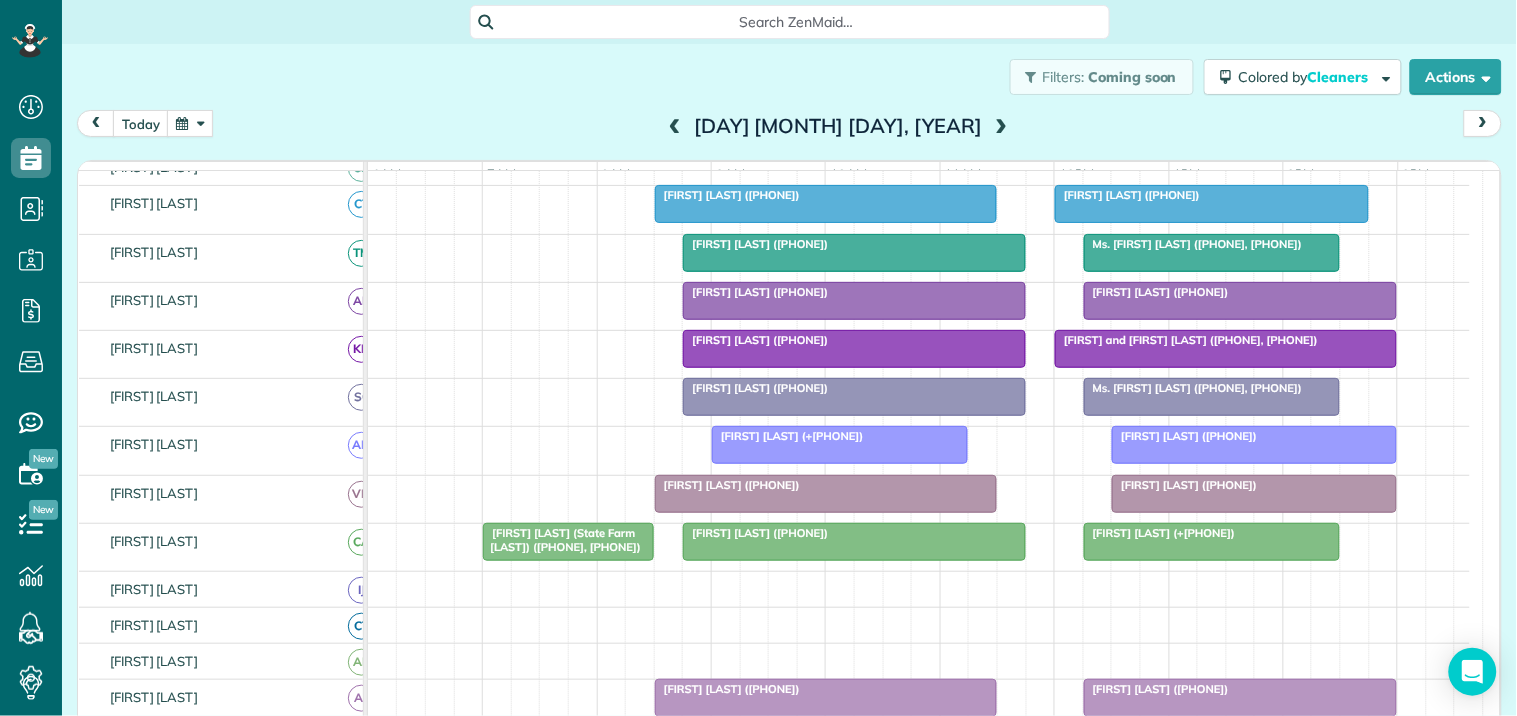 click at bounding box center (1001, 127) 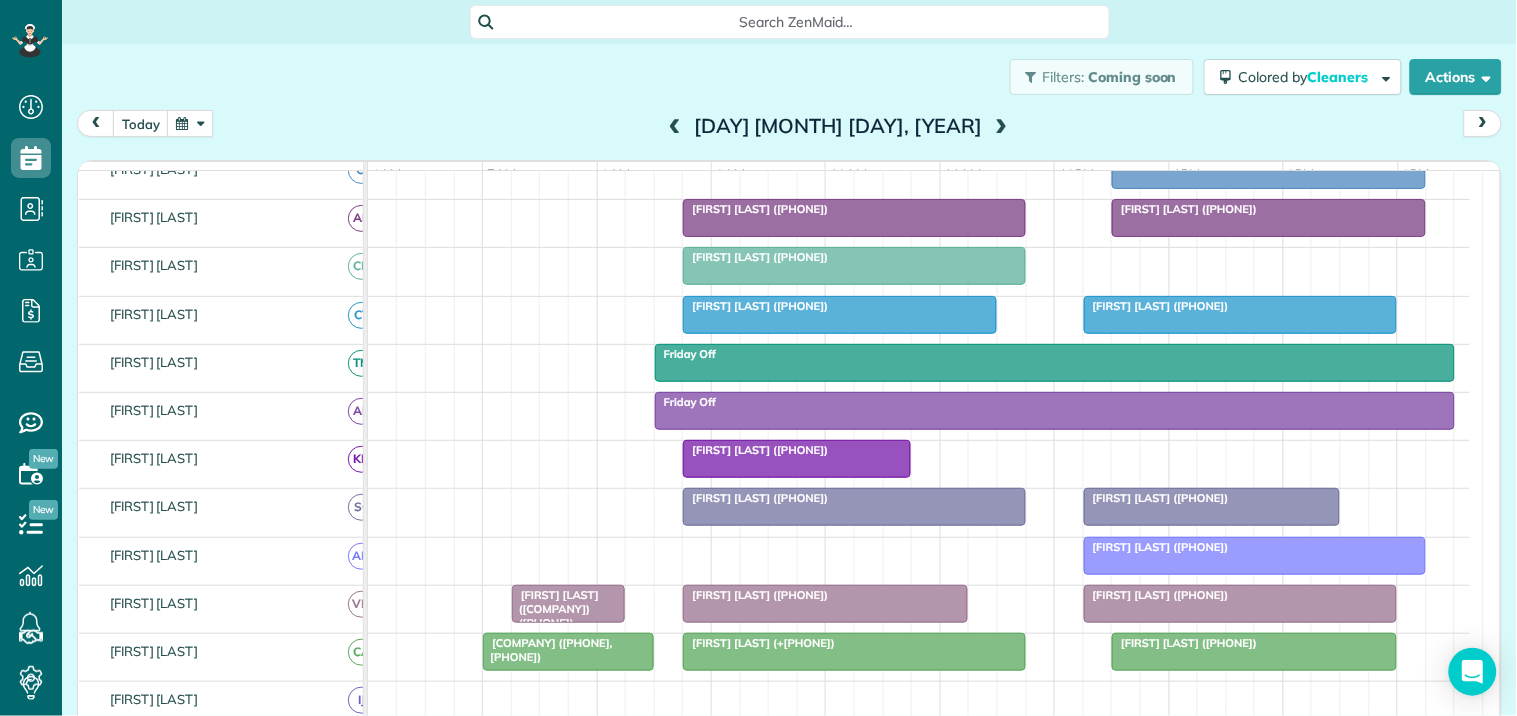 click at bounding box center (675, 127) 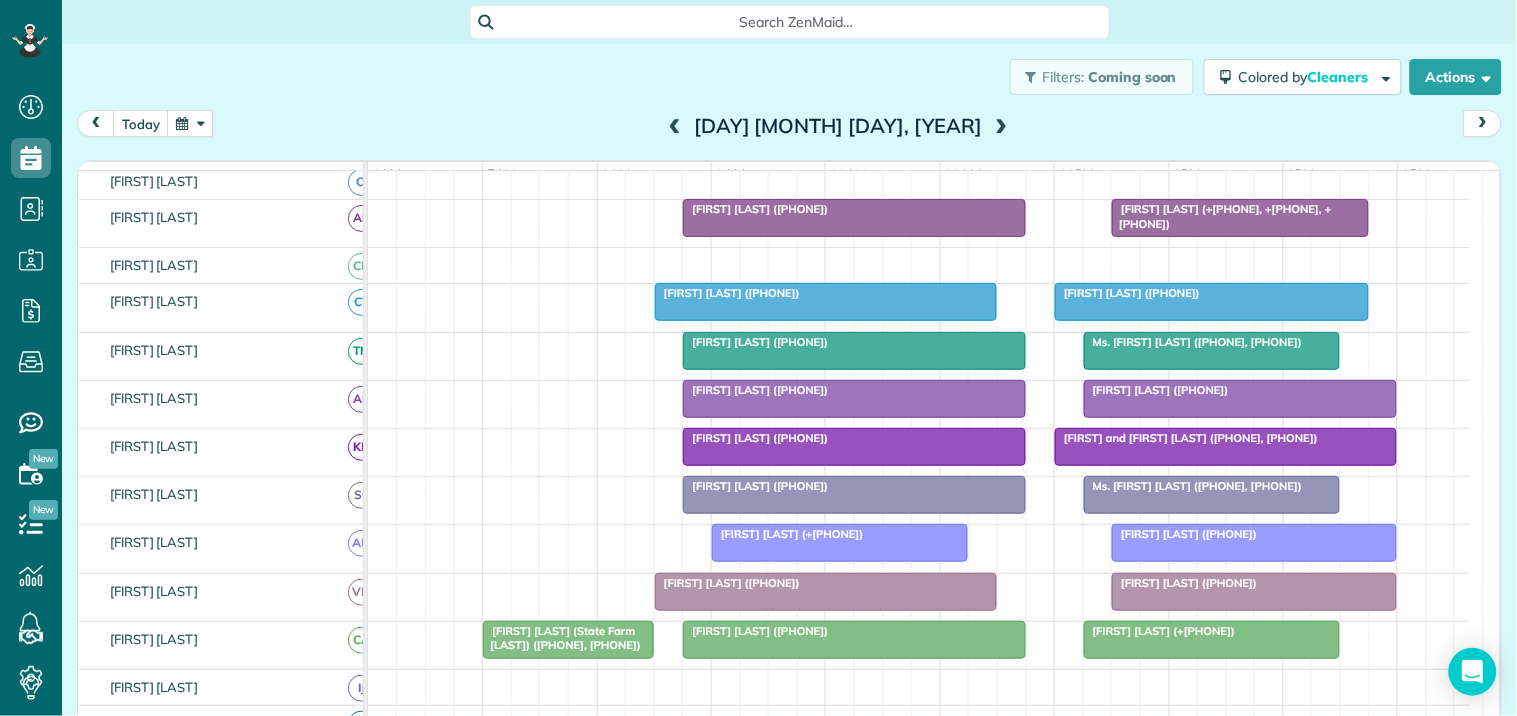 click at bounding box center [675, 127] 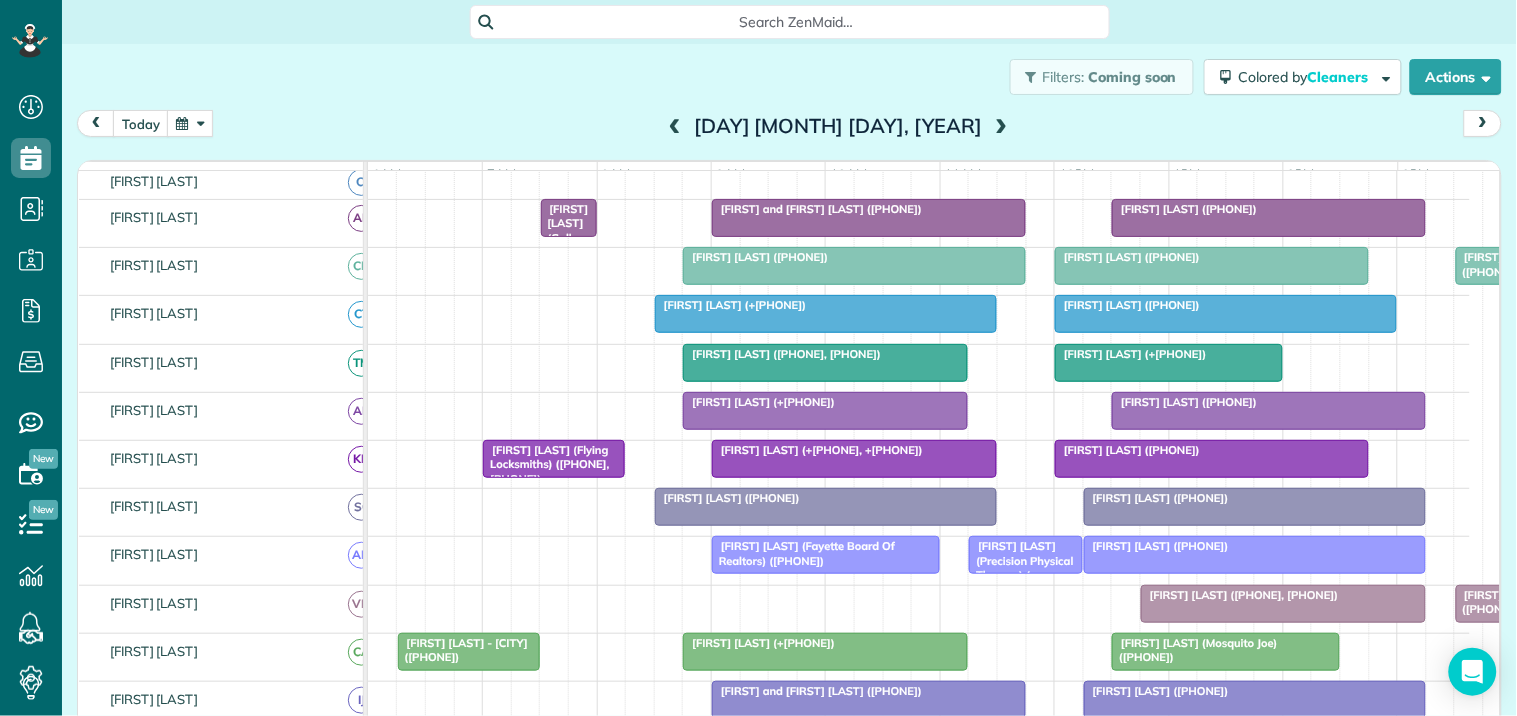 click at bounding box center [675, 127] 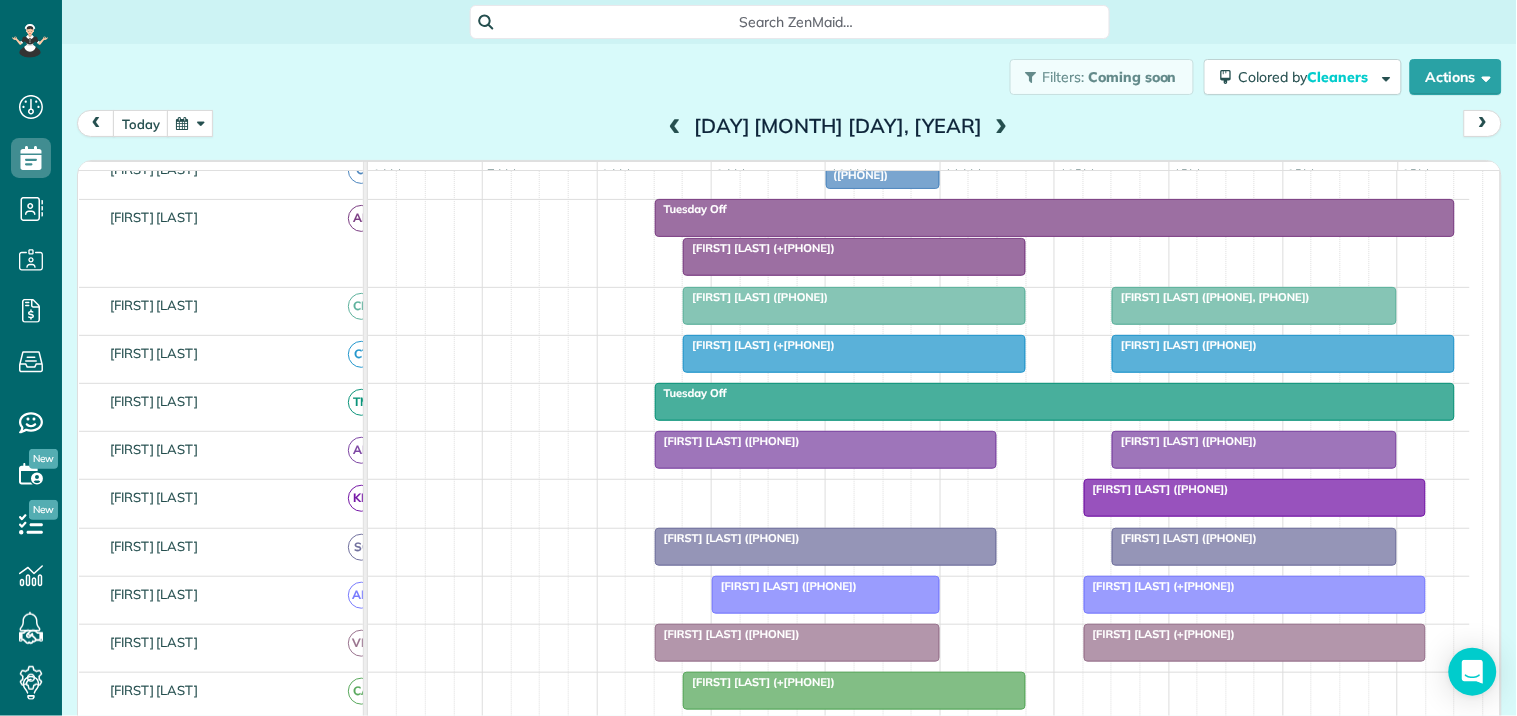 click at bounding box center [675, 127] 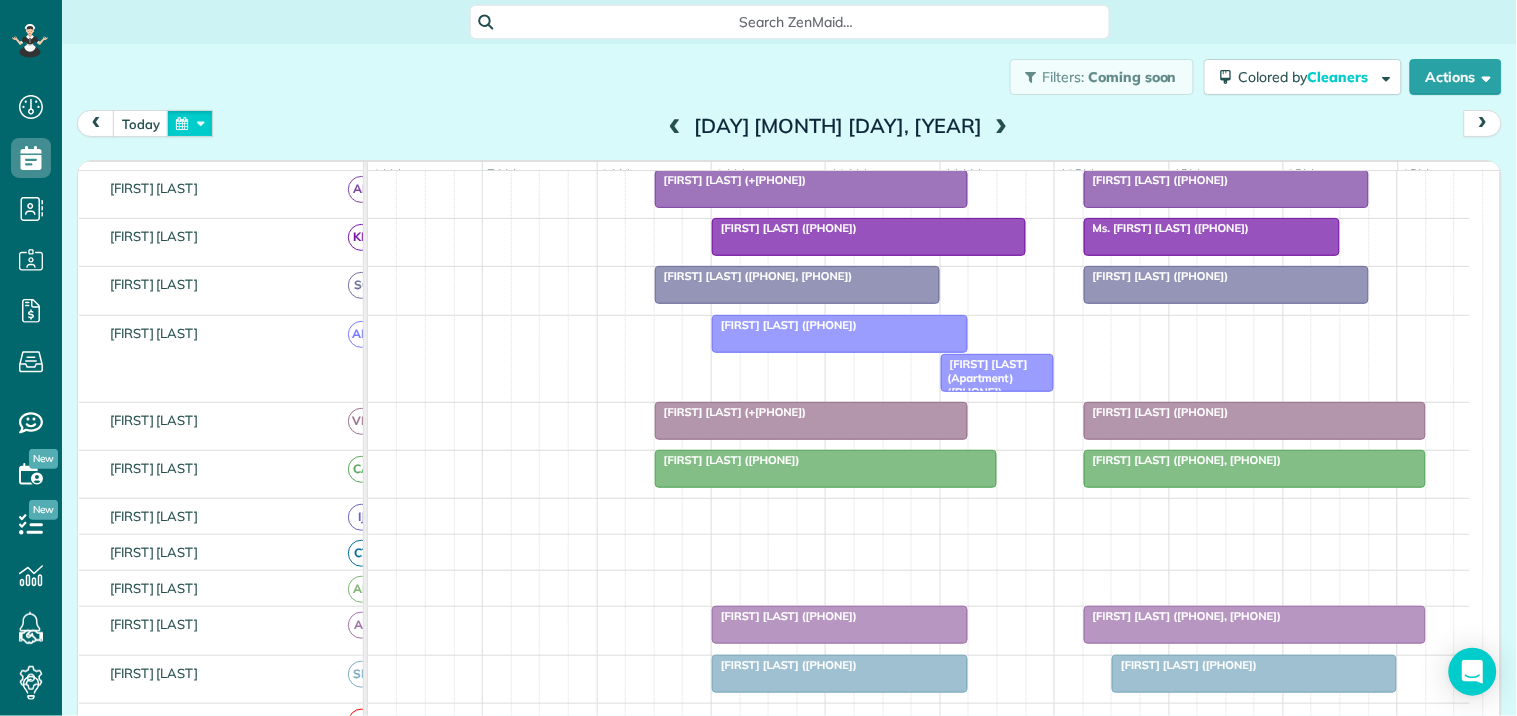 click at bounding box center [190, 123] 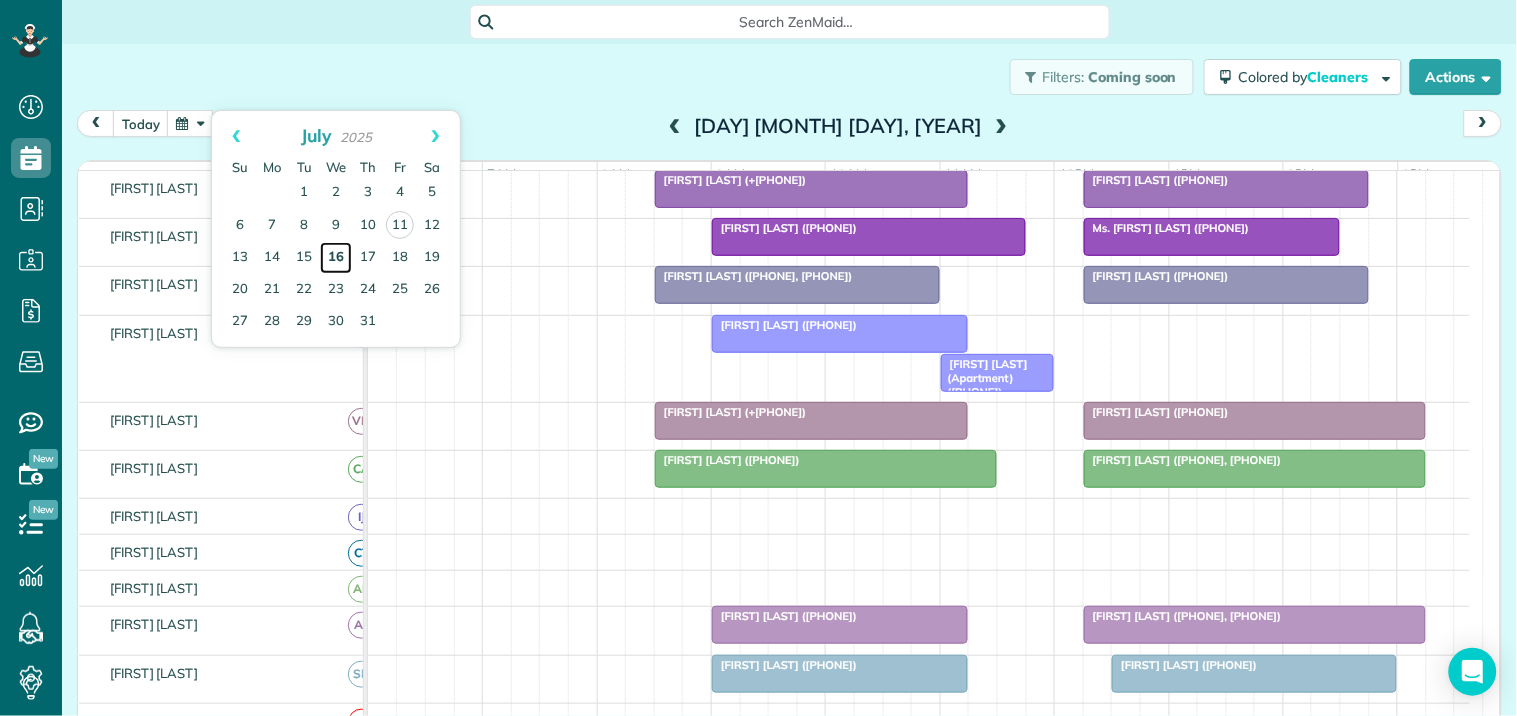 click on "16" at bounding box center [336, 258] 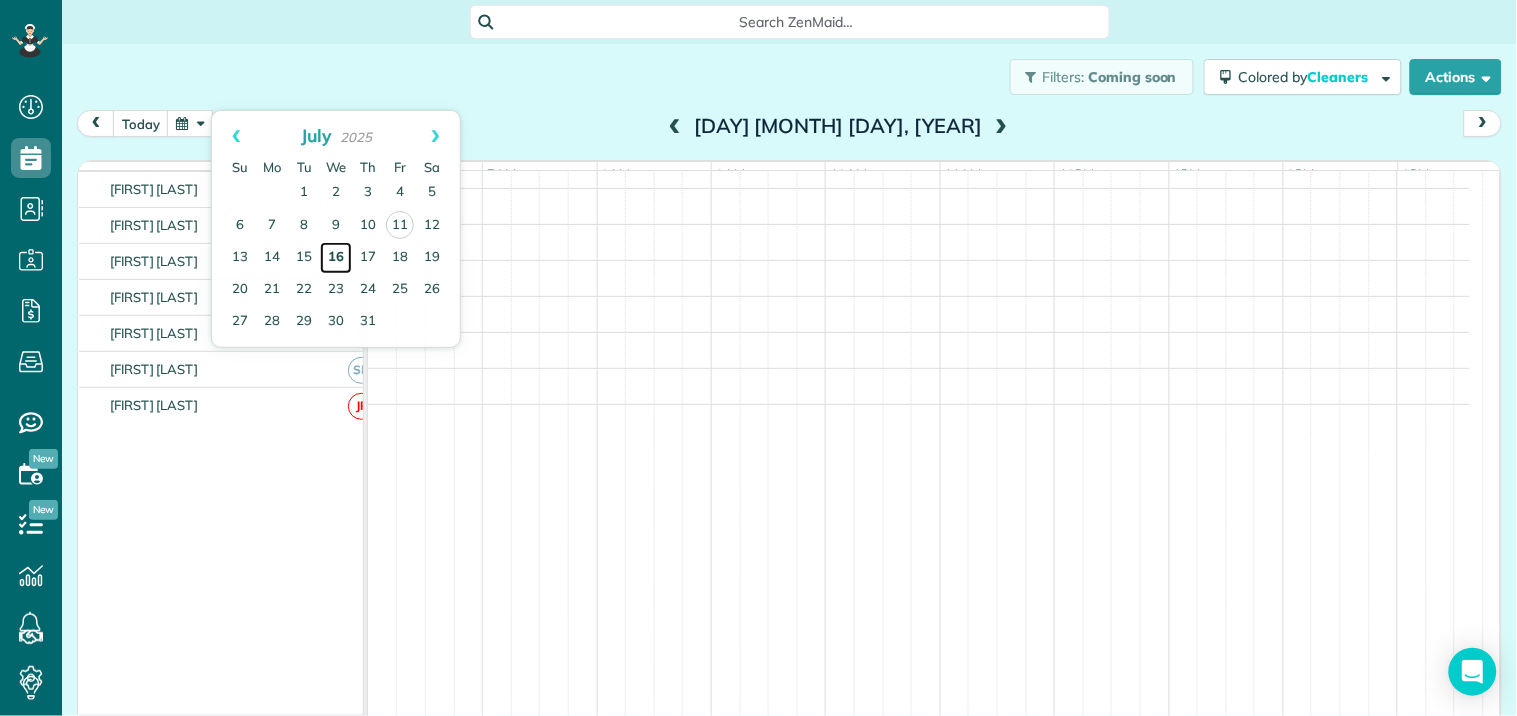 scroll, scrollTop: 282, scrollLeft: 0, axis: vertical 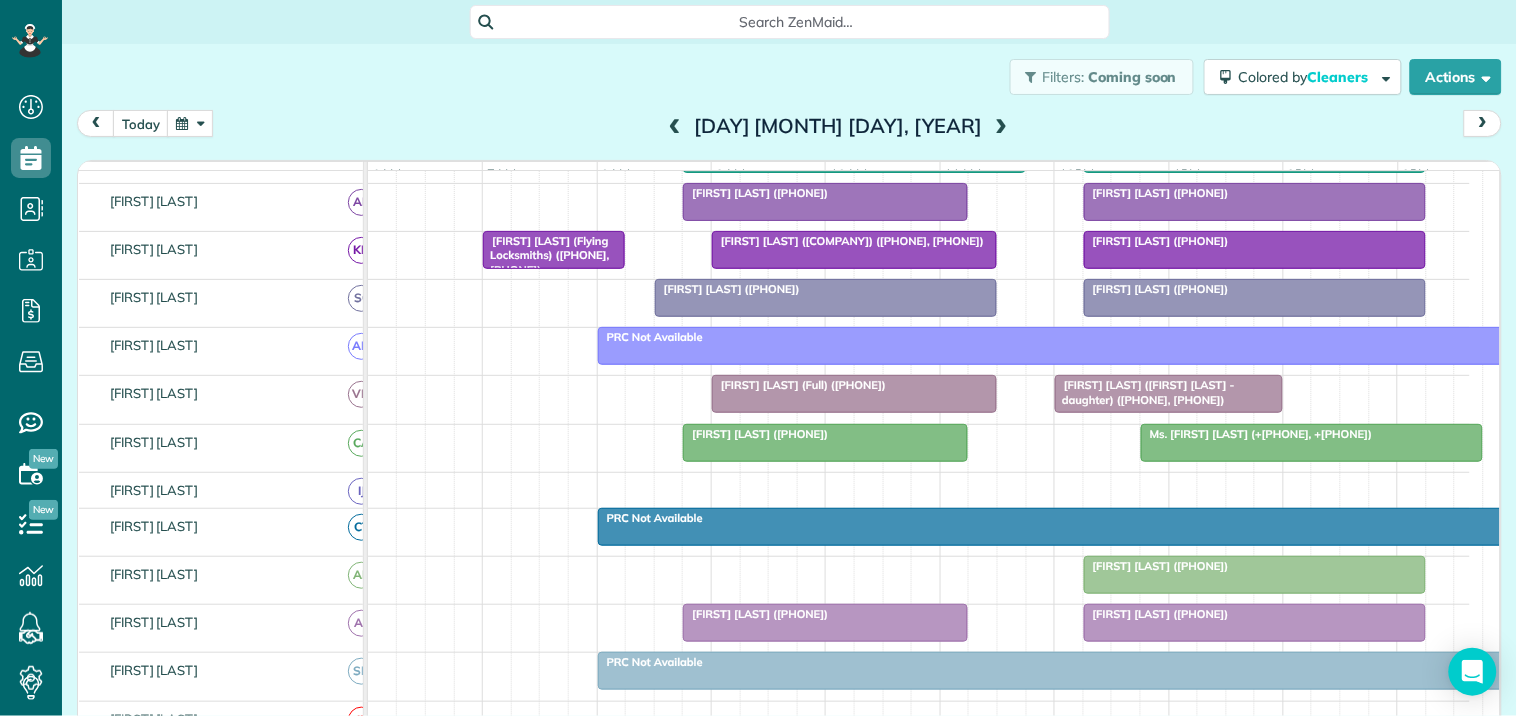 click at bounding box center (190, 123) 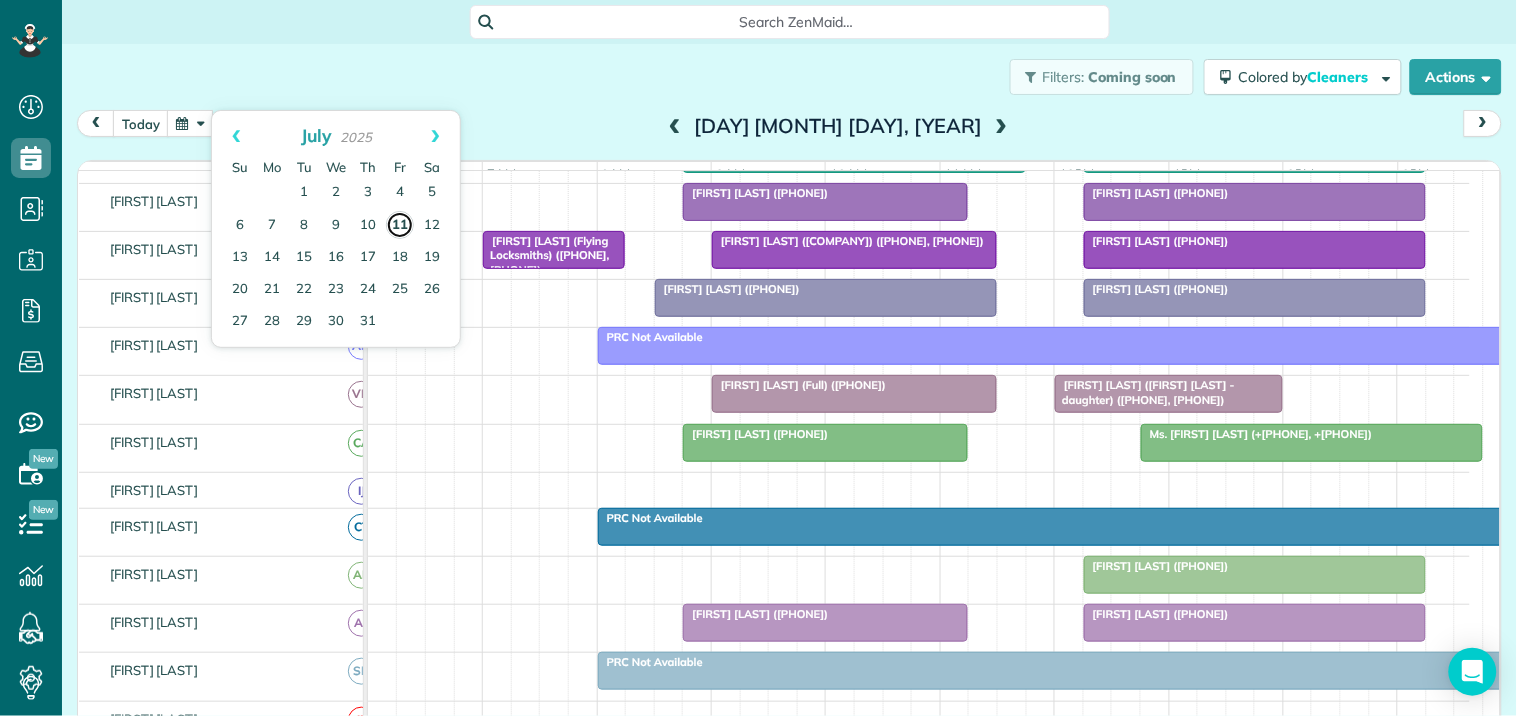 click on "11" at bounding box center [400, 225] 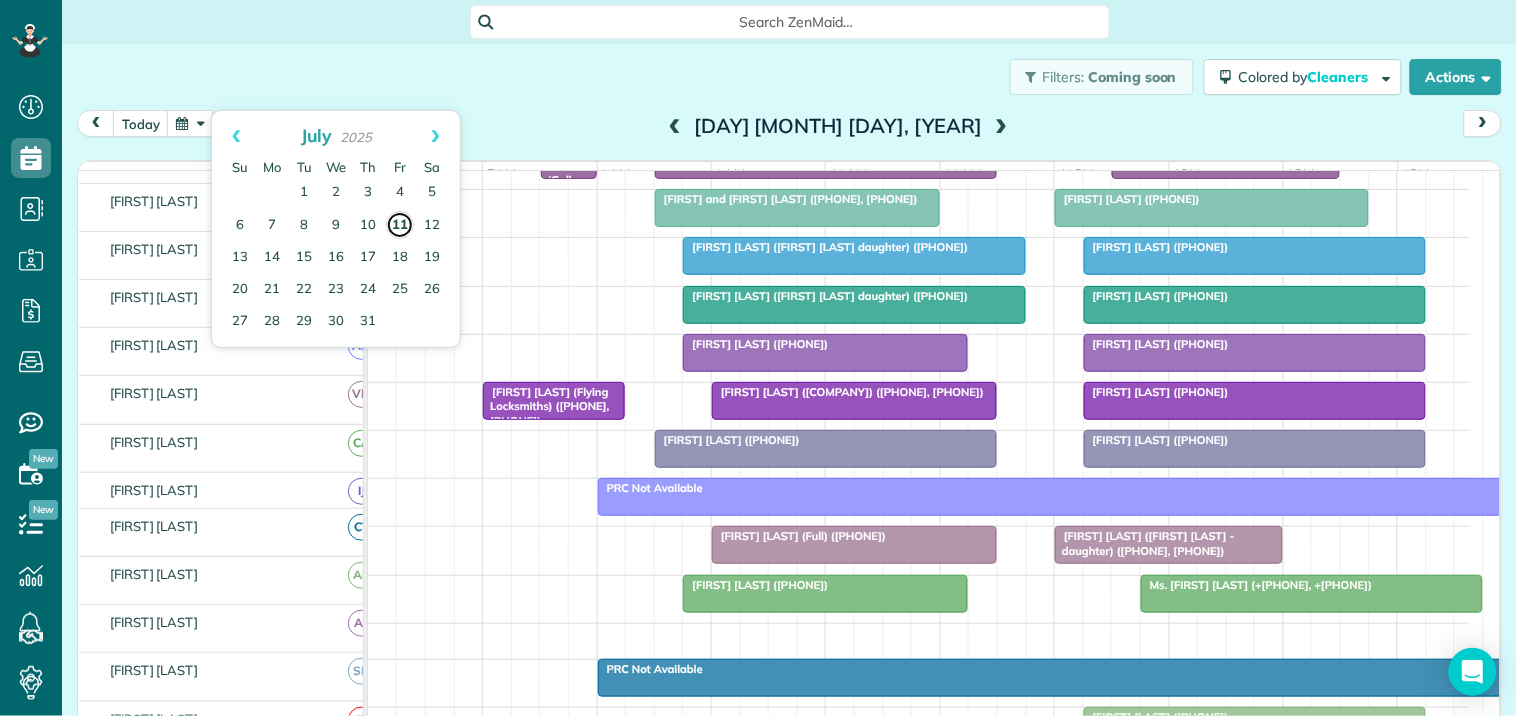 scroll, scrollTop: 282, scrollLeft: 0, axis: vertical 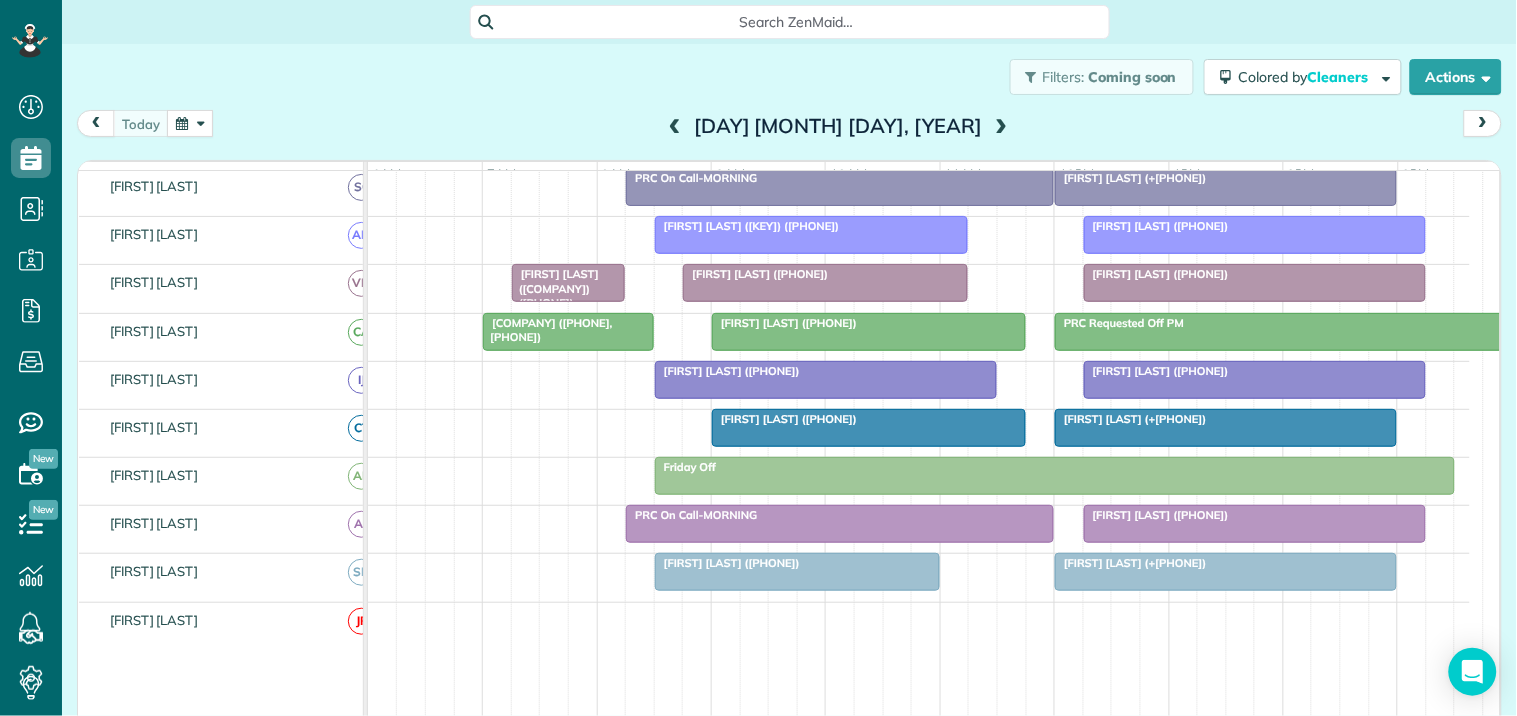 click on "Monika Shah (+18479713235)" at bounding box center [1156, 274] 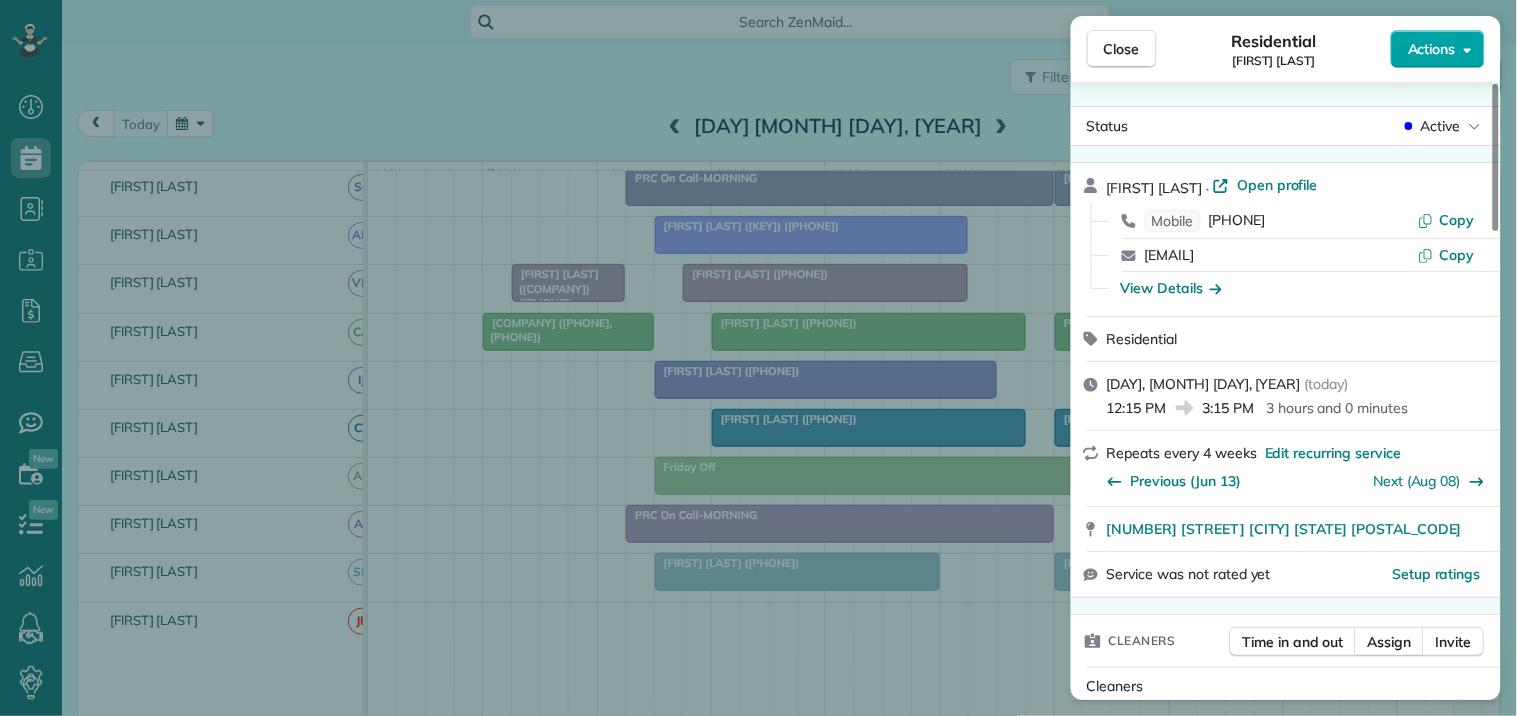 click on "Actions" at bounding box center [1432, 49] 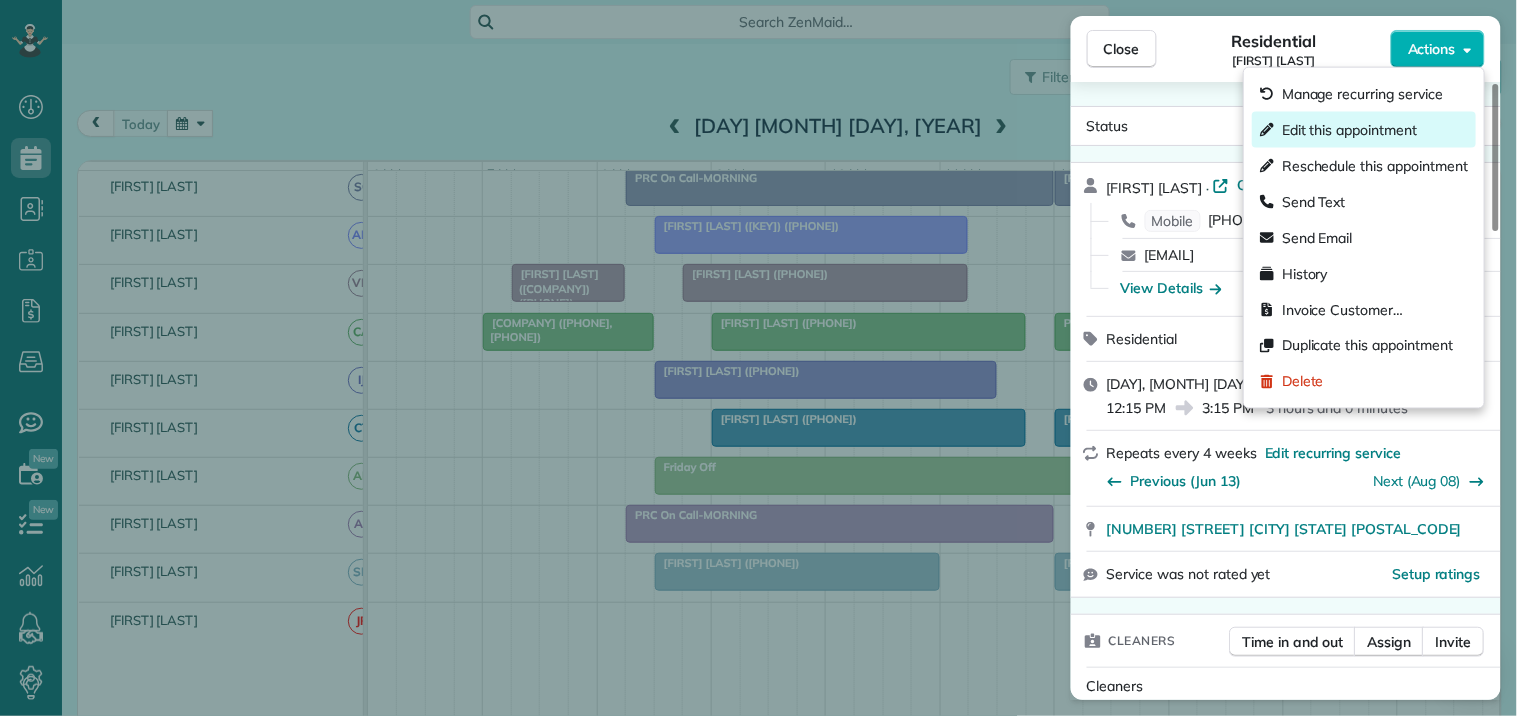 click on "Edit this appointment" at bounding box center (1349, 130) 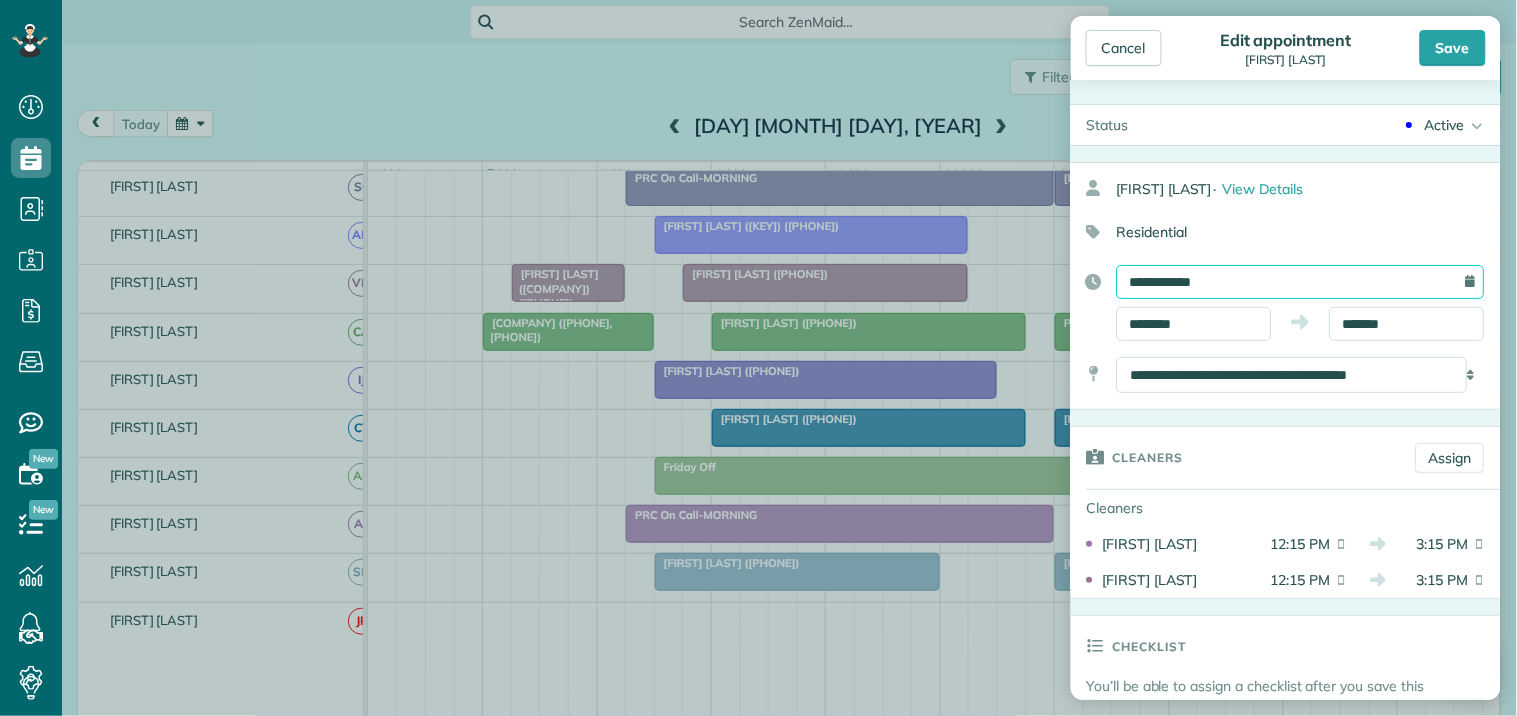 click on "**********" at bounding box center [1301, 282] 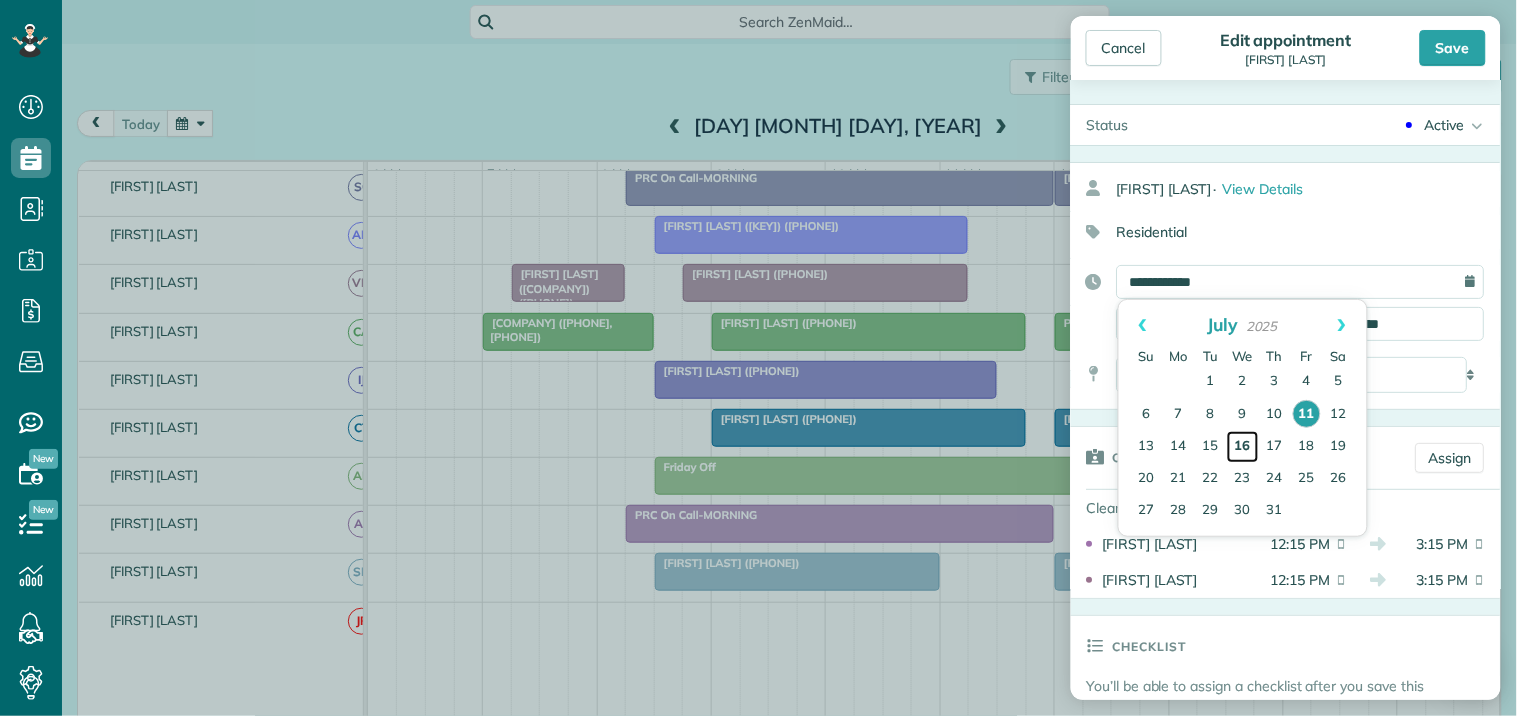 click on "16" at bounding box center (1243, 447) 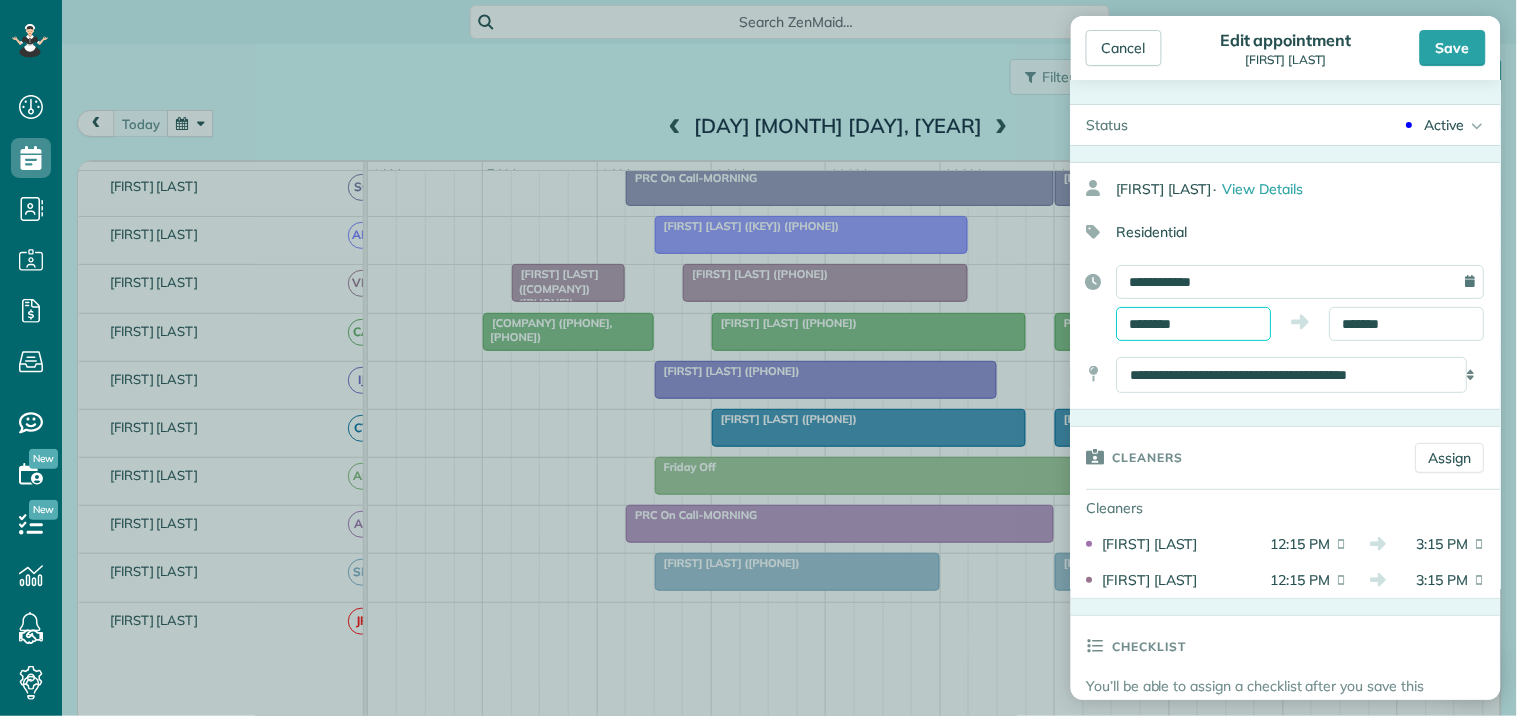click on "********" at bounding box center (1194, 324) 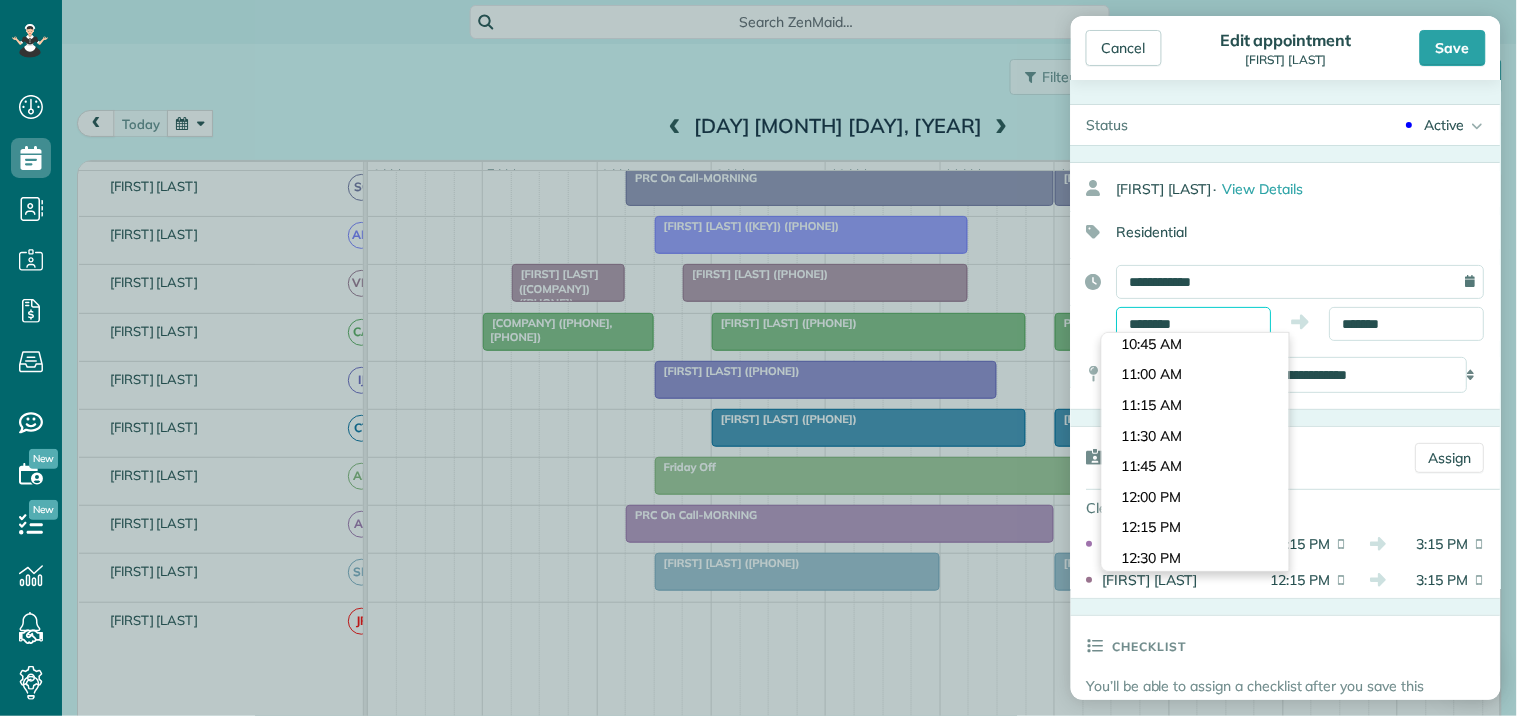 scroll, scrollTop: 990, scrollLeft: 0, axis: vertical 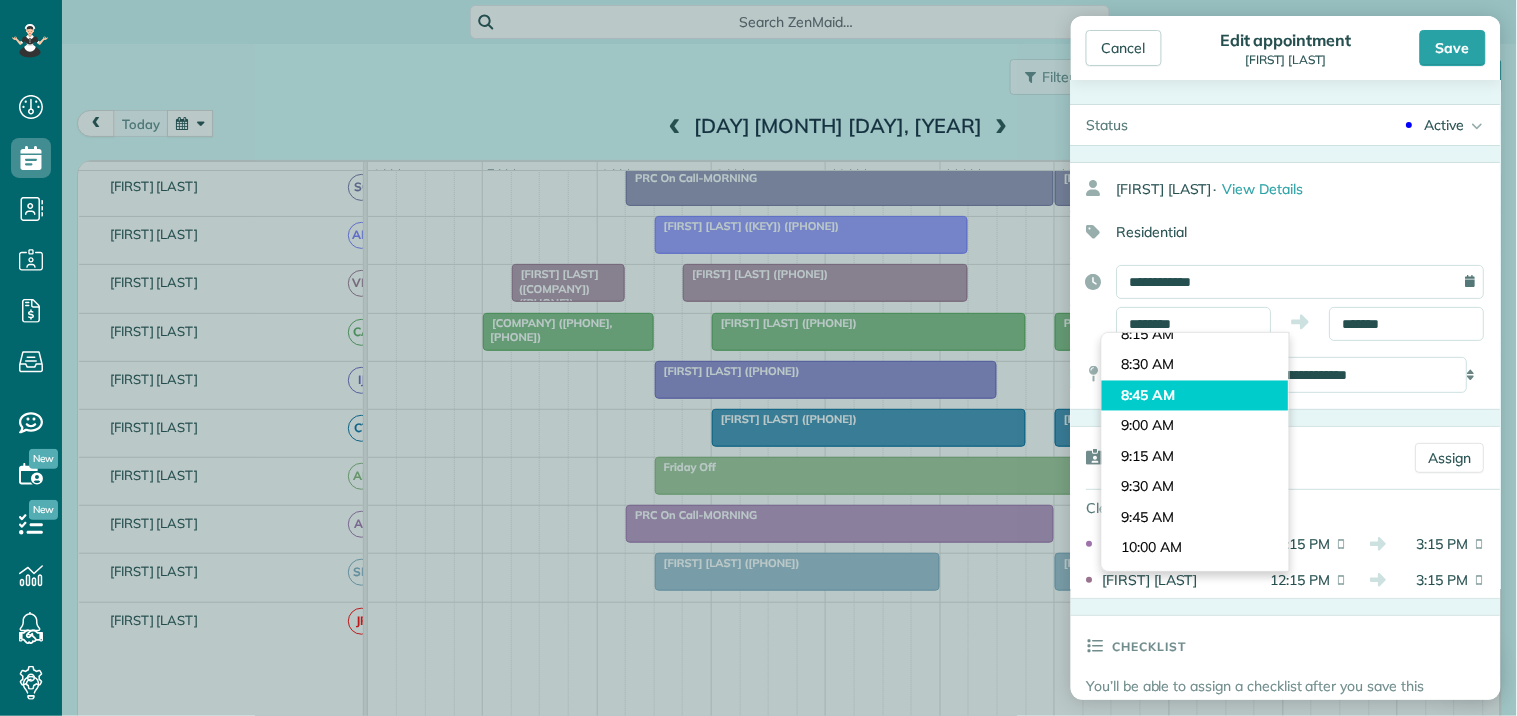 type on "*******" 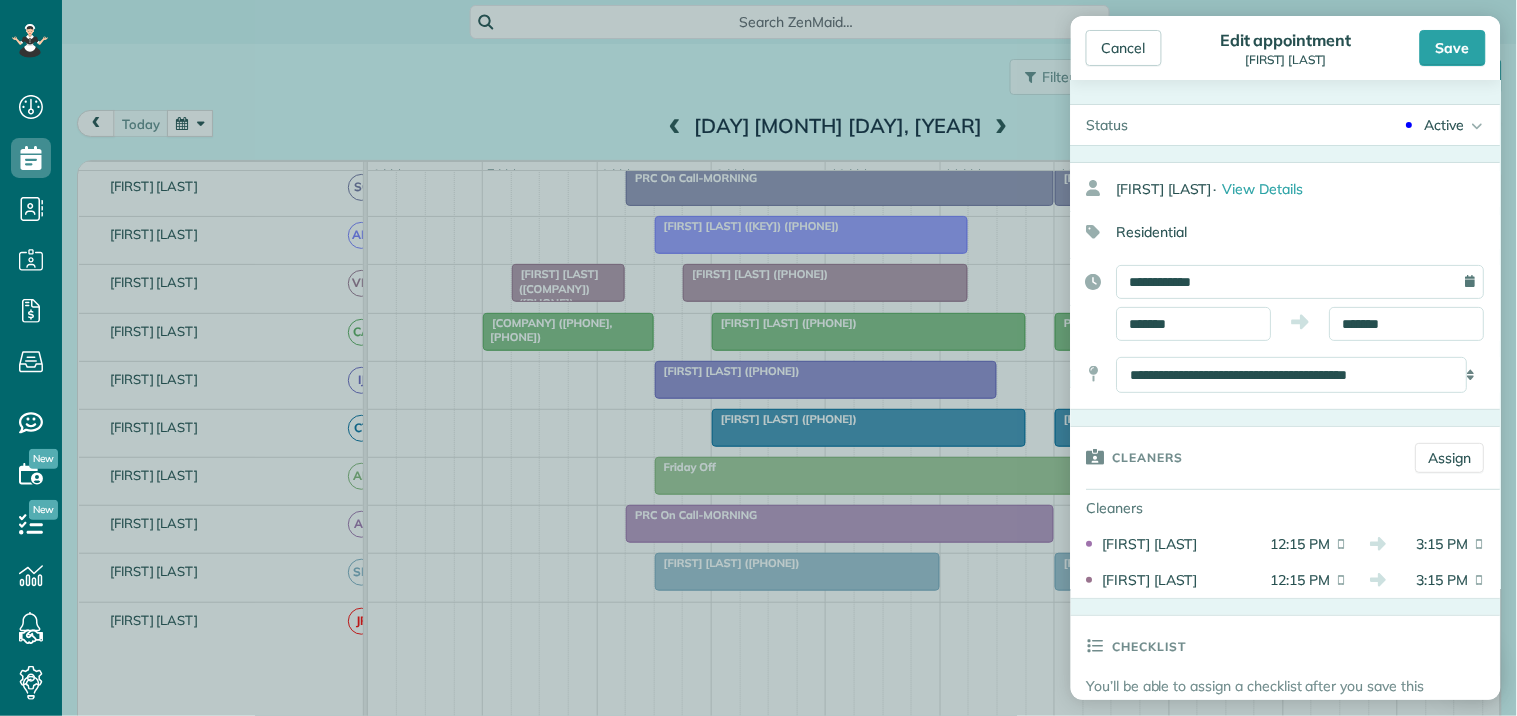 click on "Dashboard
Scheduling
Calendar View
List View
Dispatch View - Weekly scheduling (Beta)" at bounding box center (758, 358) 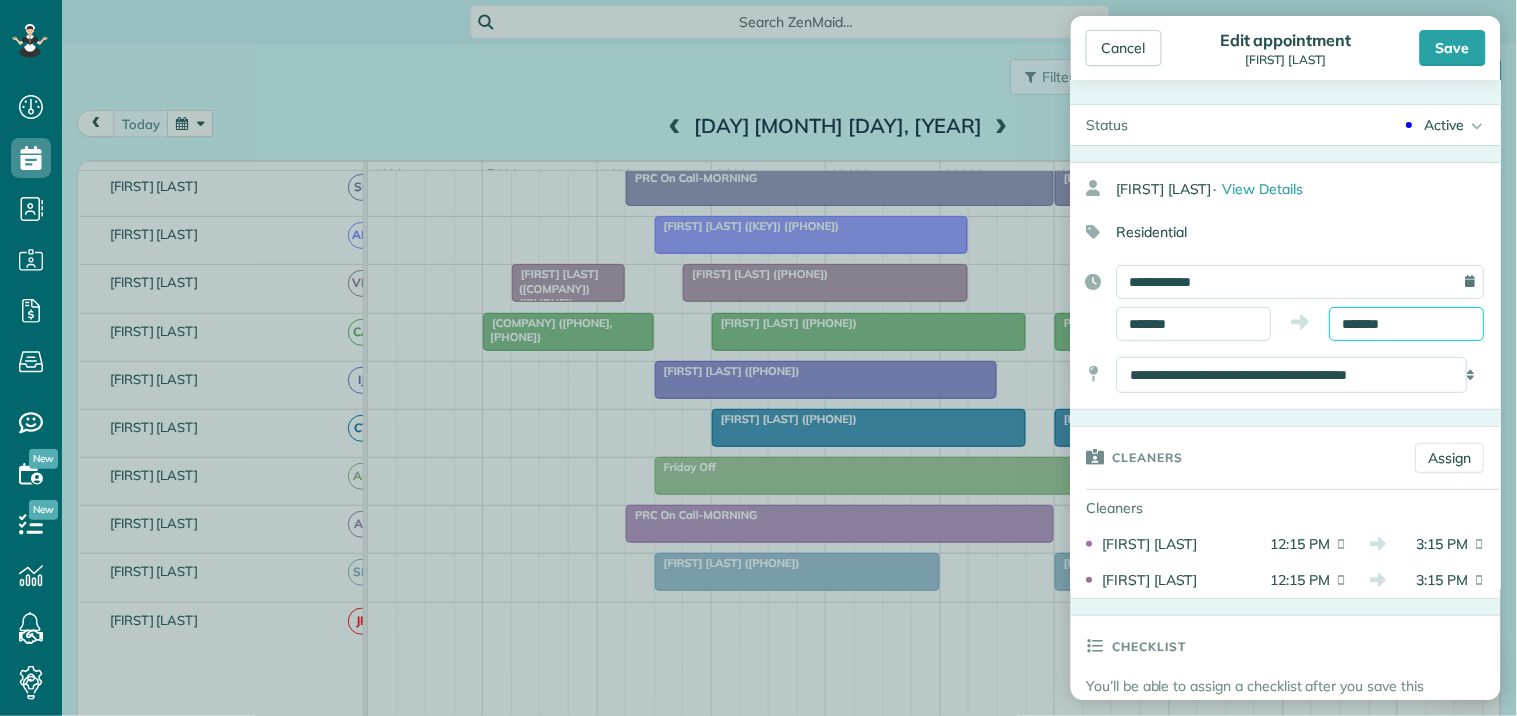 click on "*******" at bounding box center [1407, 324] 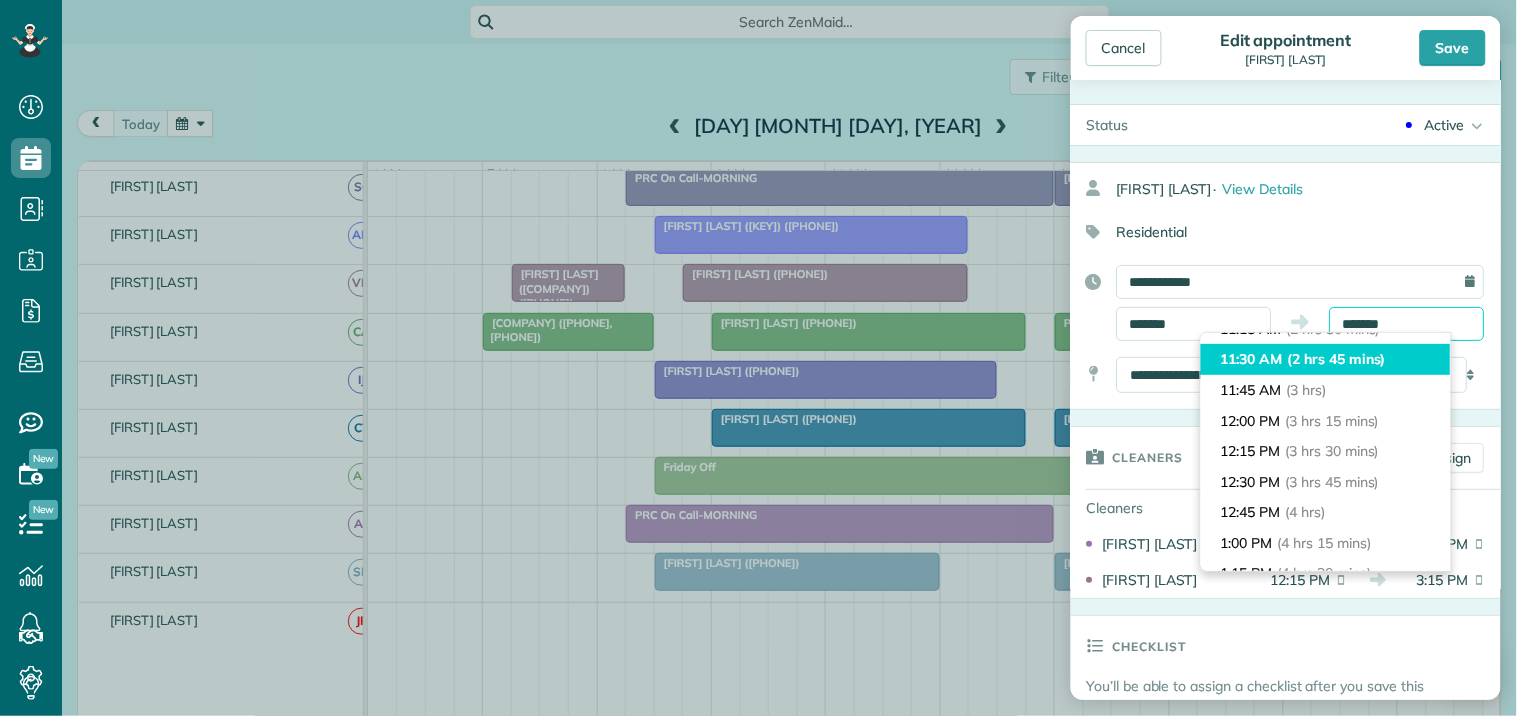 scroll, scrollTop: 207, scrollLeft: 0, axis: vertical 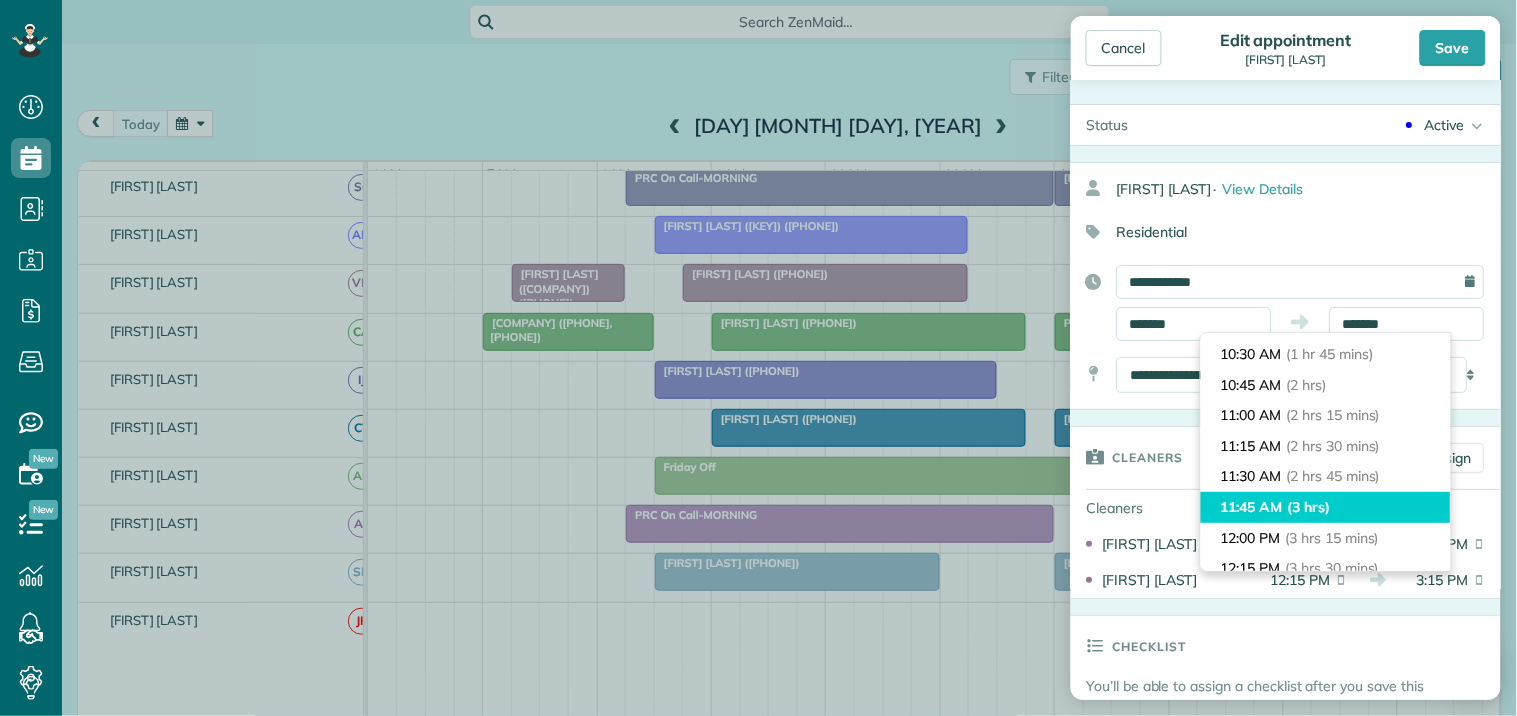 type on "********" 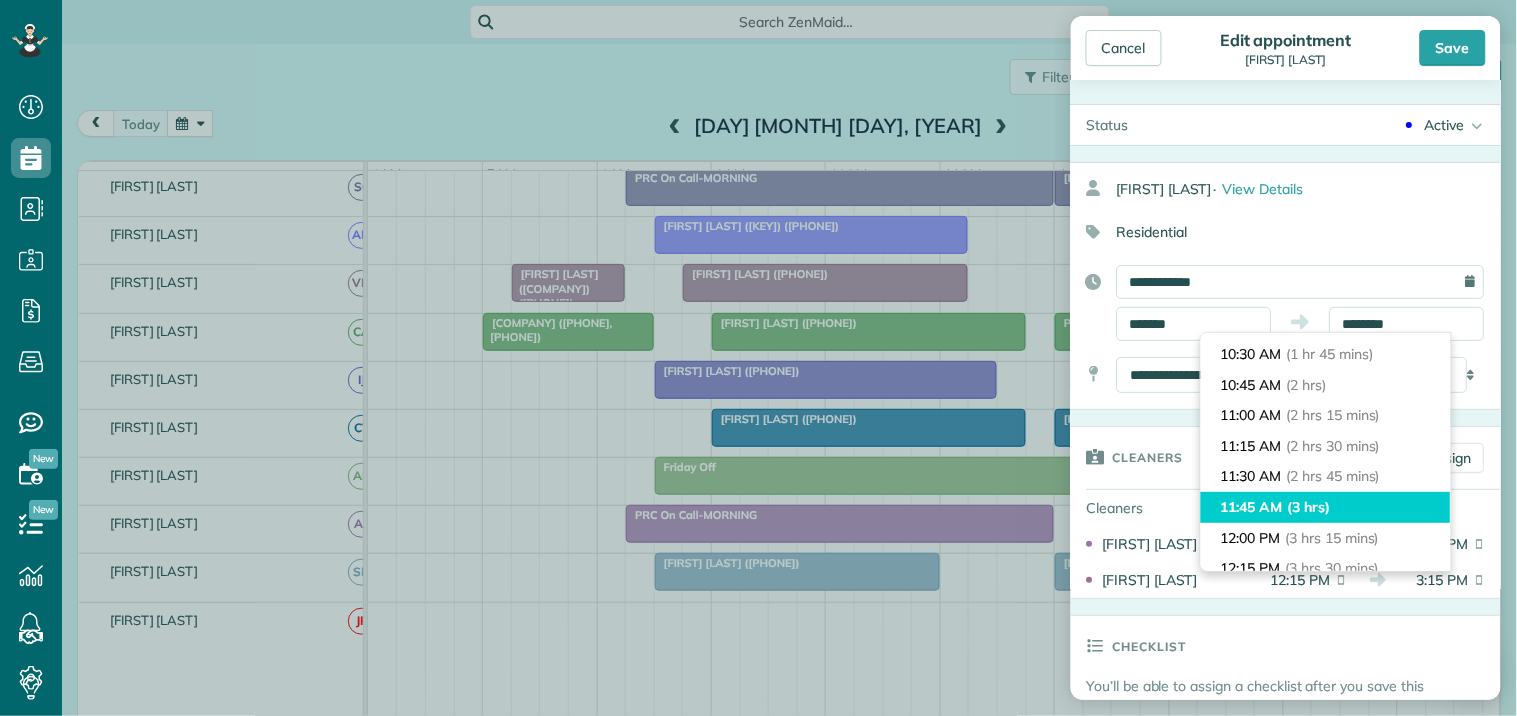 click on "11:45 AM  (3 hrs)" at bounding box center [1326, 507] 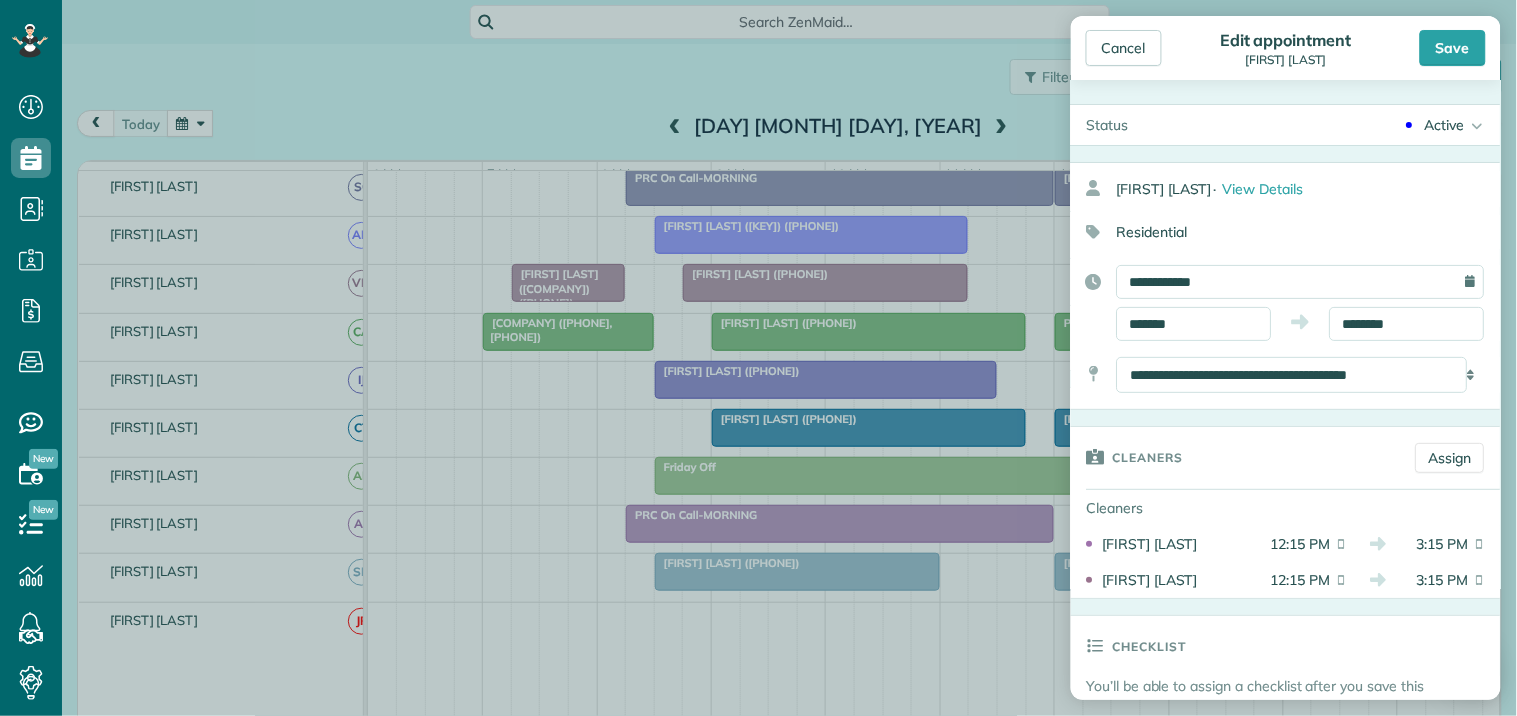 click on "Save" at bounding box center (1453, 48) 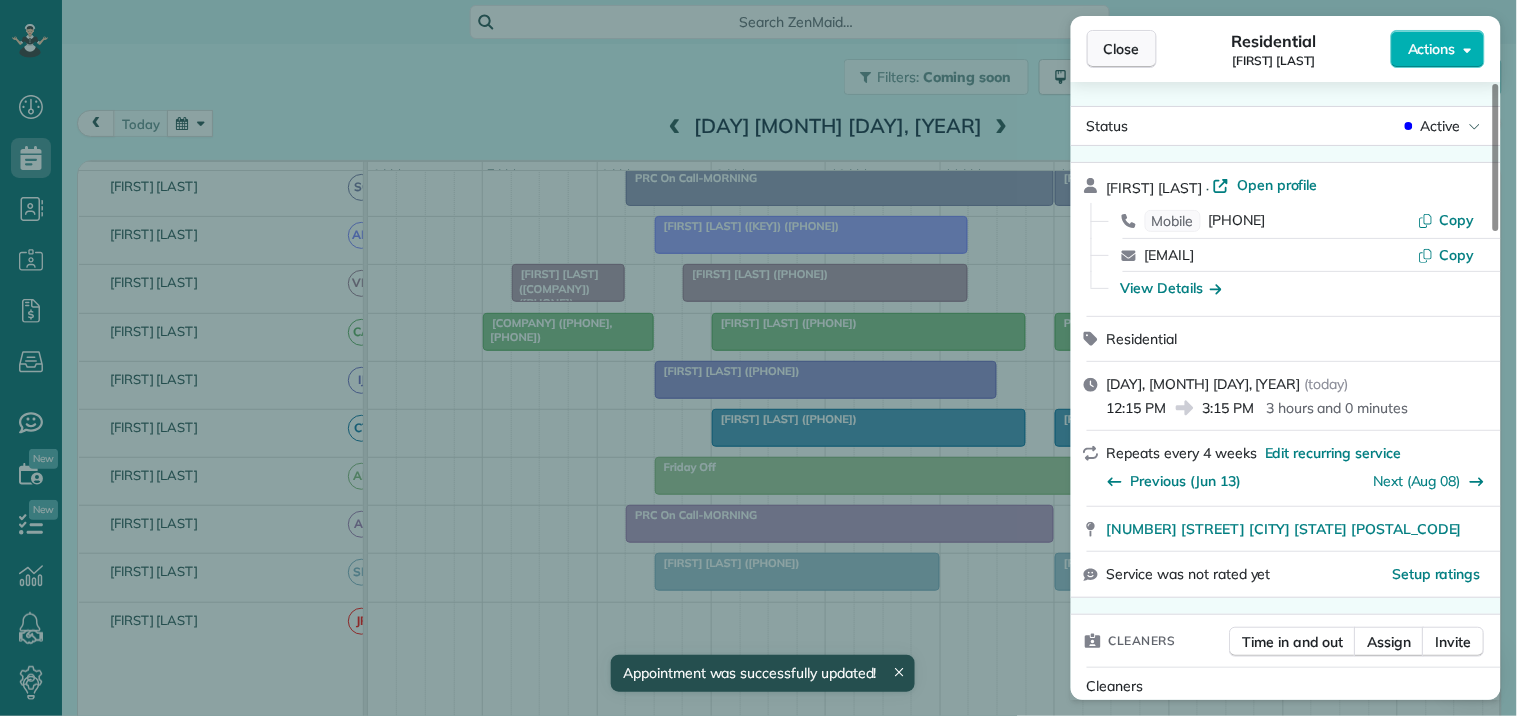 click on "Close" at bounding box center [1122, 49] 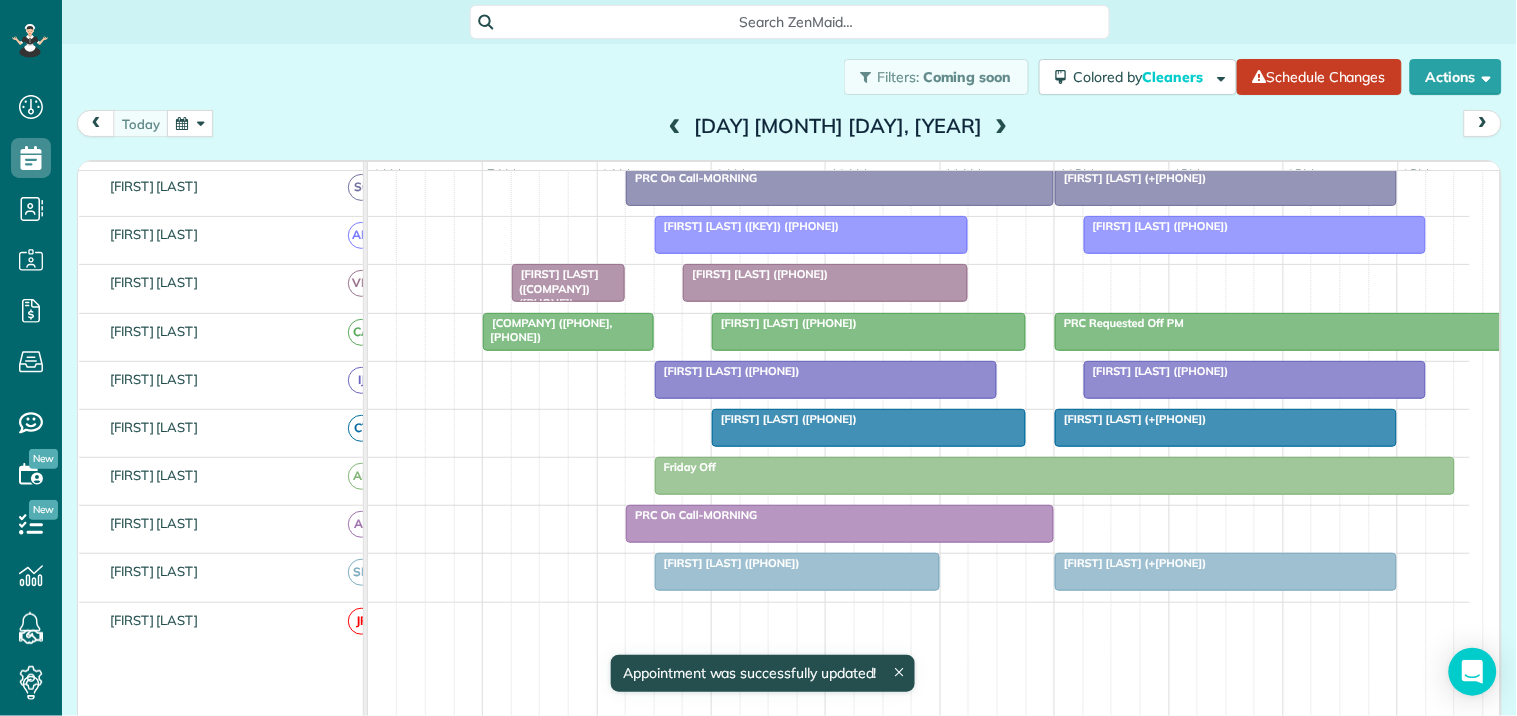 scroll, scrollTop: 421, scrollLeft: 0, axis: vertical 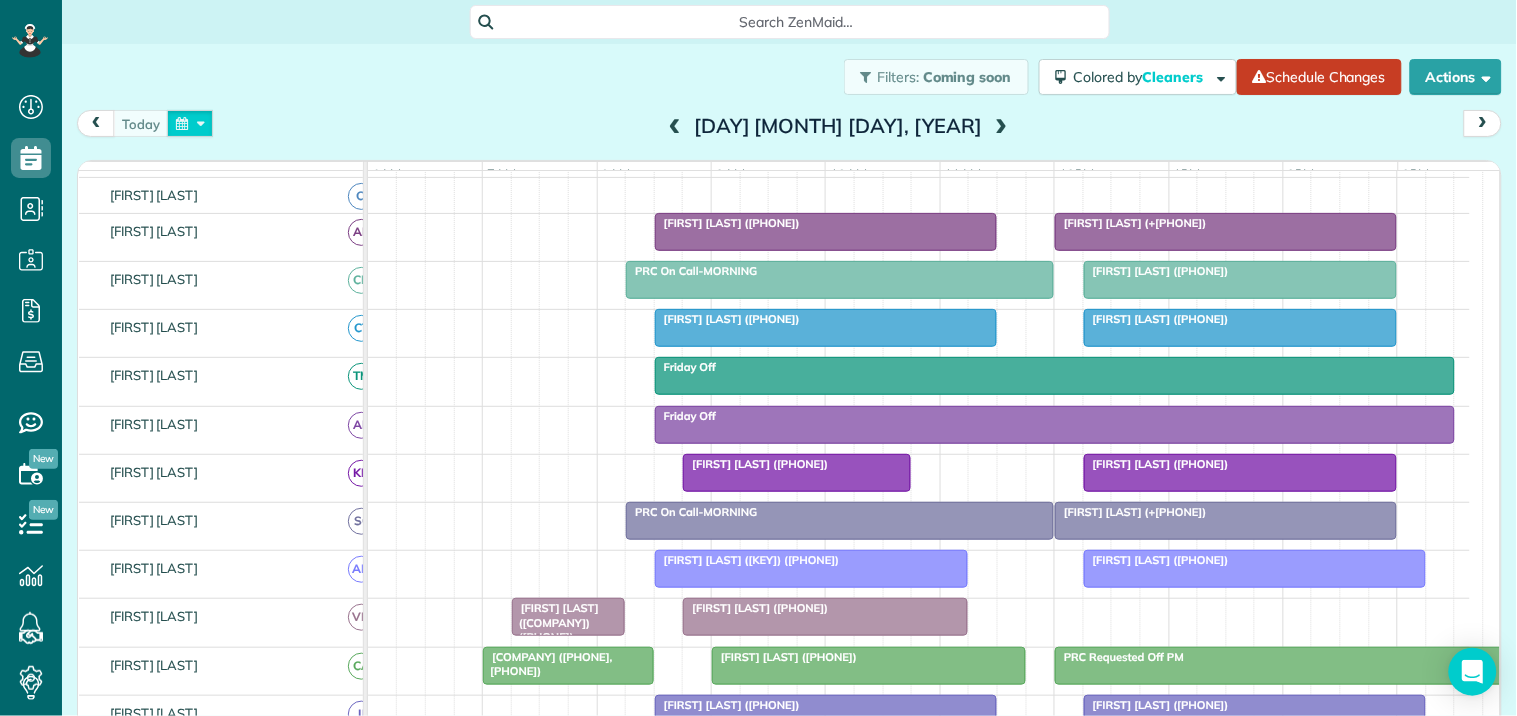 click at bounding box center (190, 123) 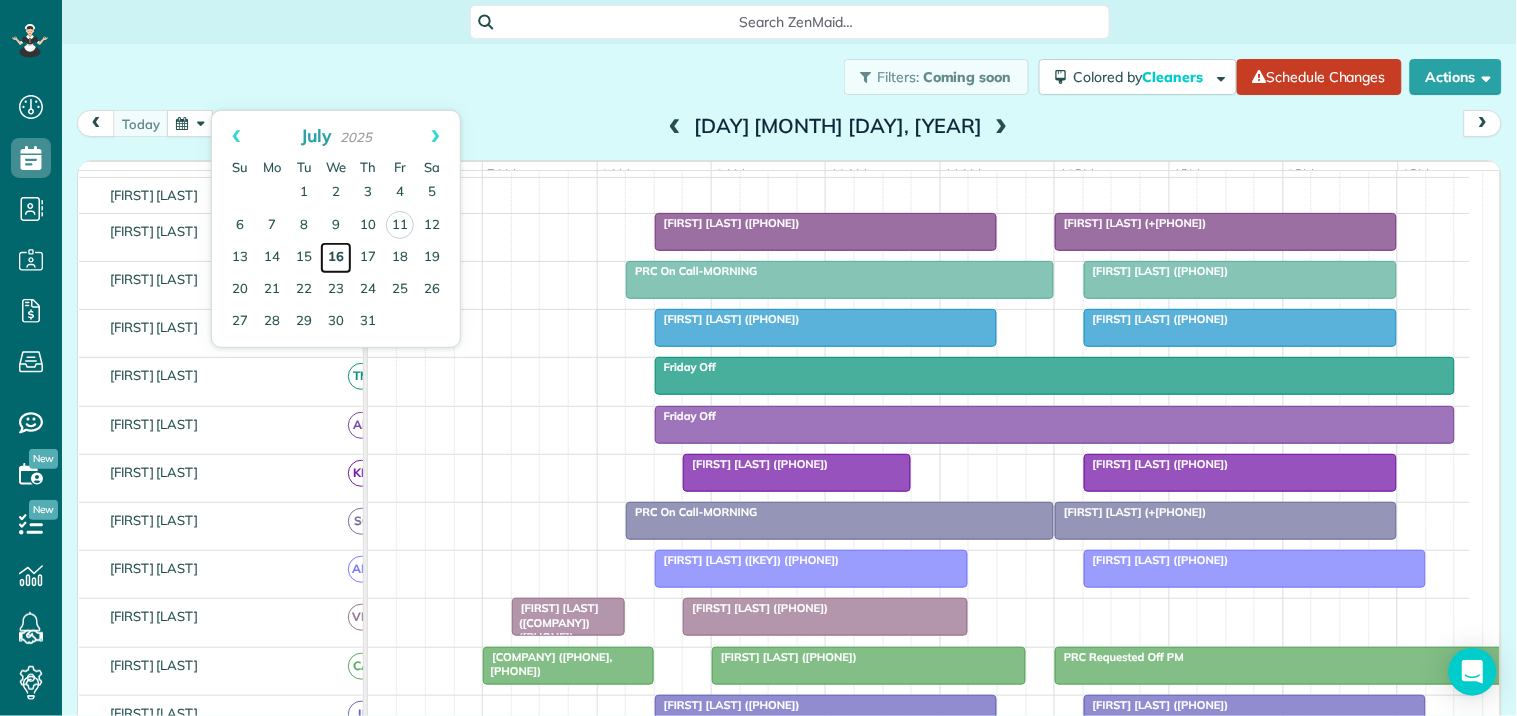 click on "16" at bounding box center (336, 258) 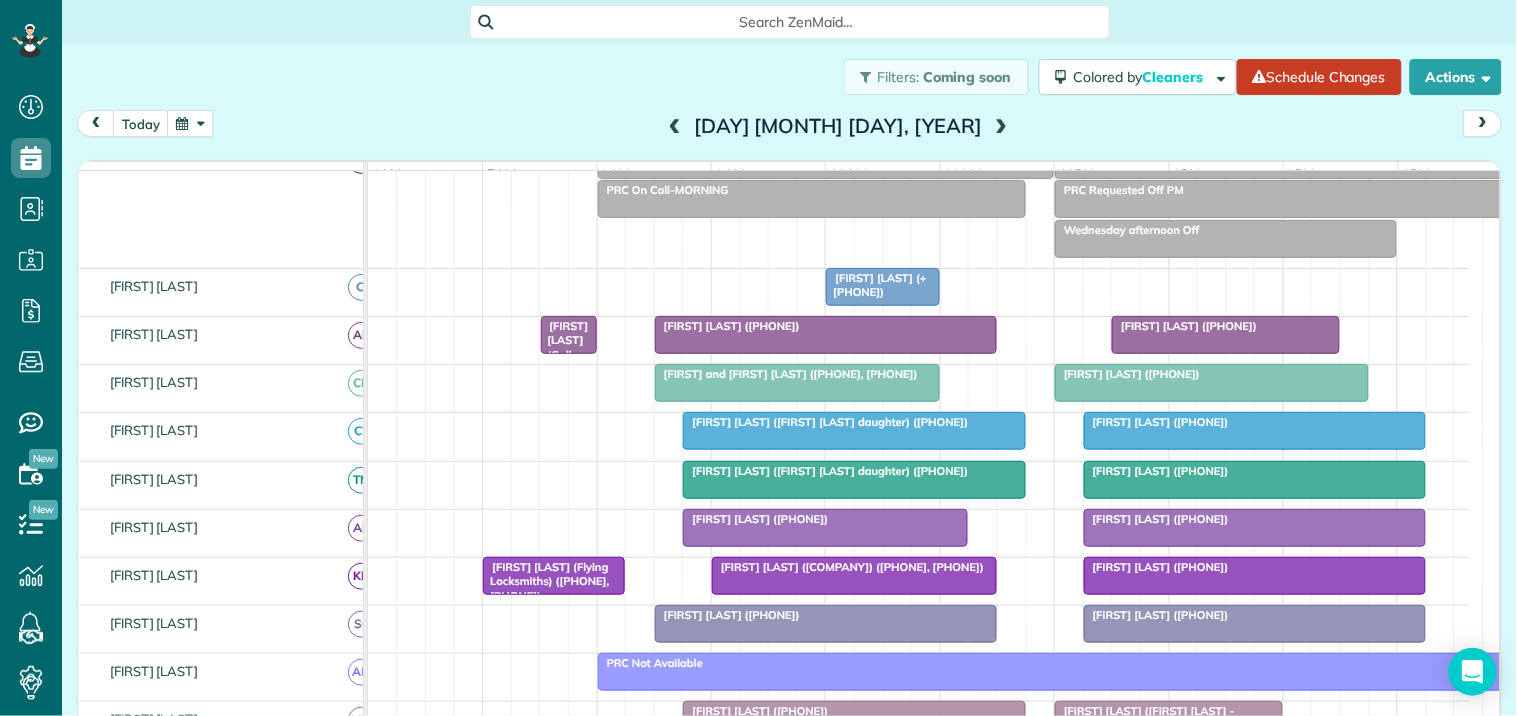 scroll, scrollTop: 198, scrollLeft: 0, axis: vertical 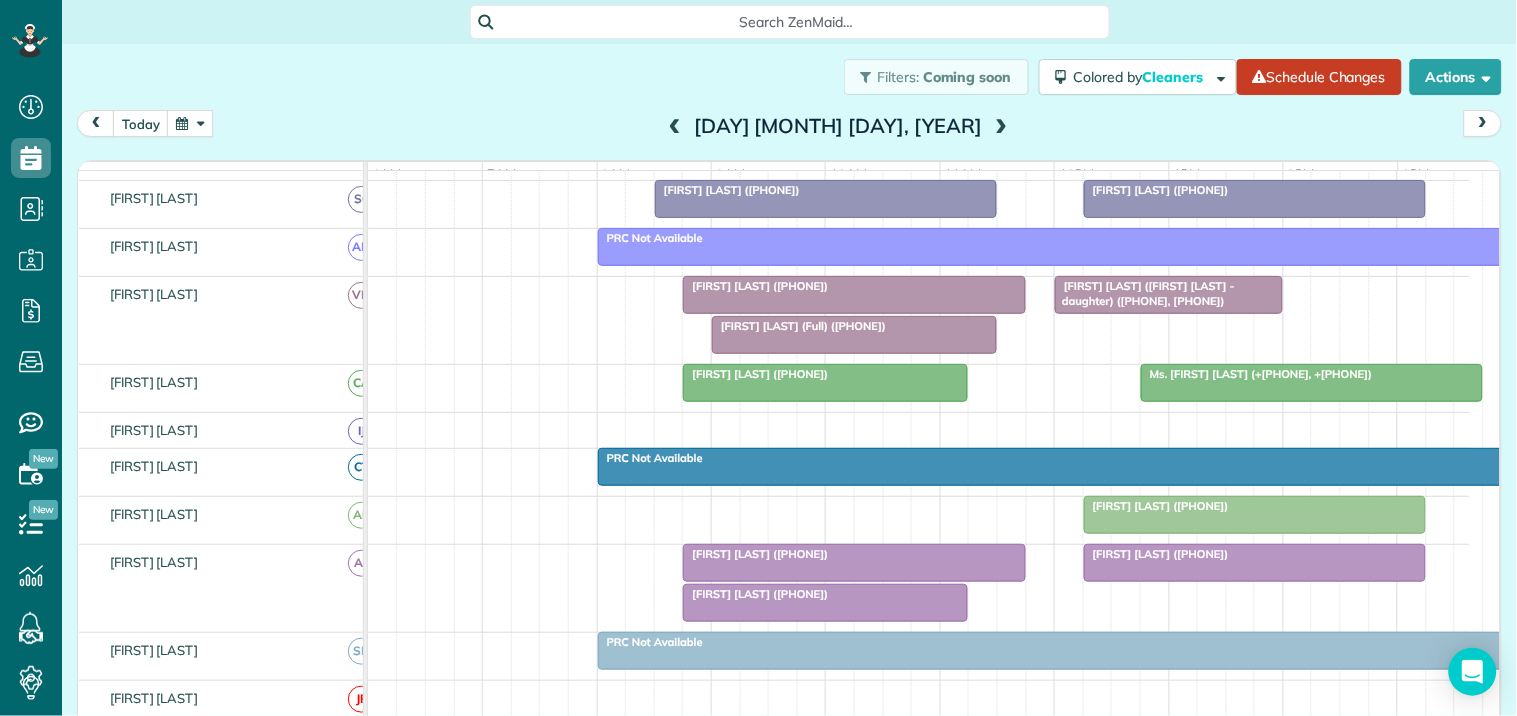 click at bounding box center [825, 603] 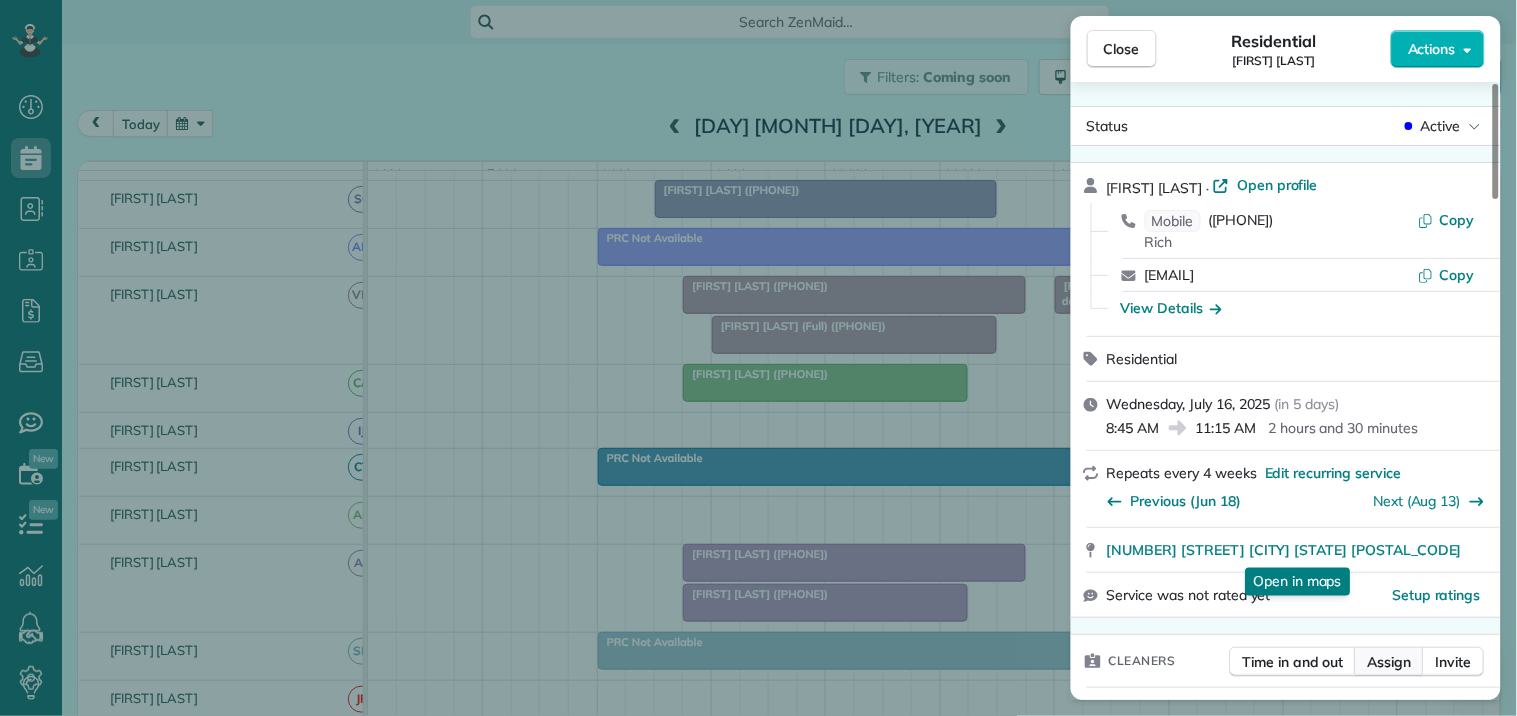 click on "Assign" at bounding box center (1390, 662) 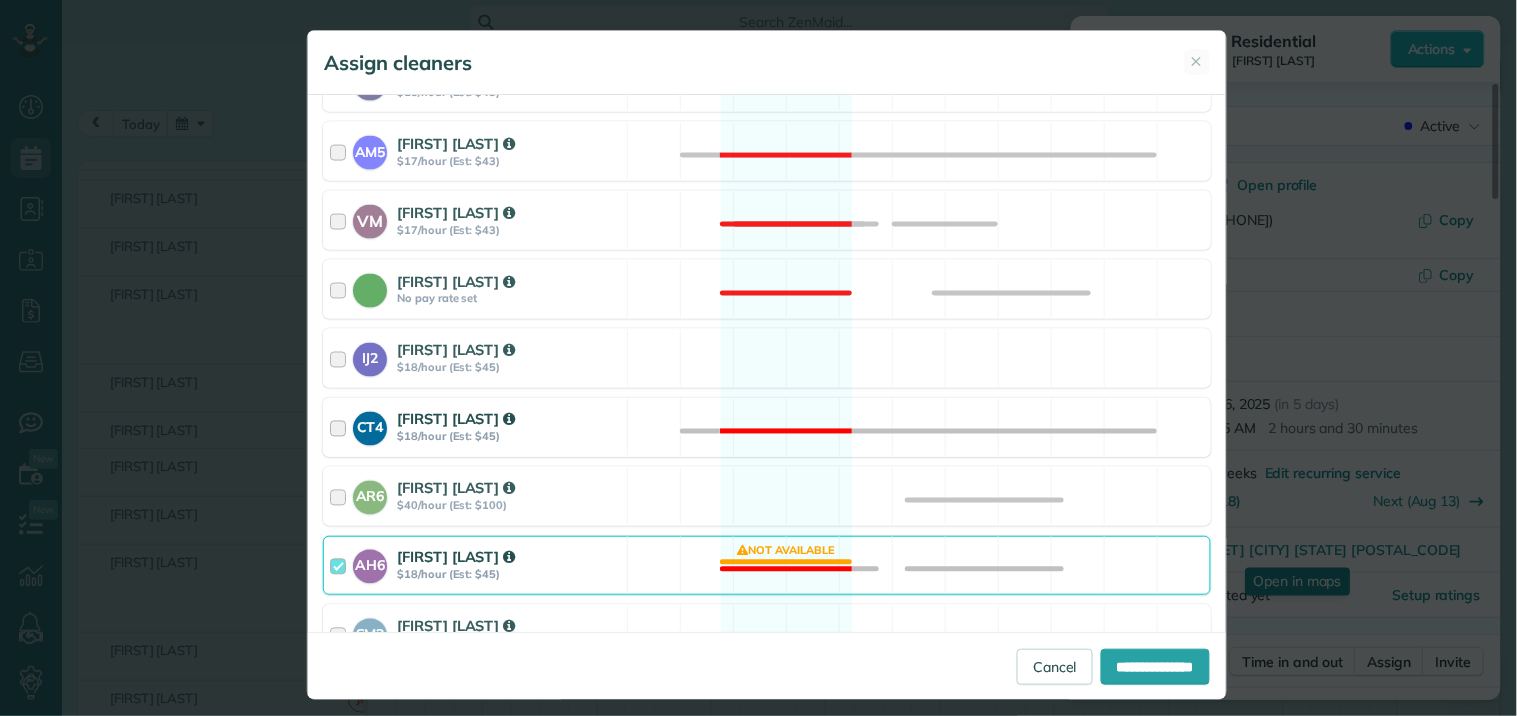 drag, startPoint x: 766, startPoint y: 360, endPoint x: 794, endPoint y: 410, distance: 57.306194 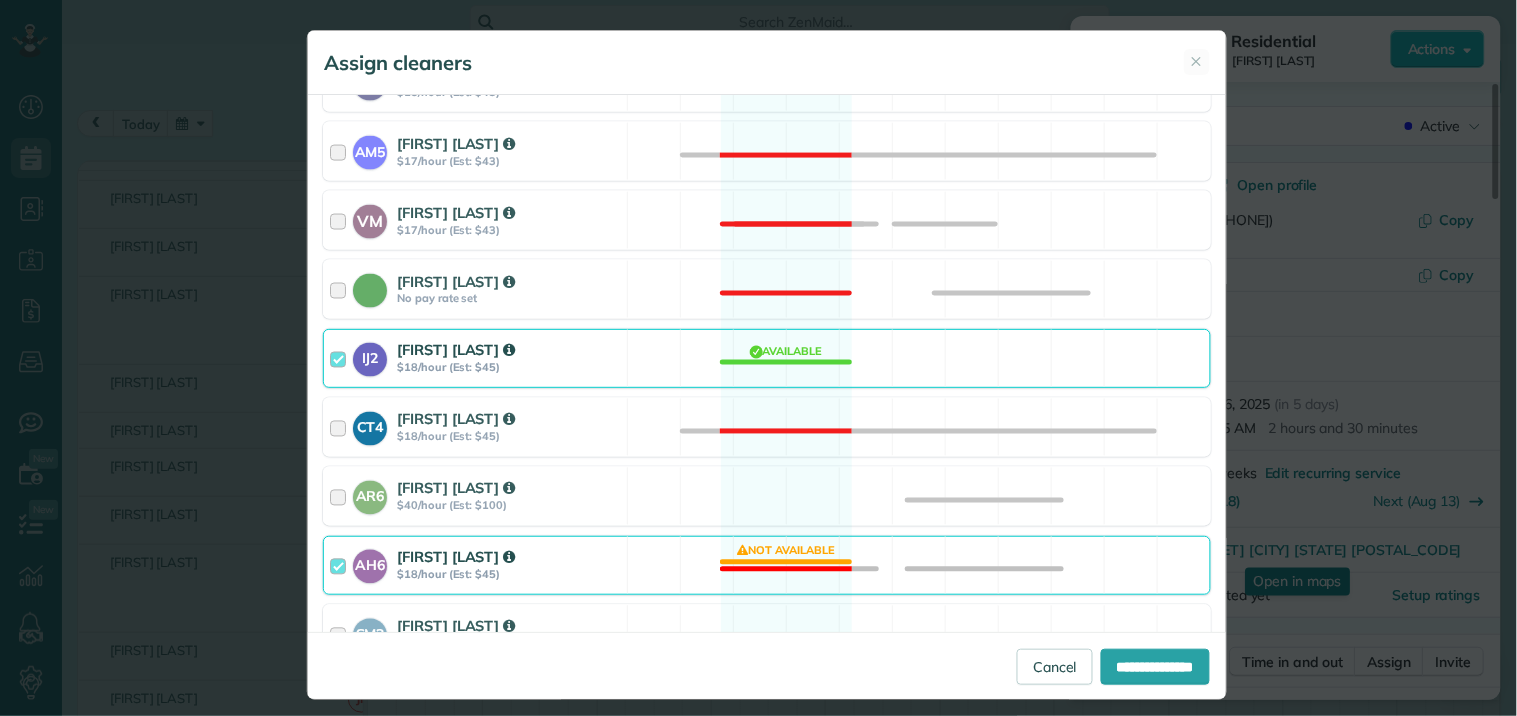 click on "AH6
Ashley hudson
$18/hour (Est: $45)
Not available" at bounding box center (767, 565) 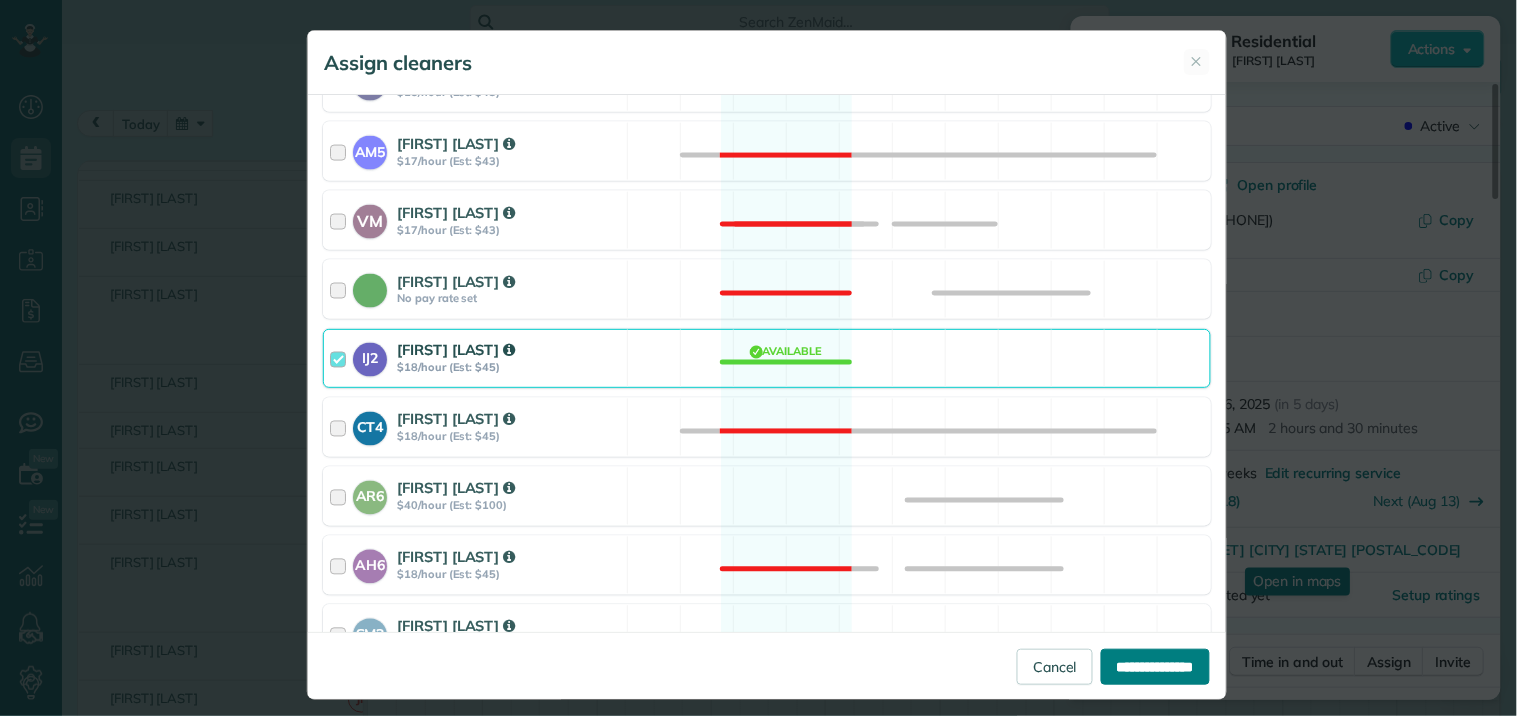 click on "**********" at bounding box center [1155, 667] 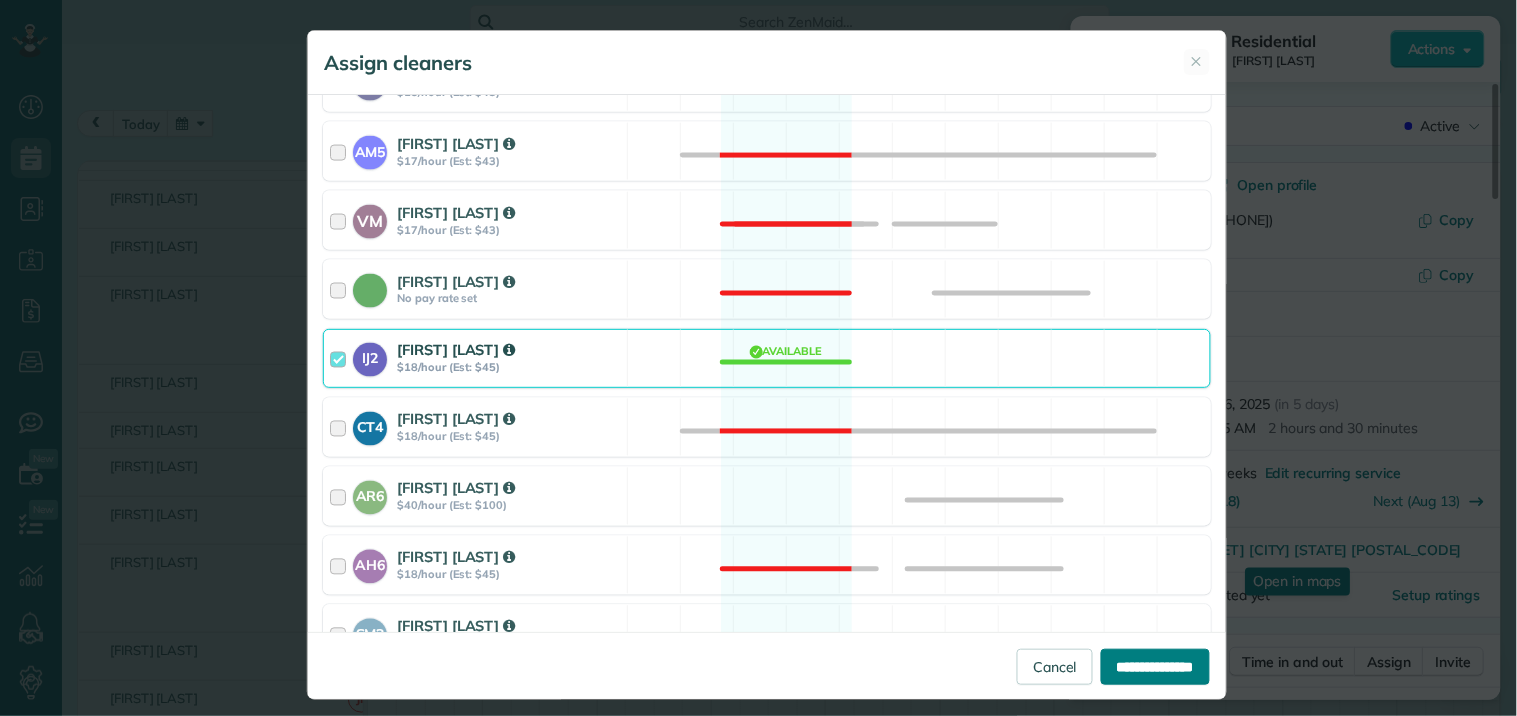 type on "**********" 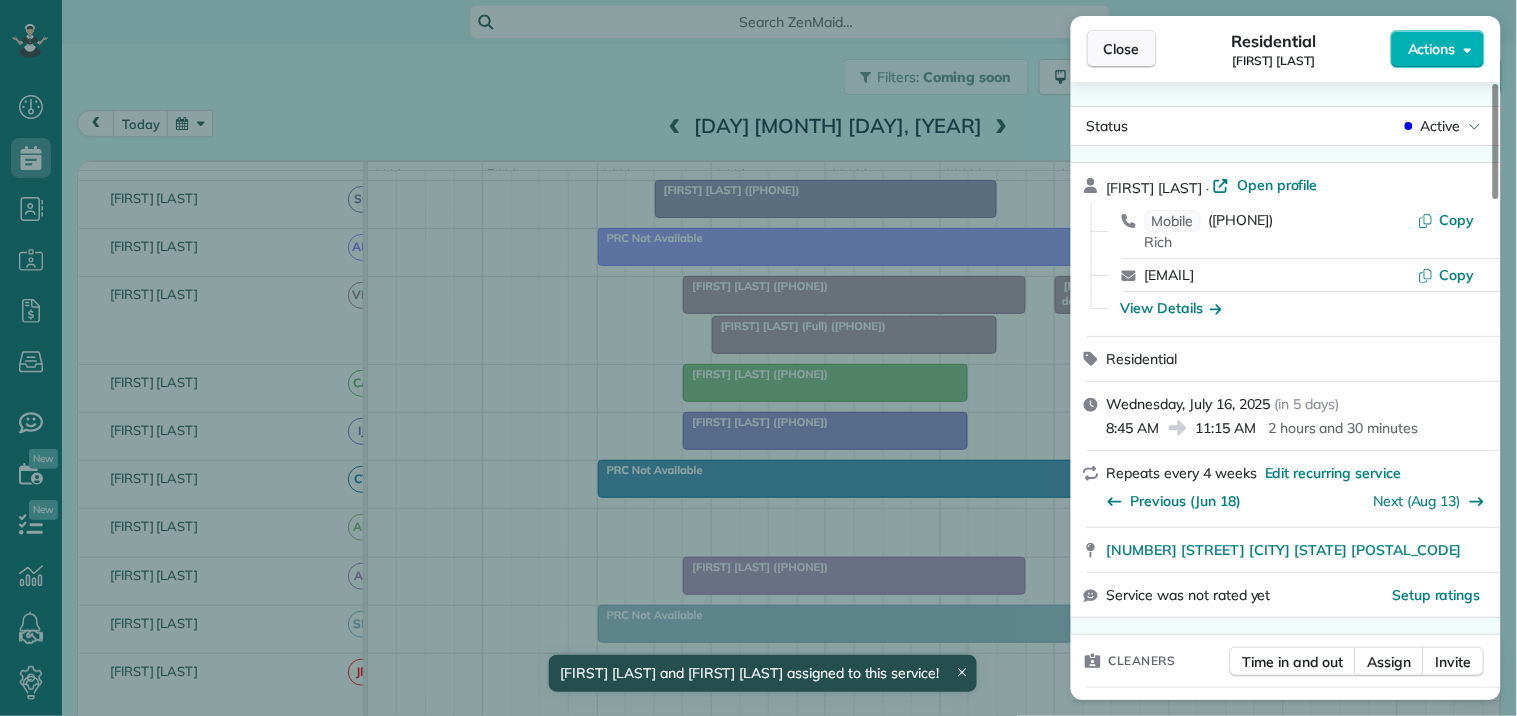 click on "Close" at bounding box center [1122, 49] 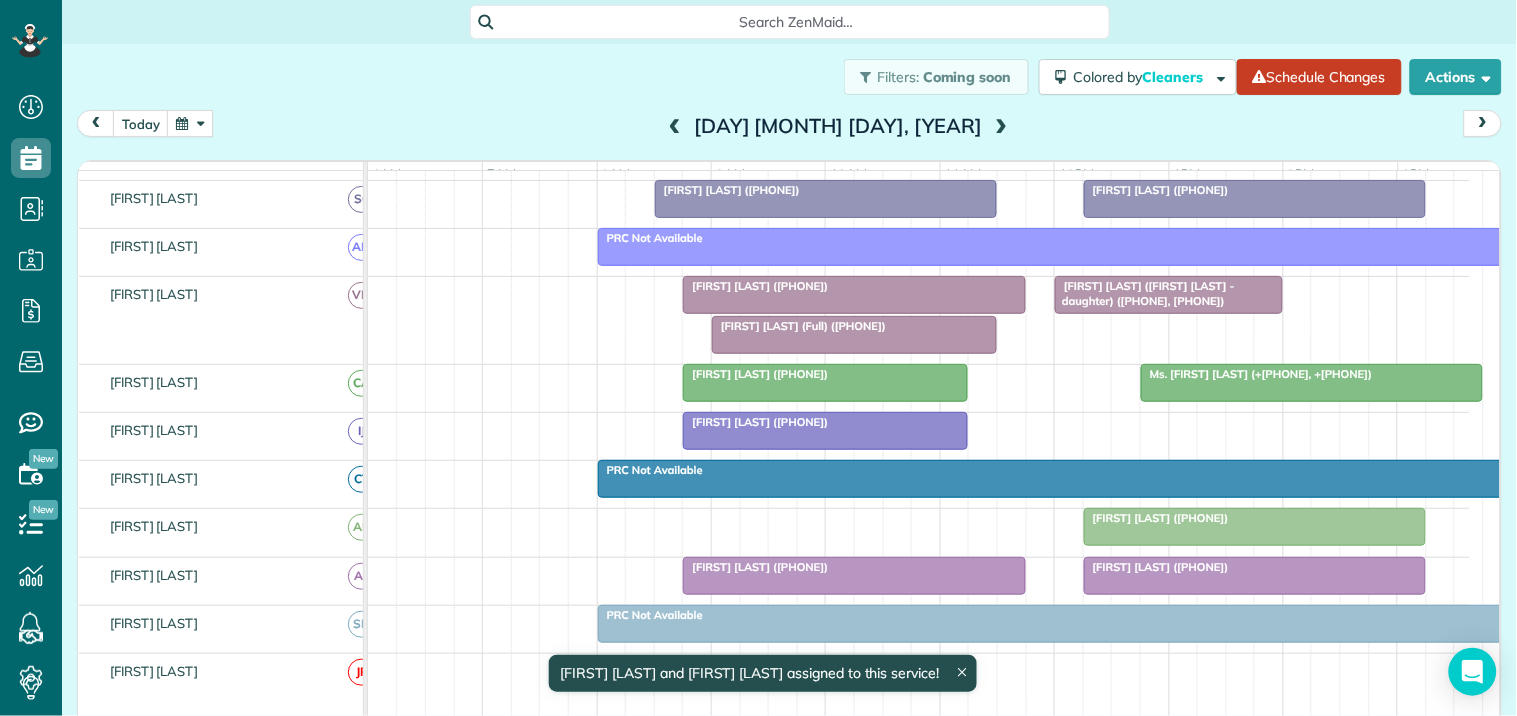 click at bounding box center [675, 127] 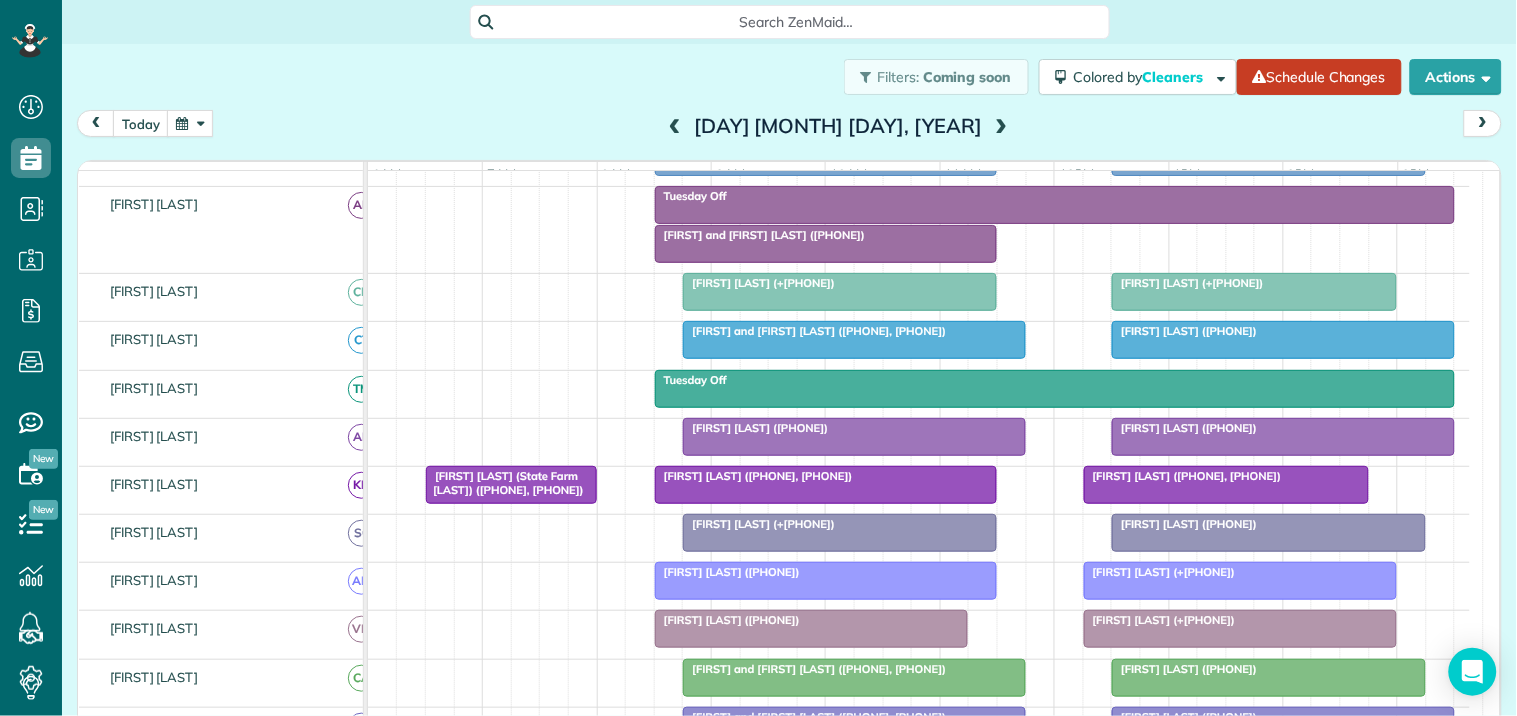 click at bounding box center (675, 127) 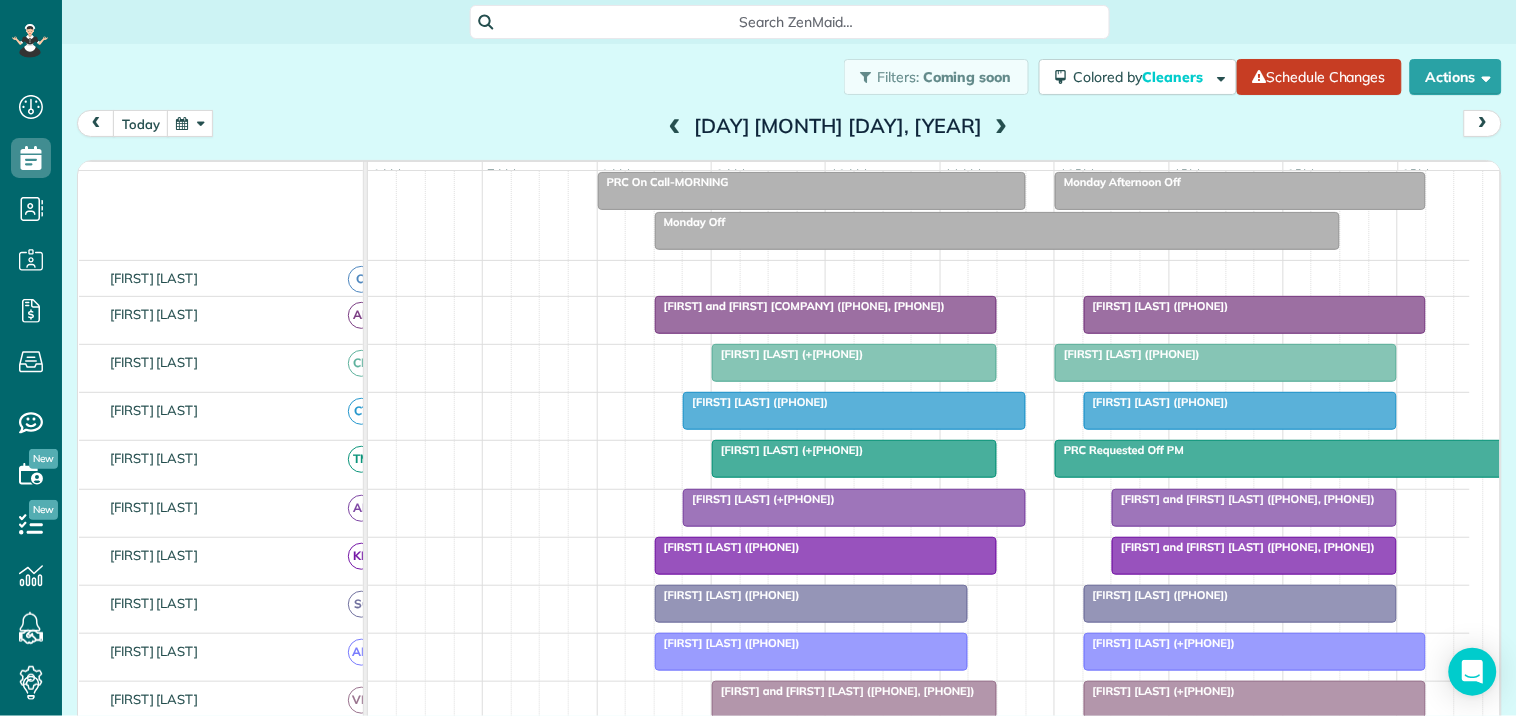 click at bounding box center [1001, 127] 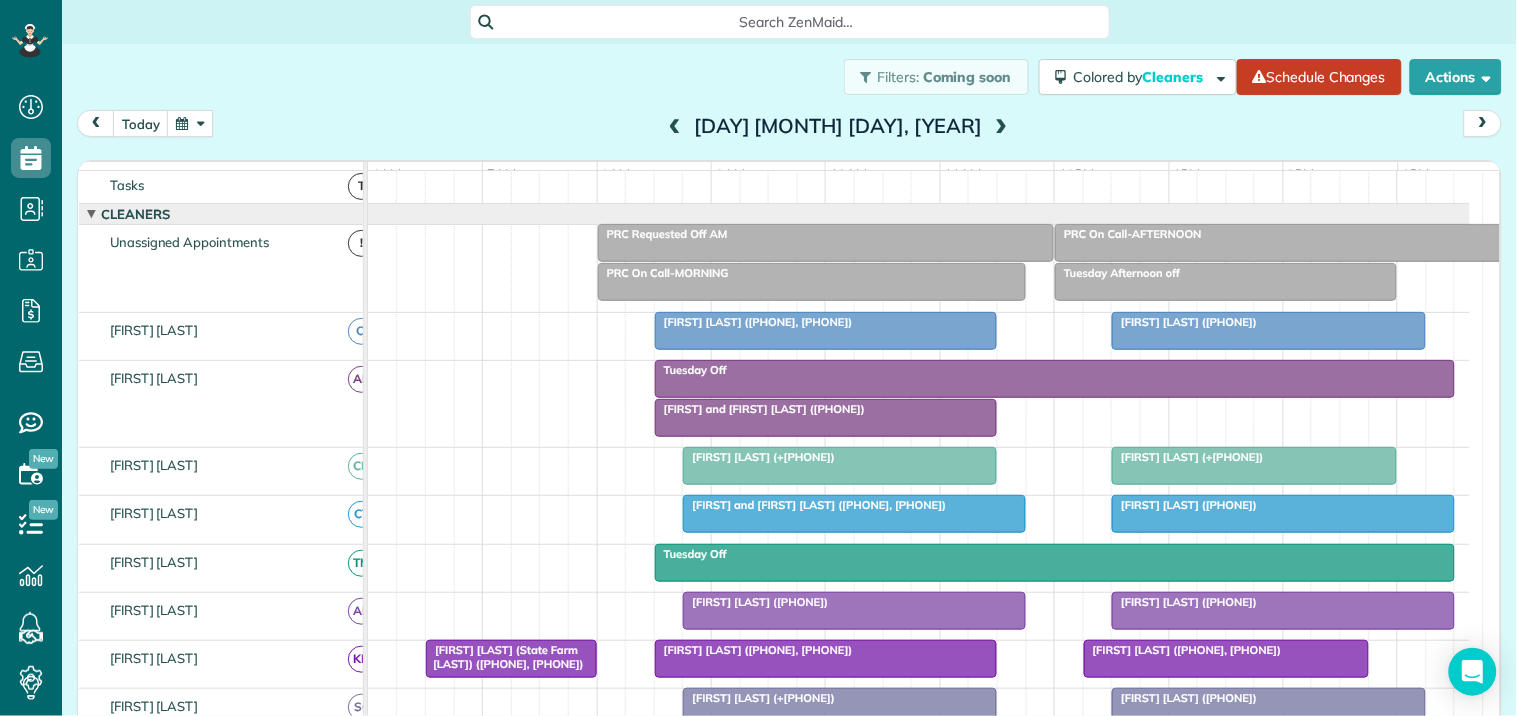click at bounding box center [1001, 127] 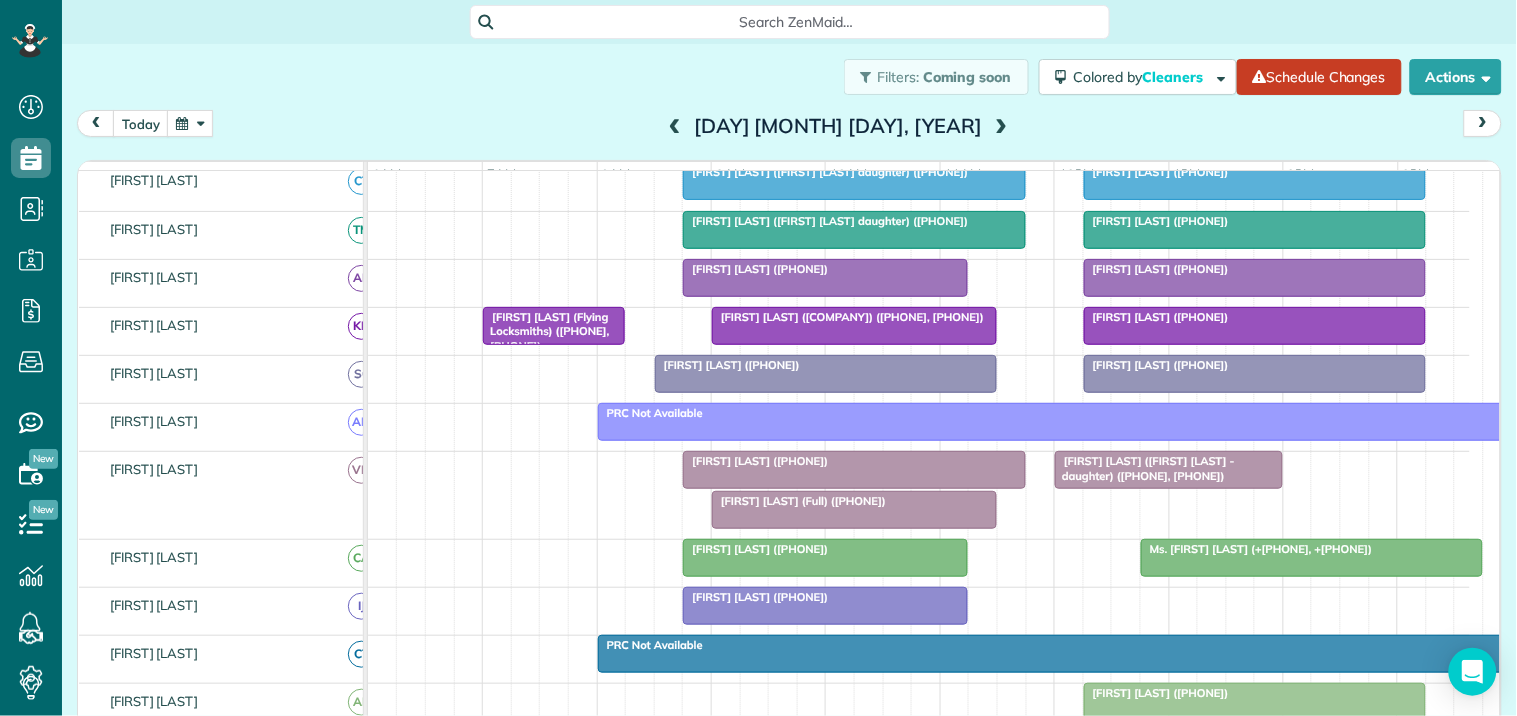 click at bounding box center [1001, 127] 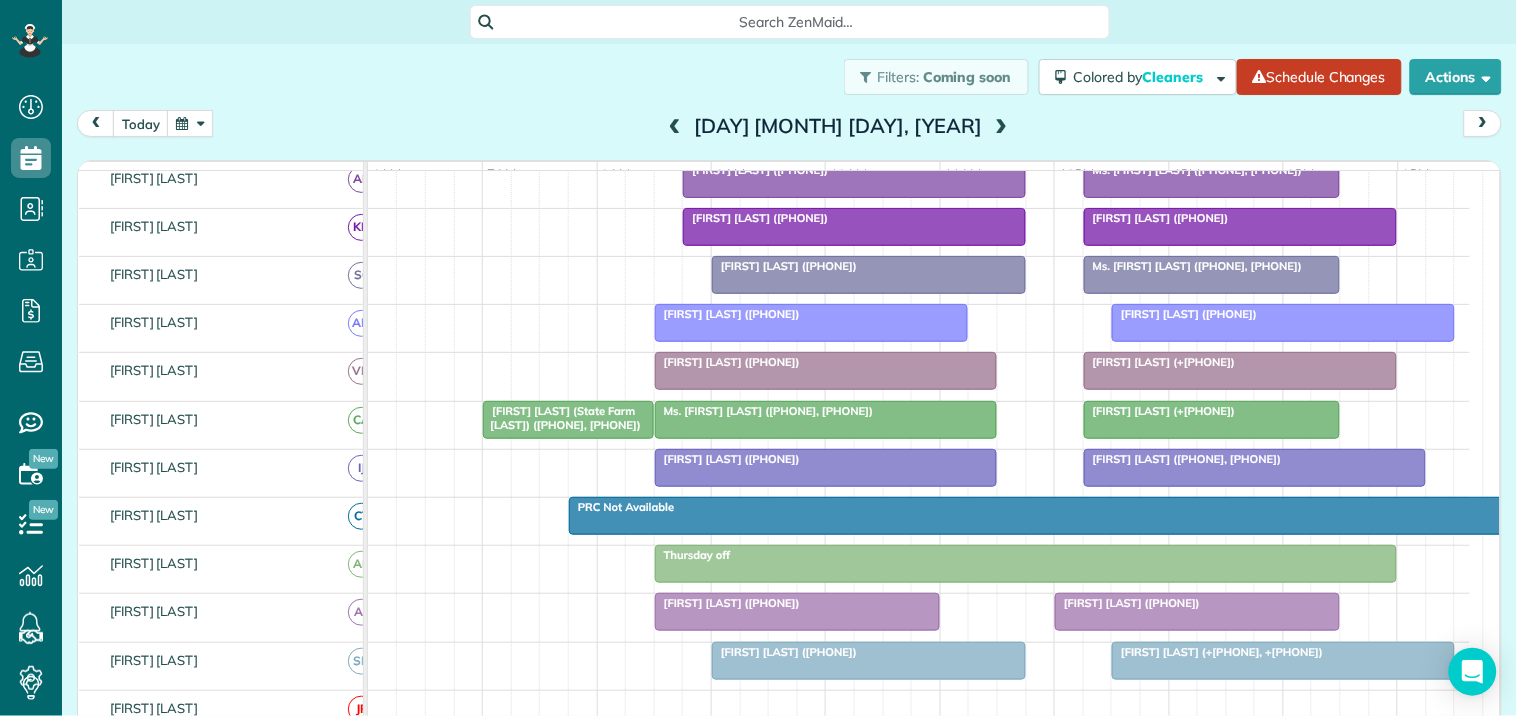 click at bounding box center (1001, 127) 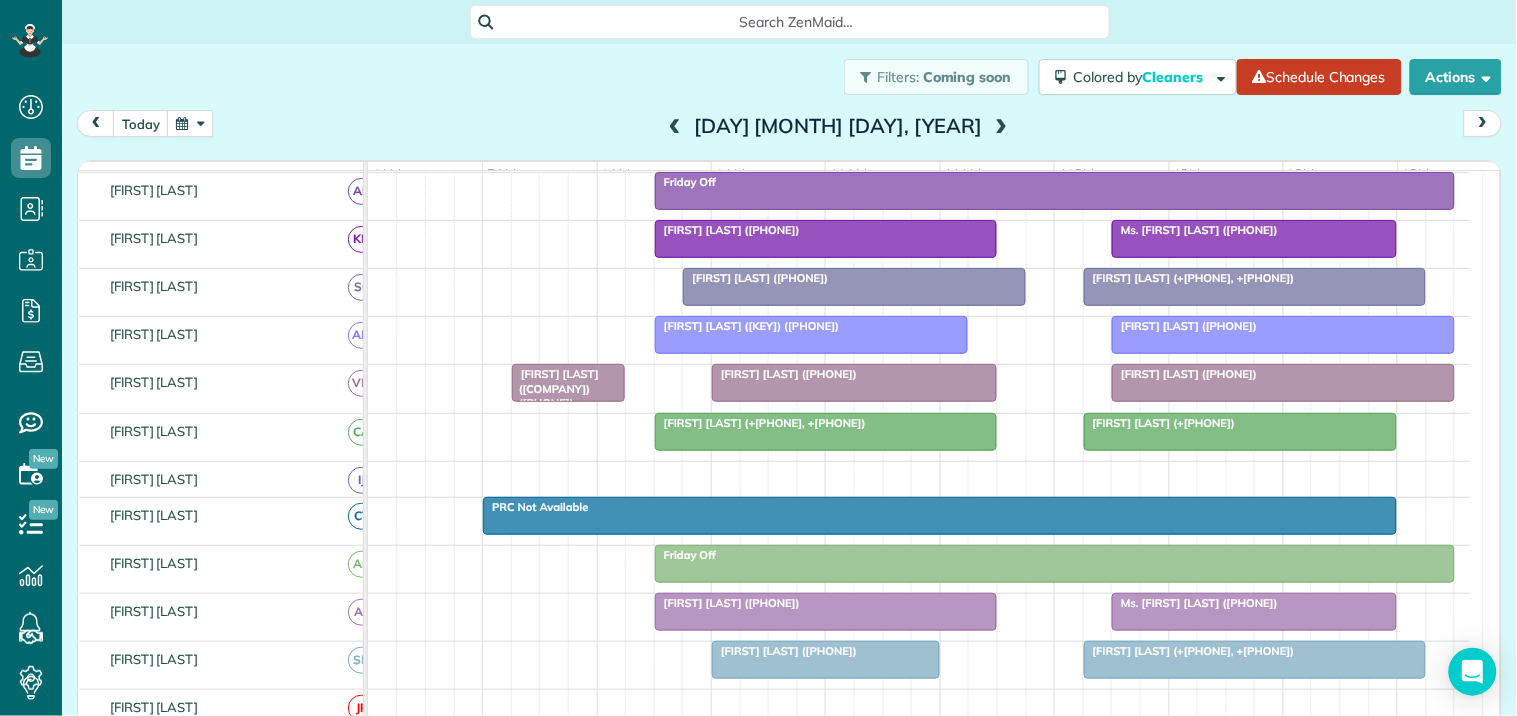 scroll, scrollTop: 351, scrollLeft: 0, axis: vertical 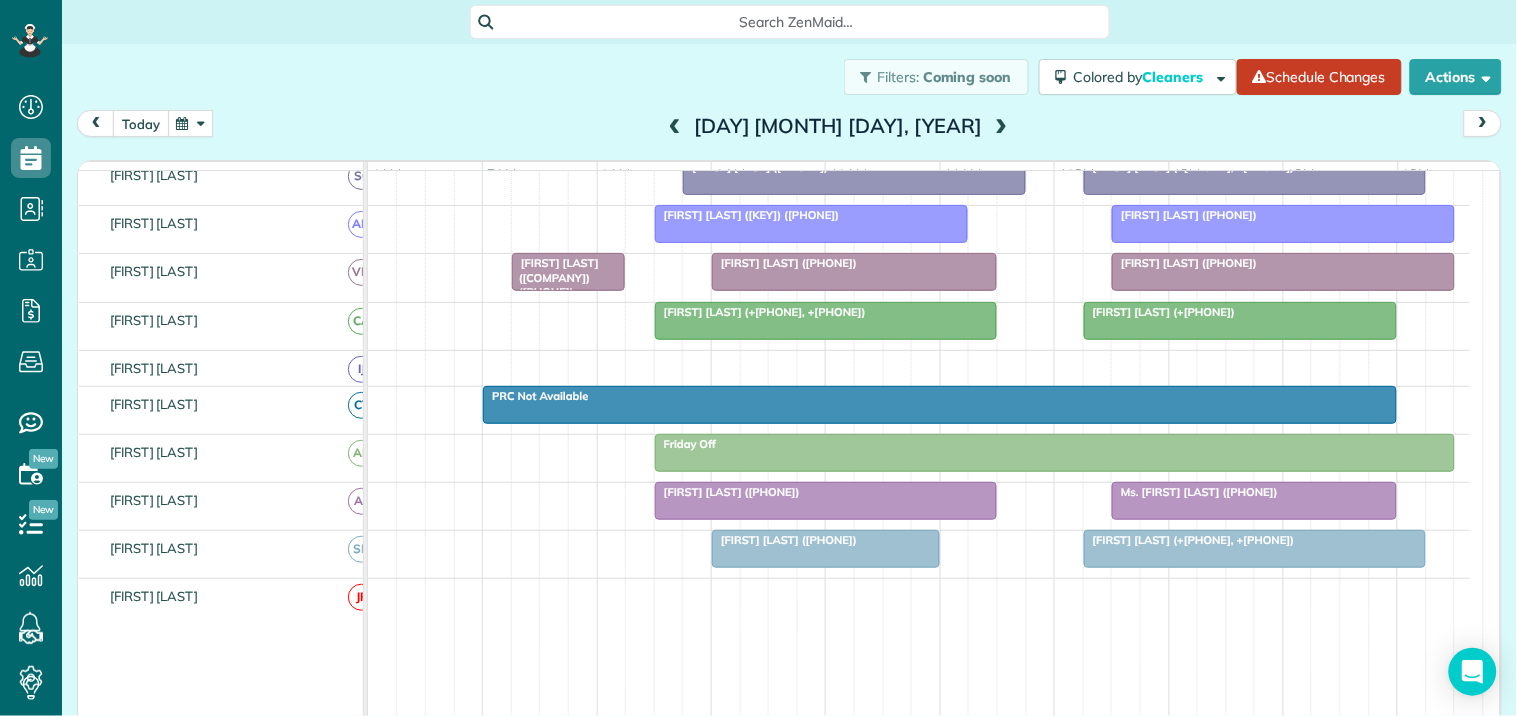 click on "today" at bounding box center (141, 123) 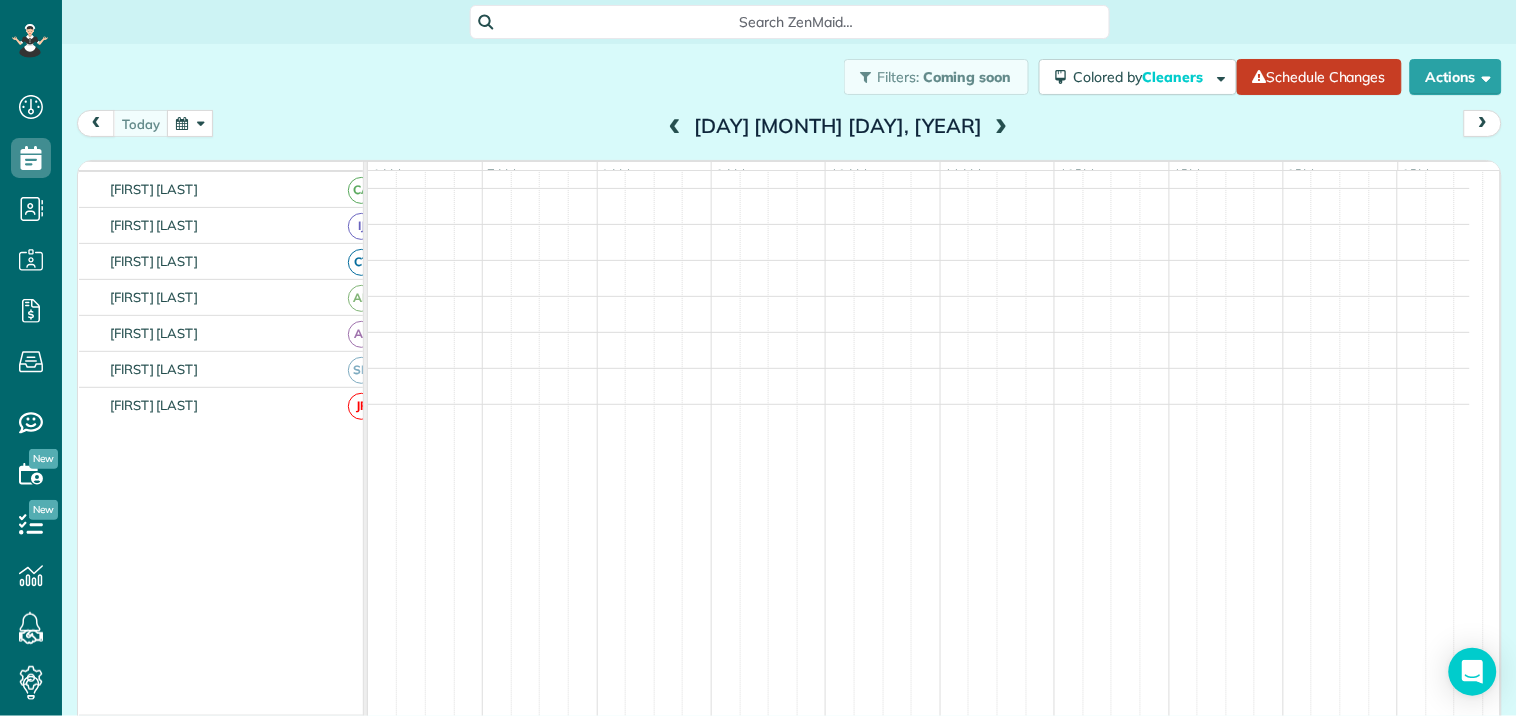 scroll, scrollTop: 367, scrollLeft: 0, axis: vertical 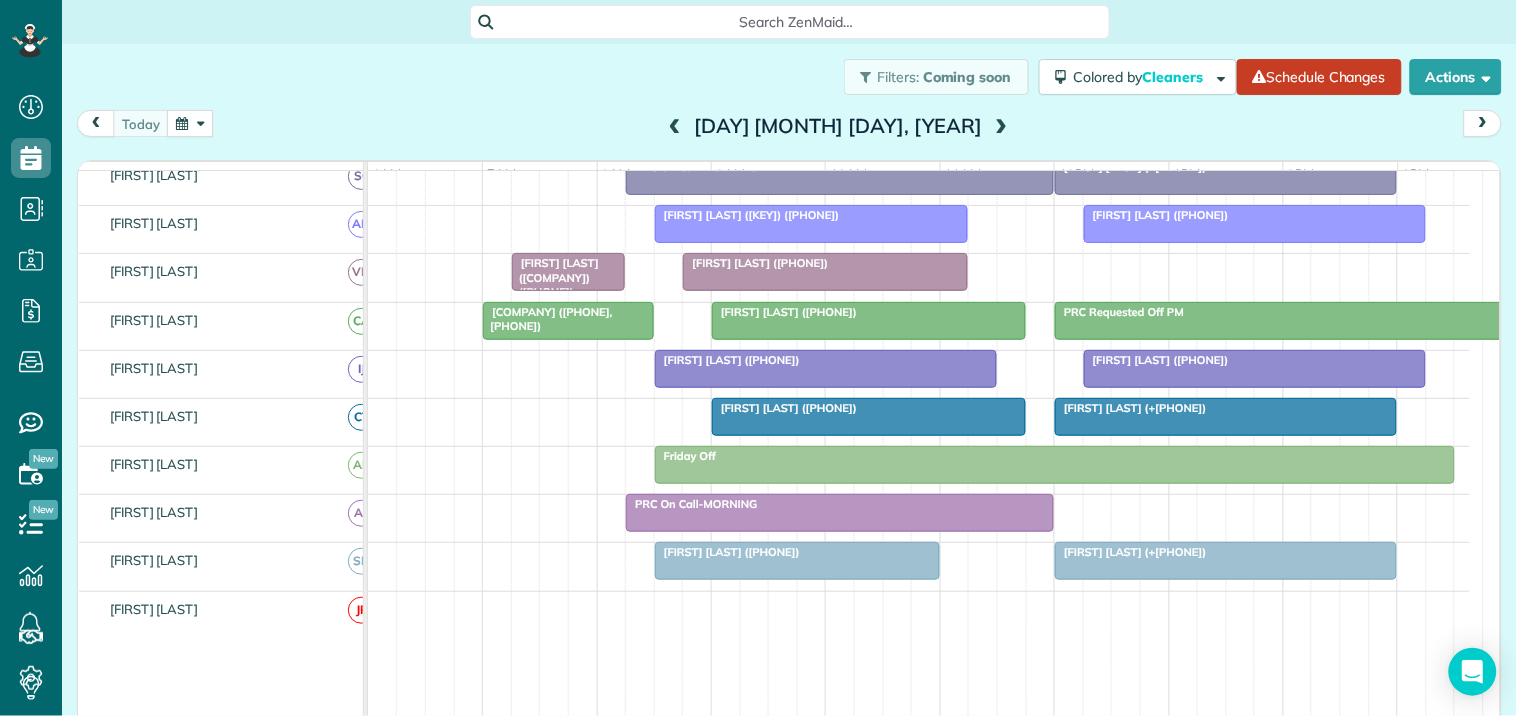 click on "Kathy Fox (+1[PHONE])" at bounding box center (784, 312) 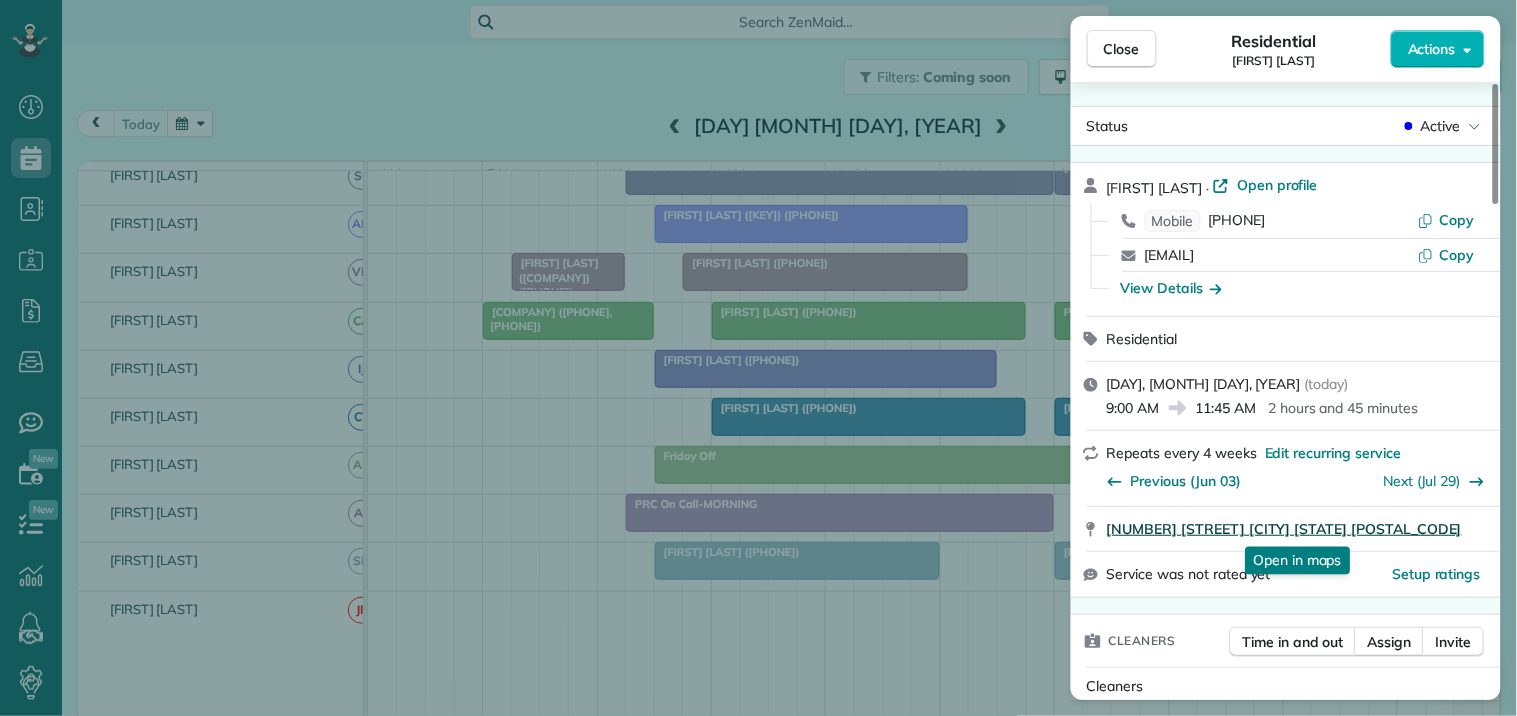 click on "168 Brittany Lane Senoia GA 30276" at bounding box center [1284, 529] 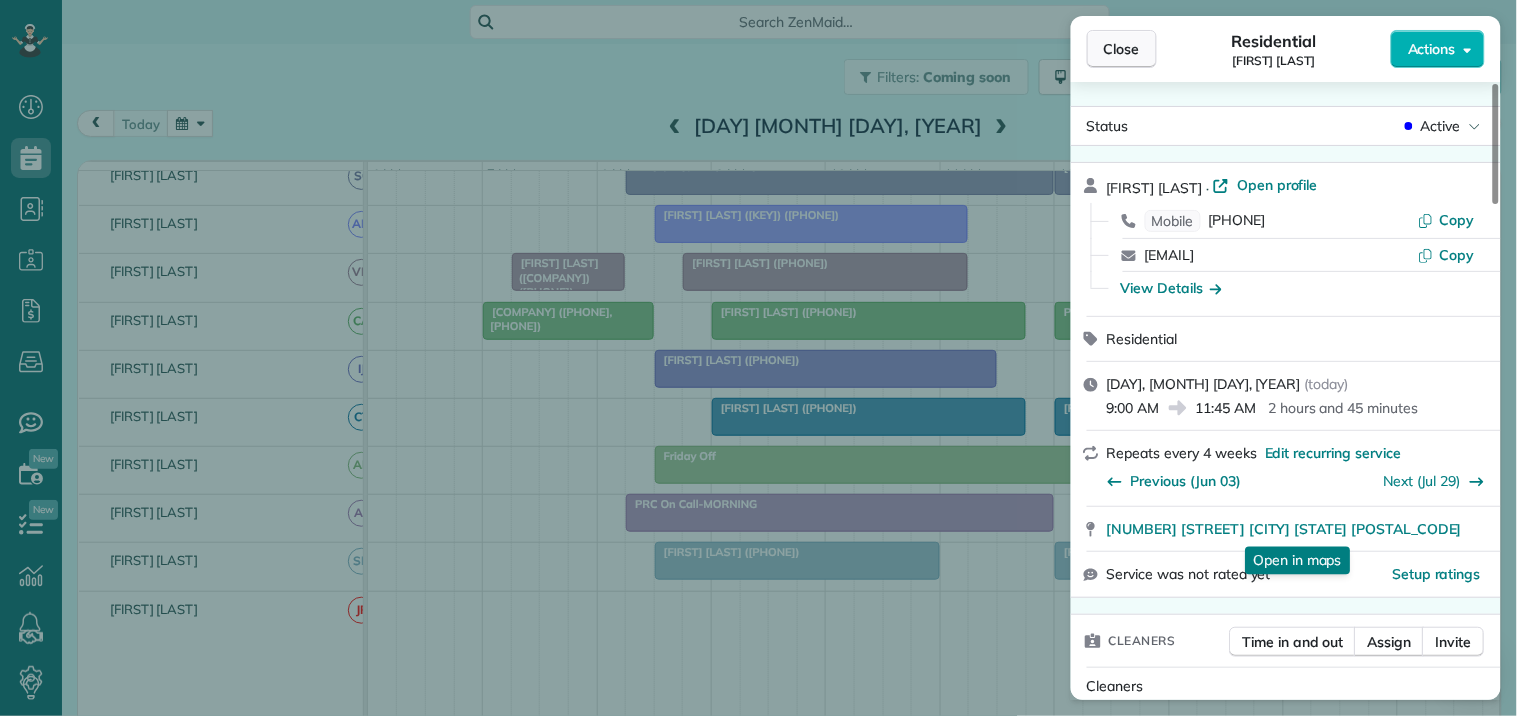 click on "Close" at bounding box center [1122, 49] 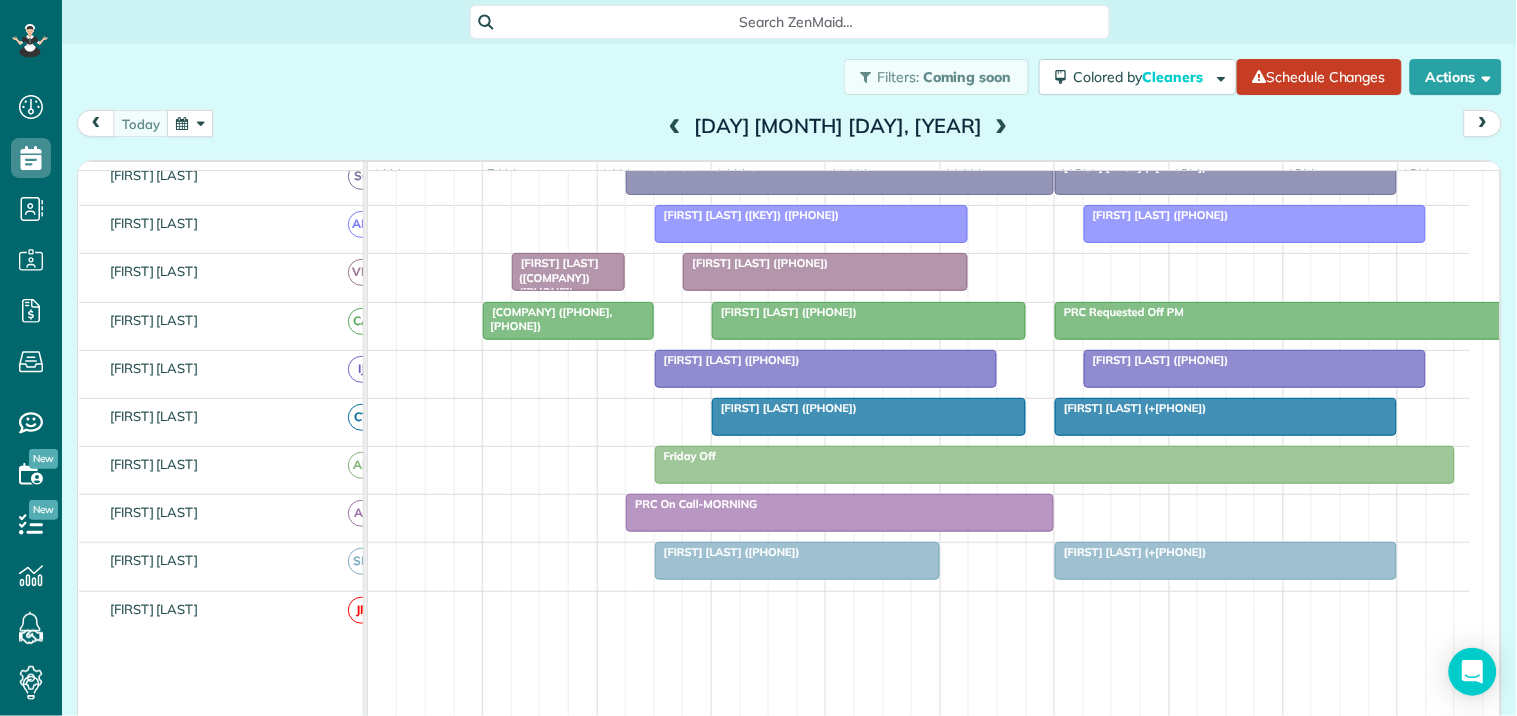 click at bounding box center (190, 123) 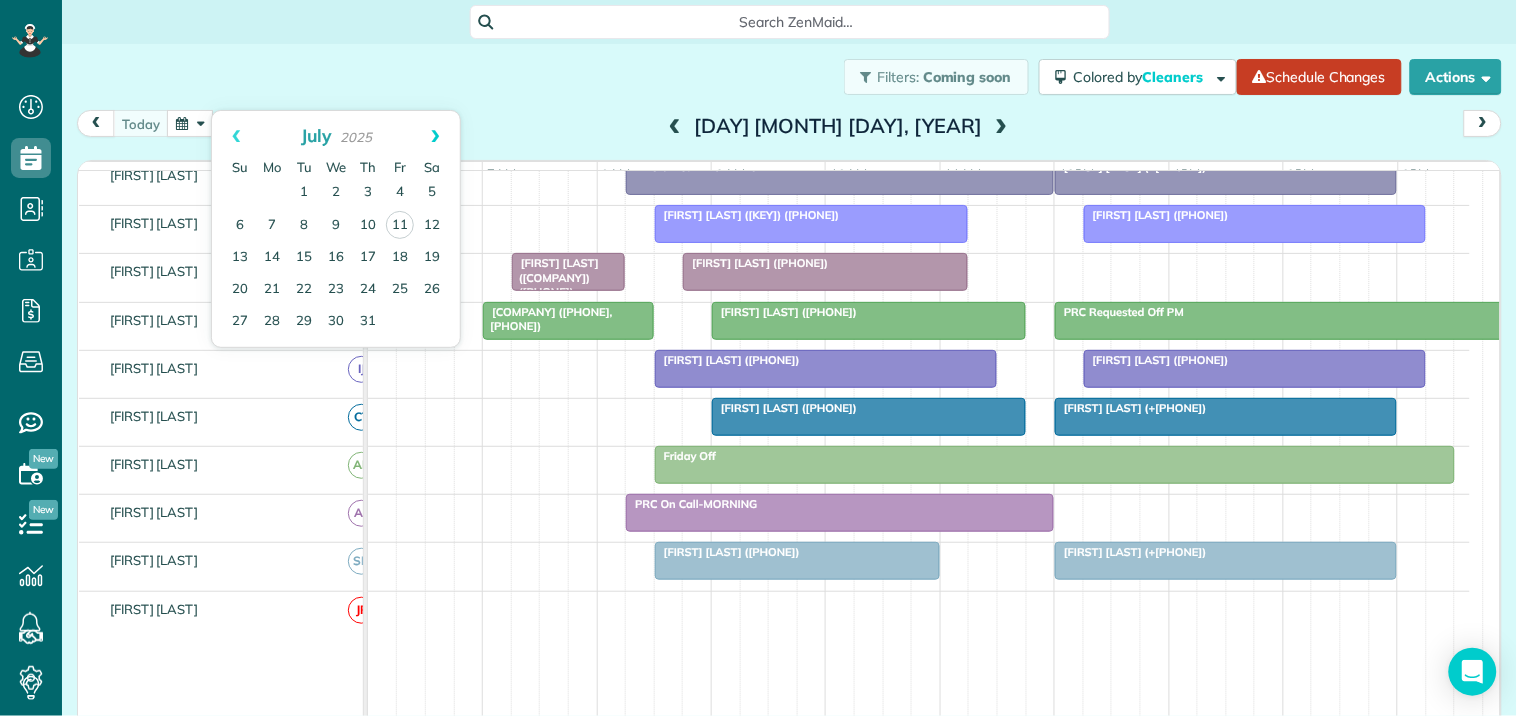 click on "Next" at bounding box center [435, 136] 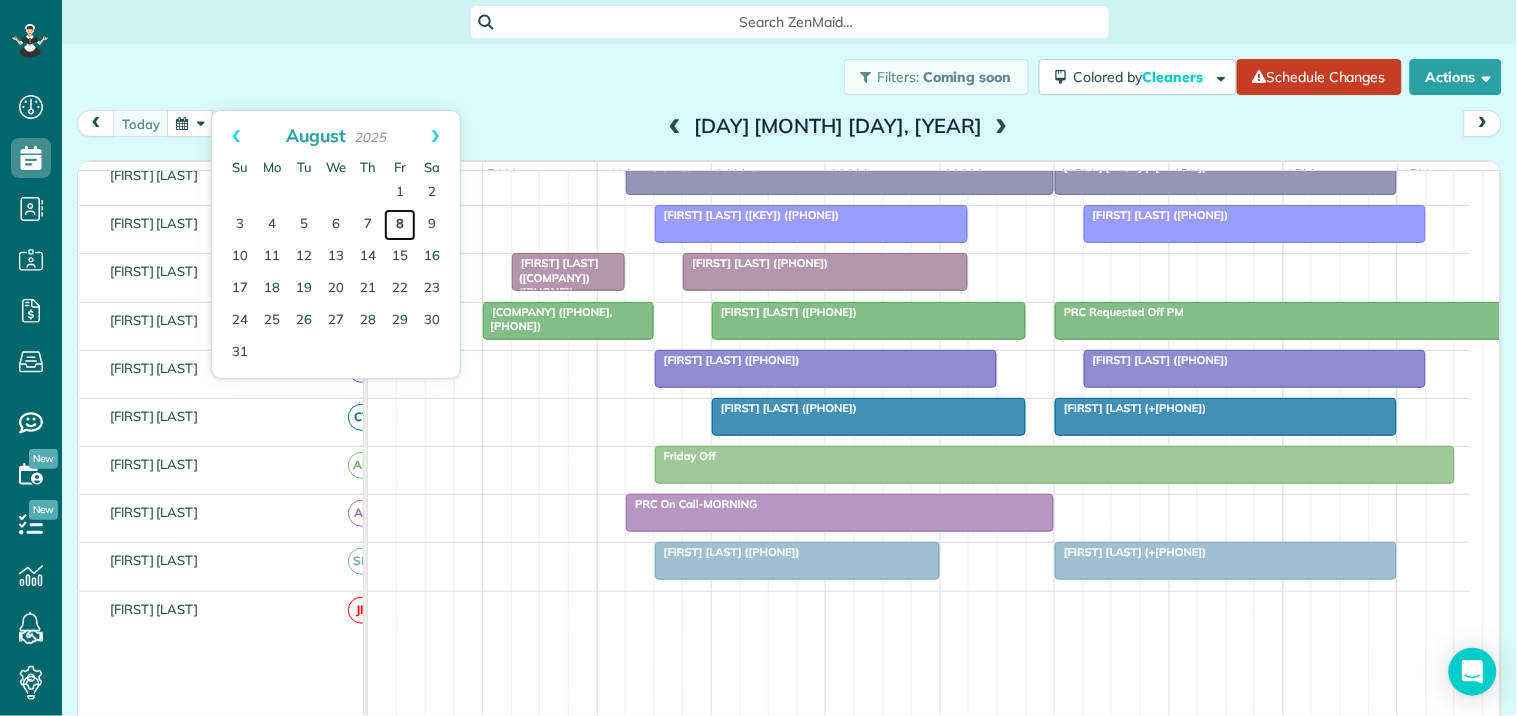 click on "8" at bounding box center [400, 225] 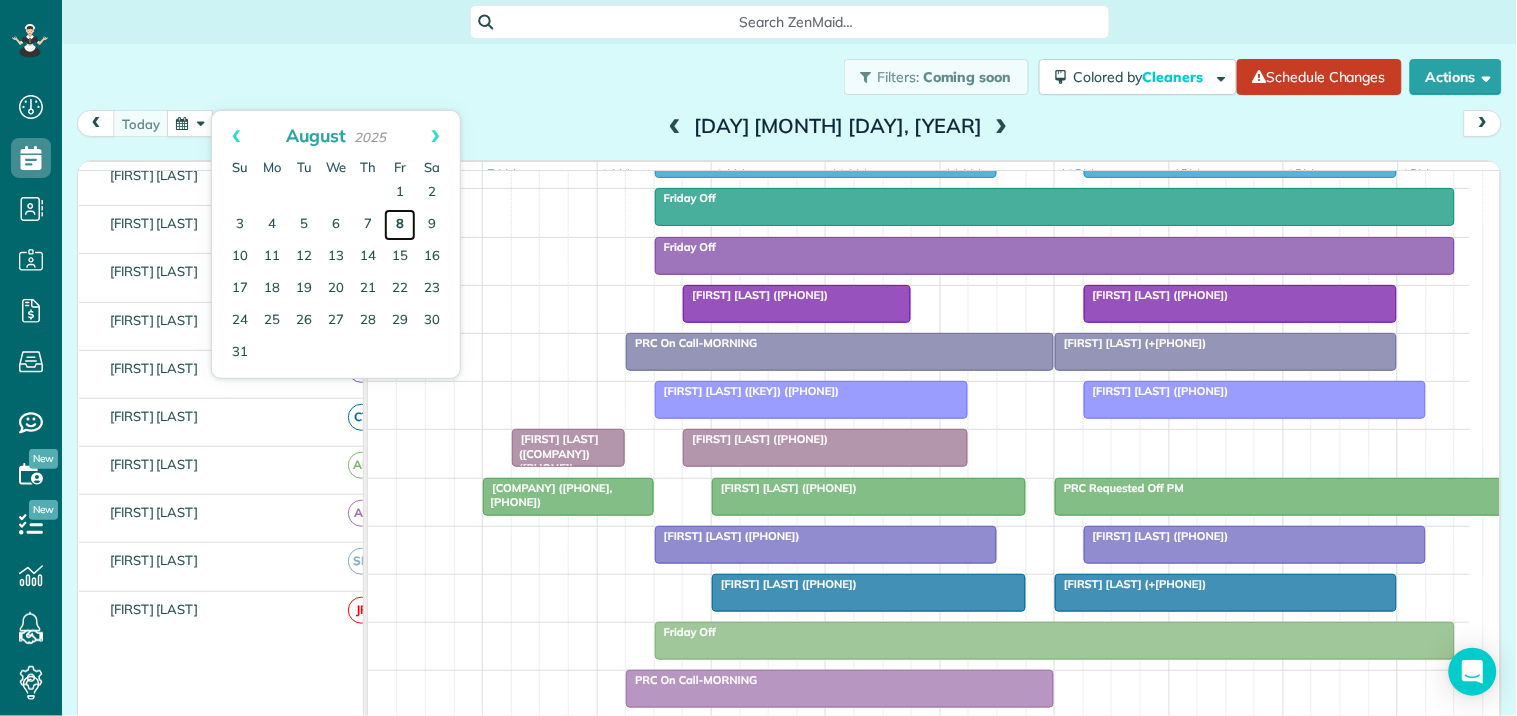 scroll, scrollTop: 367, scrollLeft: 0, axis: vertical 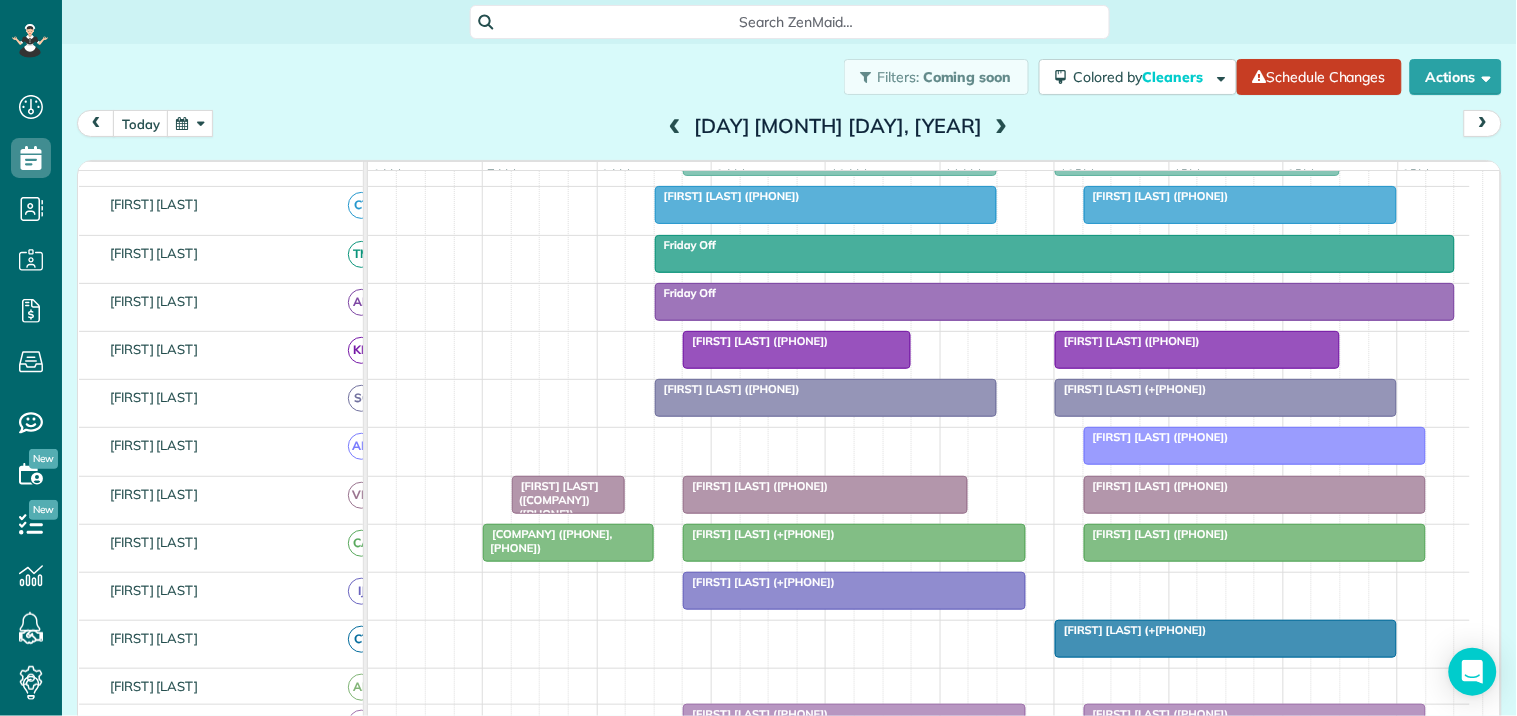 click at bounding box center [190, 123] 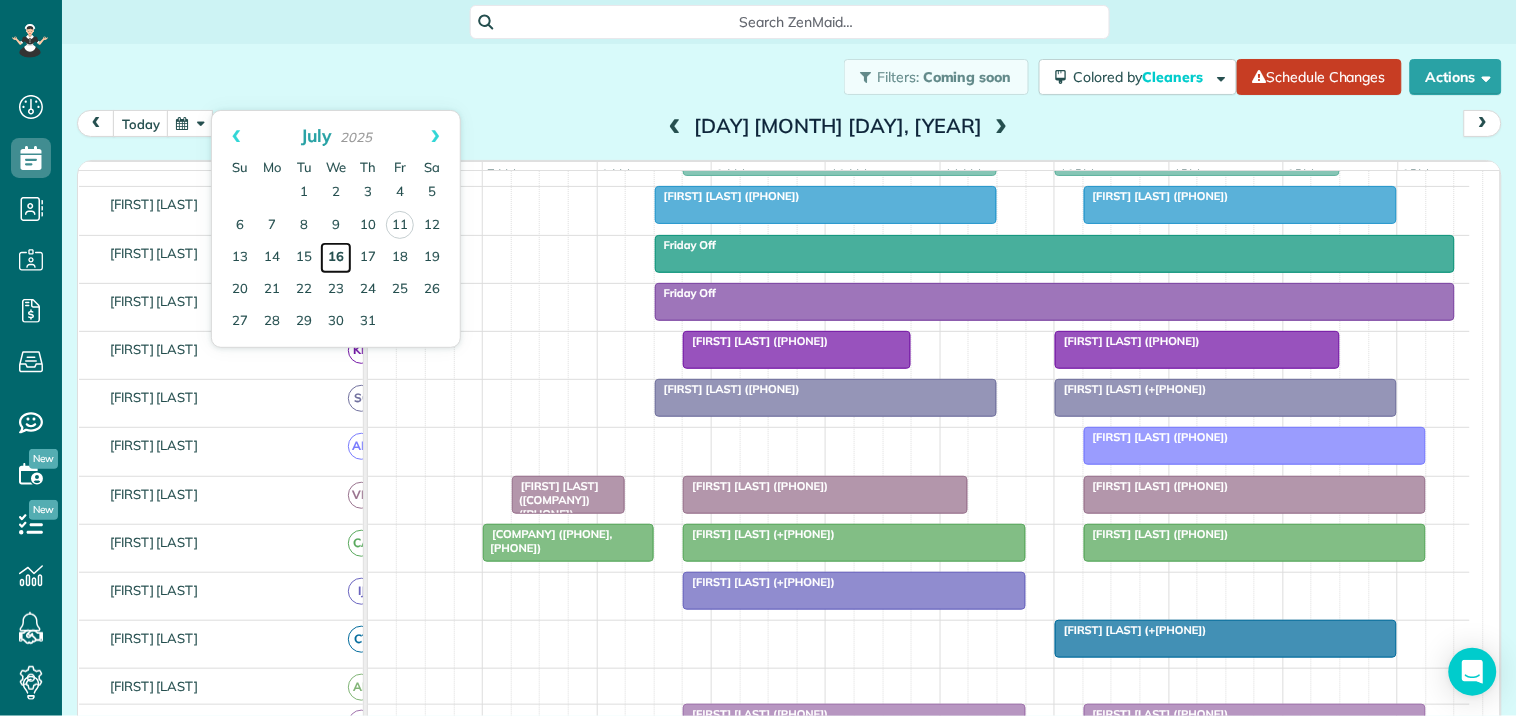 click on "16" at bounding box center (336, 258) 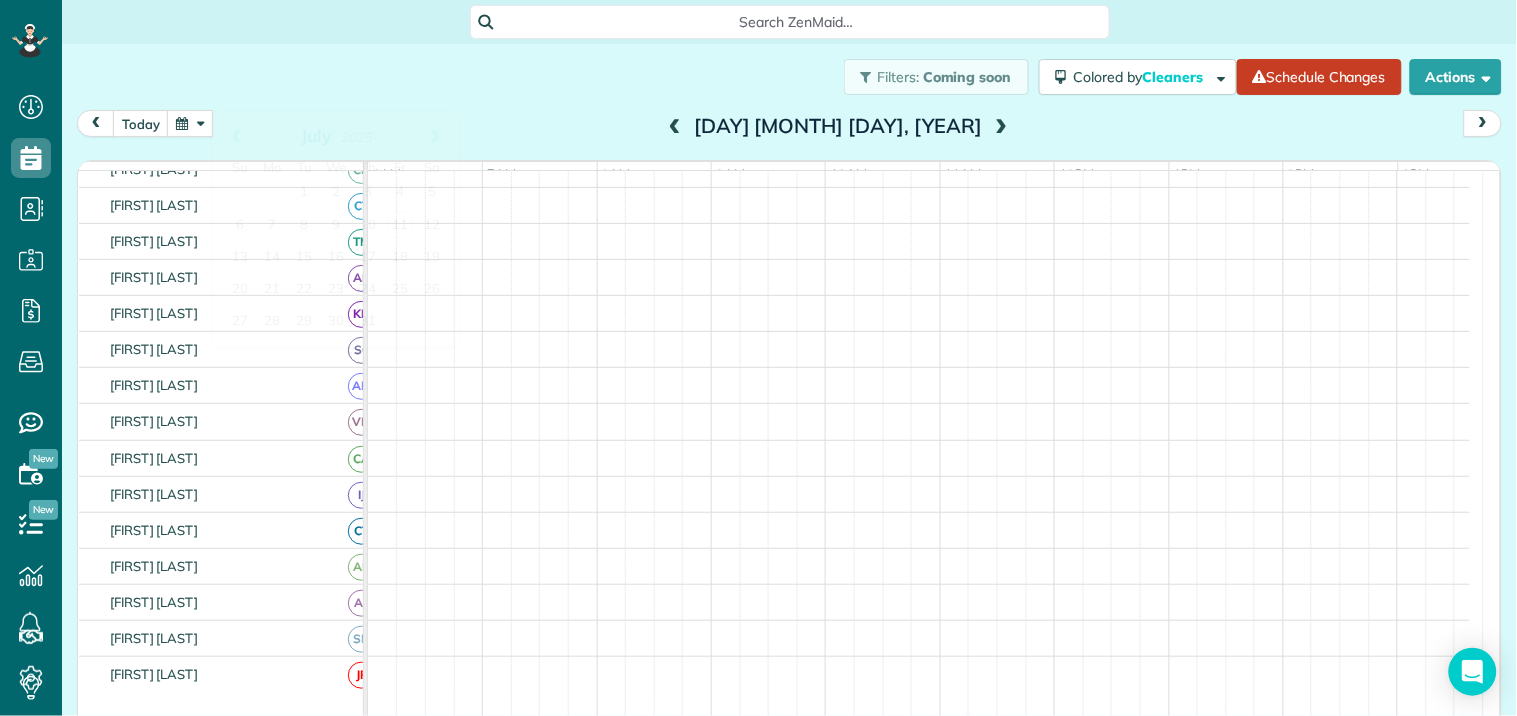 scroll, scrollTop: 332, scrollLeft: 0, axis: vertical 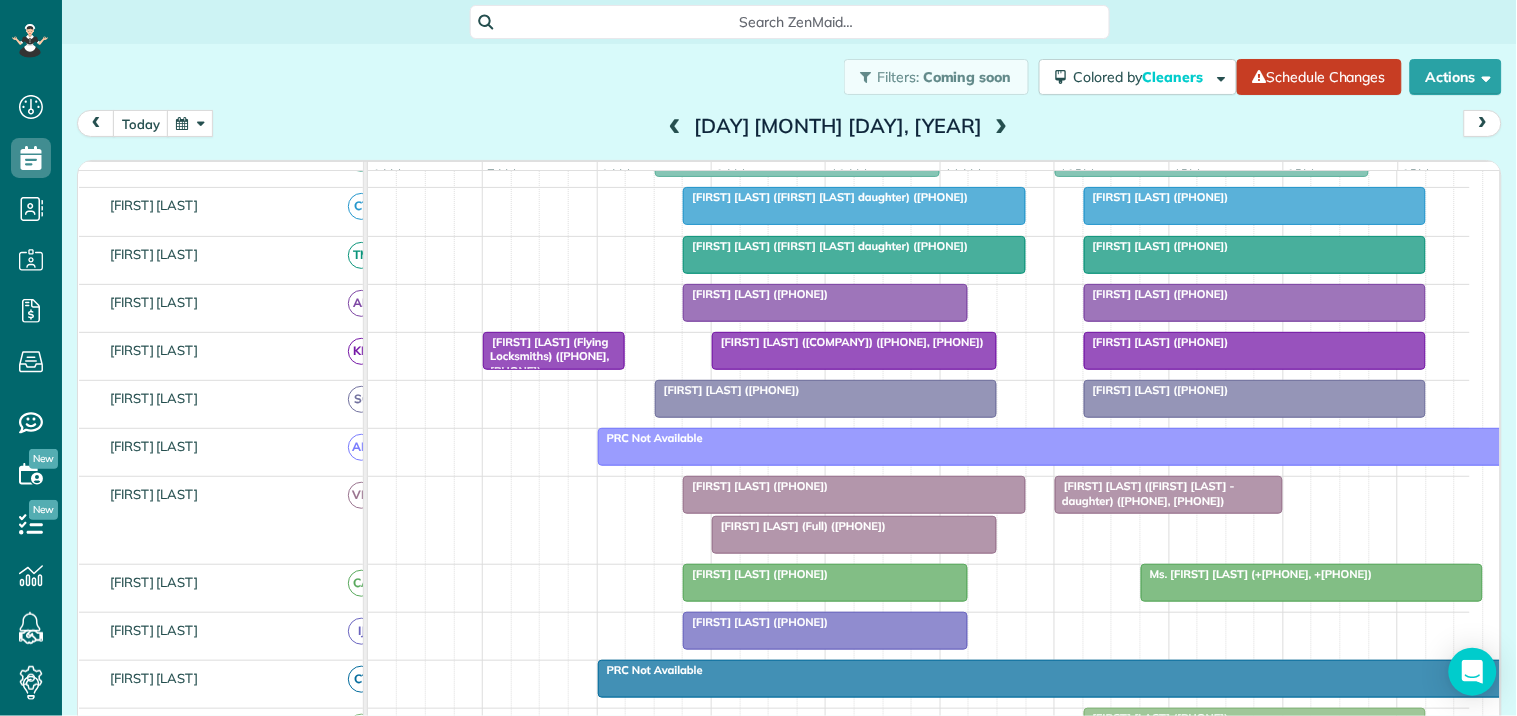 click on "Filters:   Coming soon
Colored by  Cleaners
Color by Cleaner
Color by Team
Color by Status
Color by Recurrence
Color by Paid/Unpaid
Filters  Default
Schedule Changes
Actions
Create Appointment
Create Task
Clock In/Out
Send Work Orders
Print Route Sheets
Today's Emails/Texts
Export data (Owner Only).." at bounding box center (789, 77) 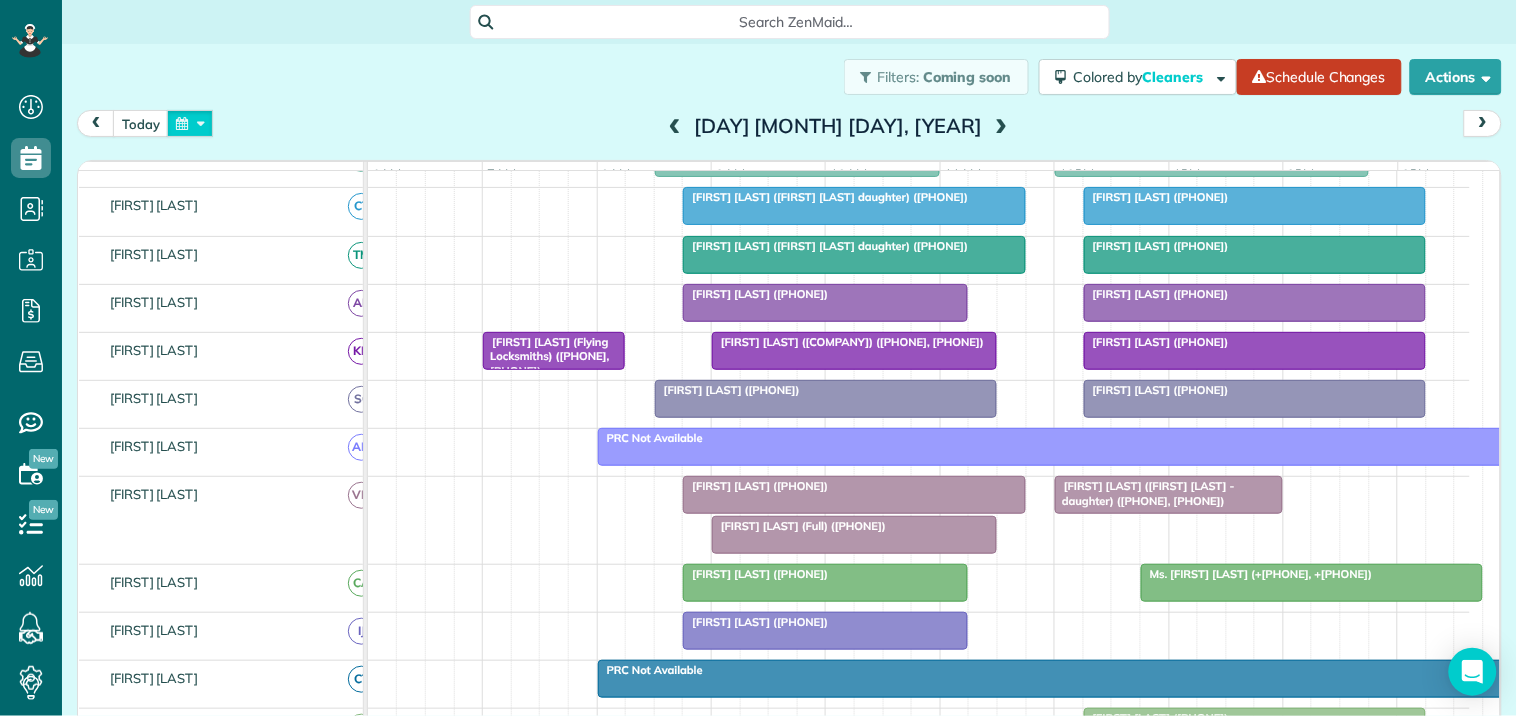 click at bounding box center (190, 123) 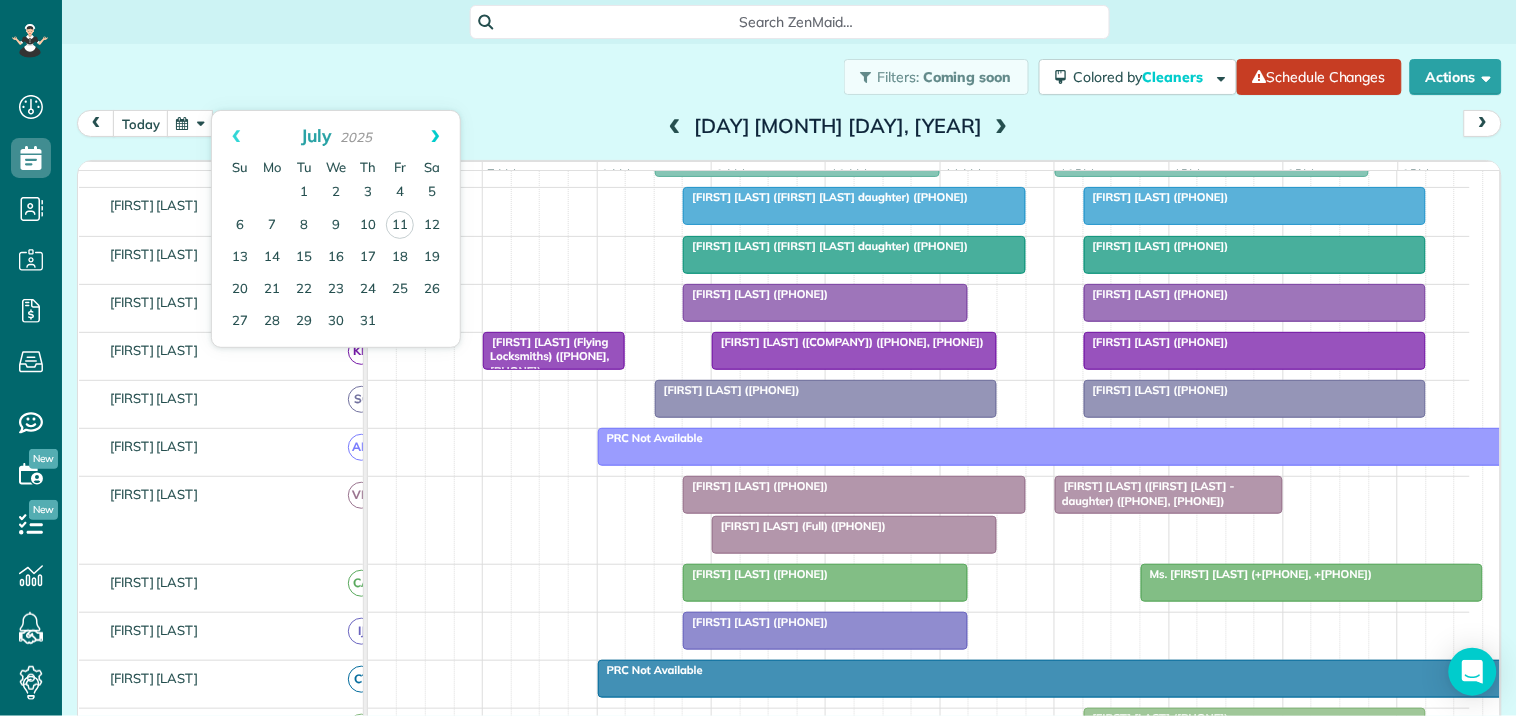 click on "Next" at bounding box center (435, 136) 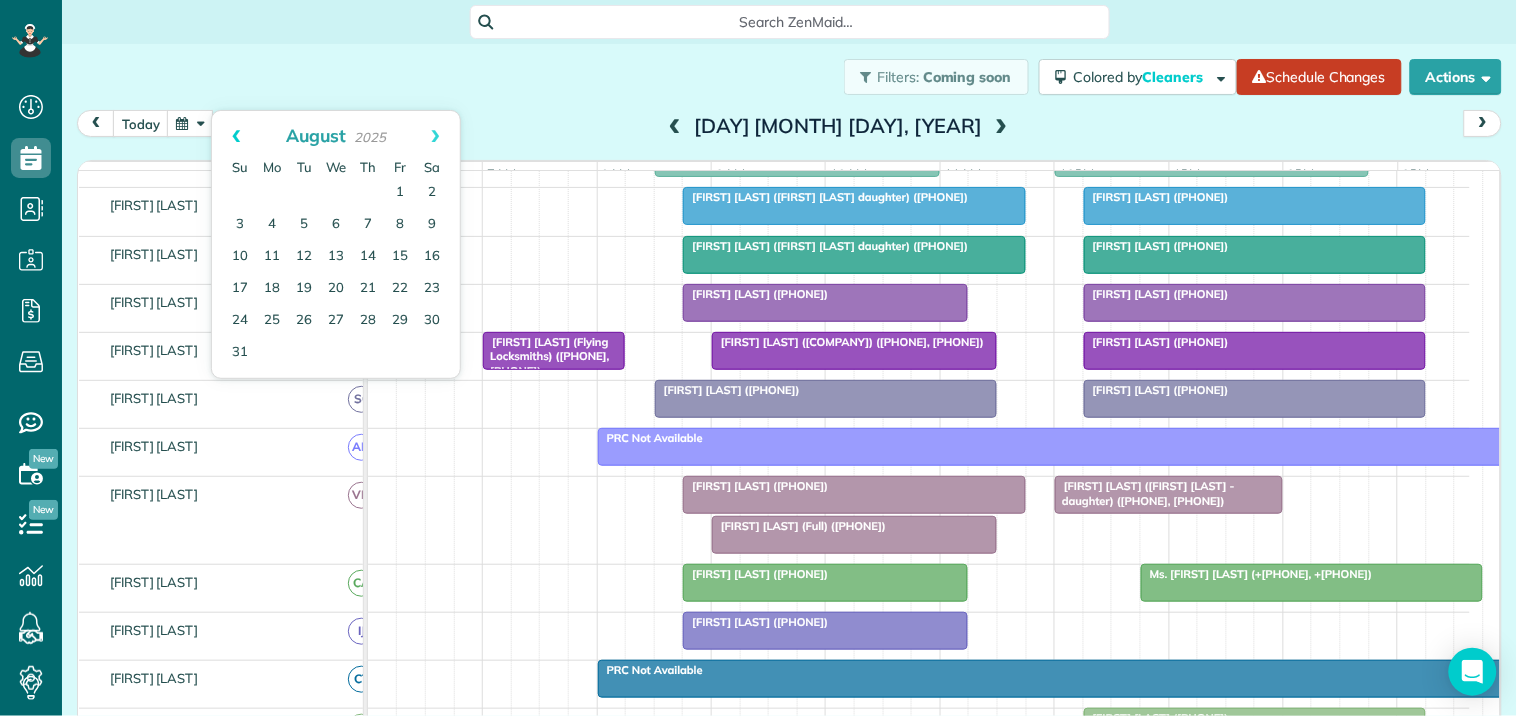 click on "Prev" at bounding box center [236, 136] 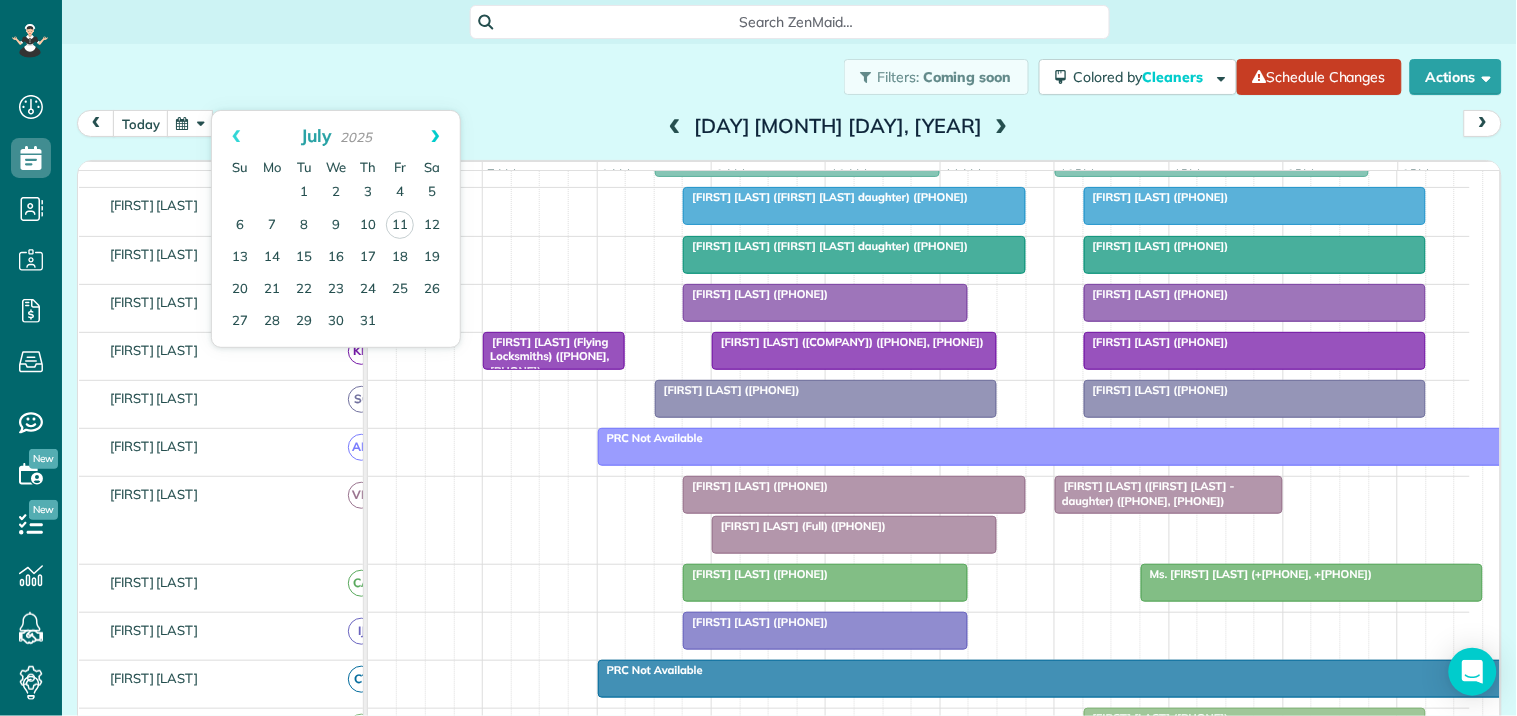 click on "Next" at bounding box center [435, 136] 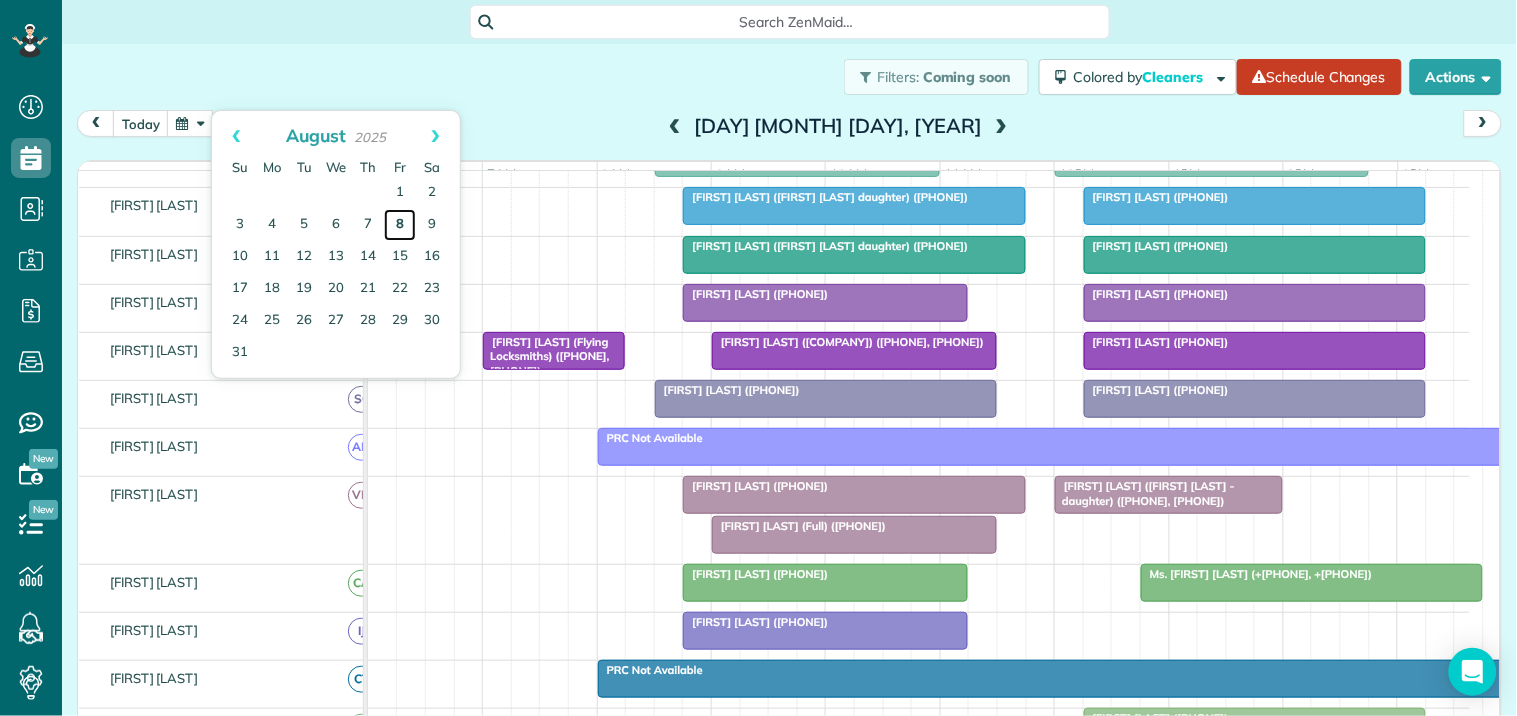 click on "8" at bounding box center (400, 225) 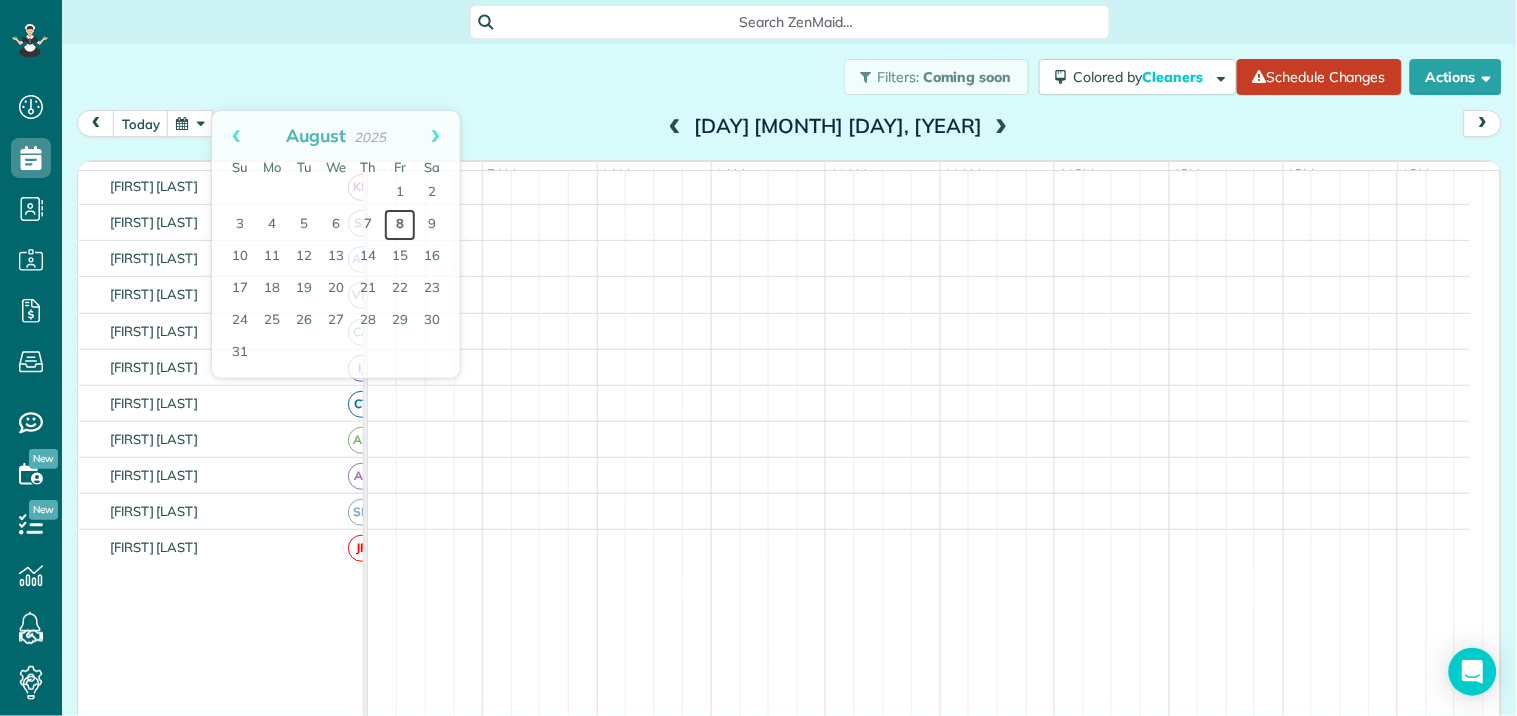 scroll, scrollTop: 205, scrollLeft: 0, axis: vertical 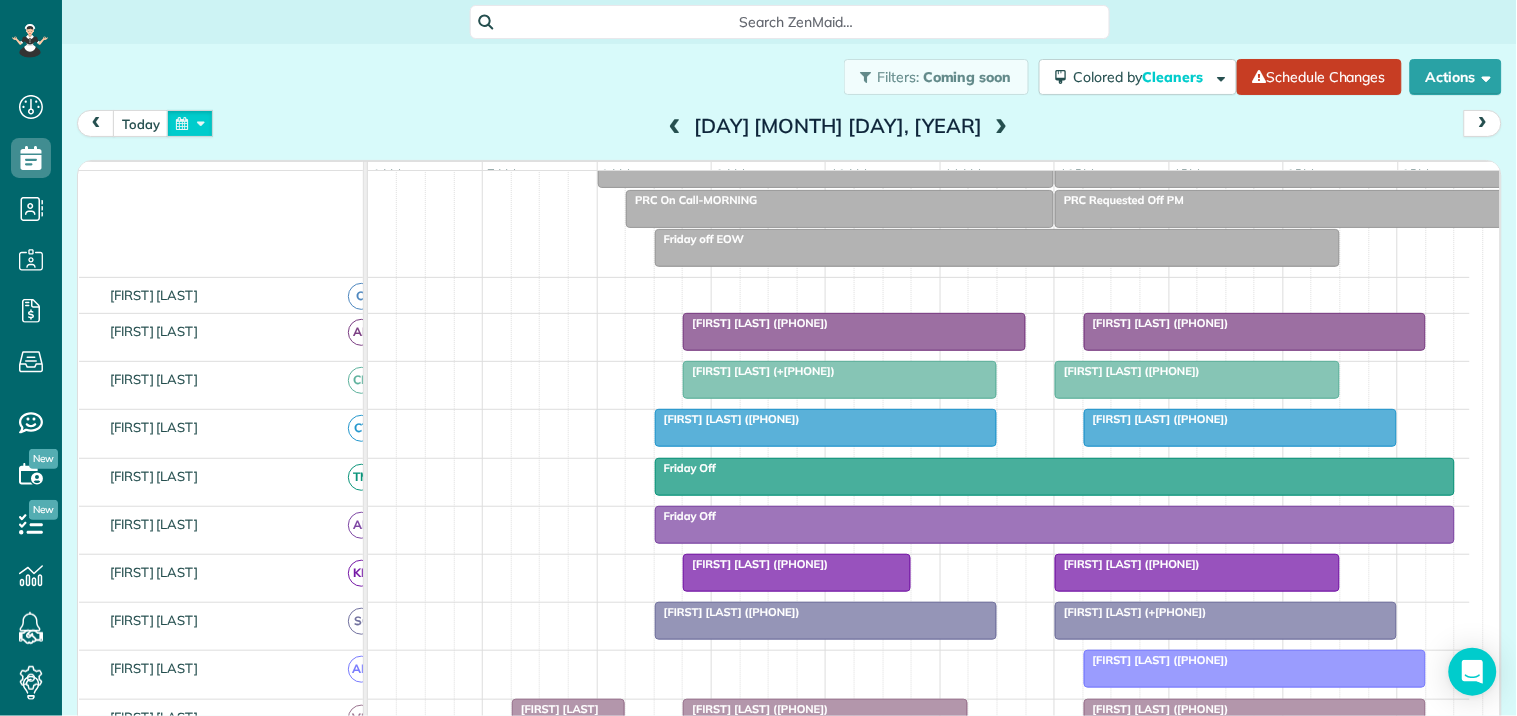 click at bounding box center [190, 123] 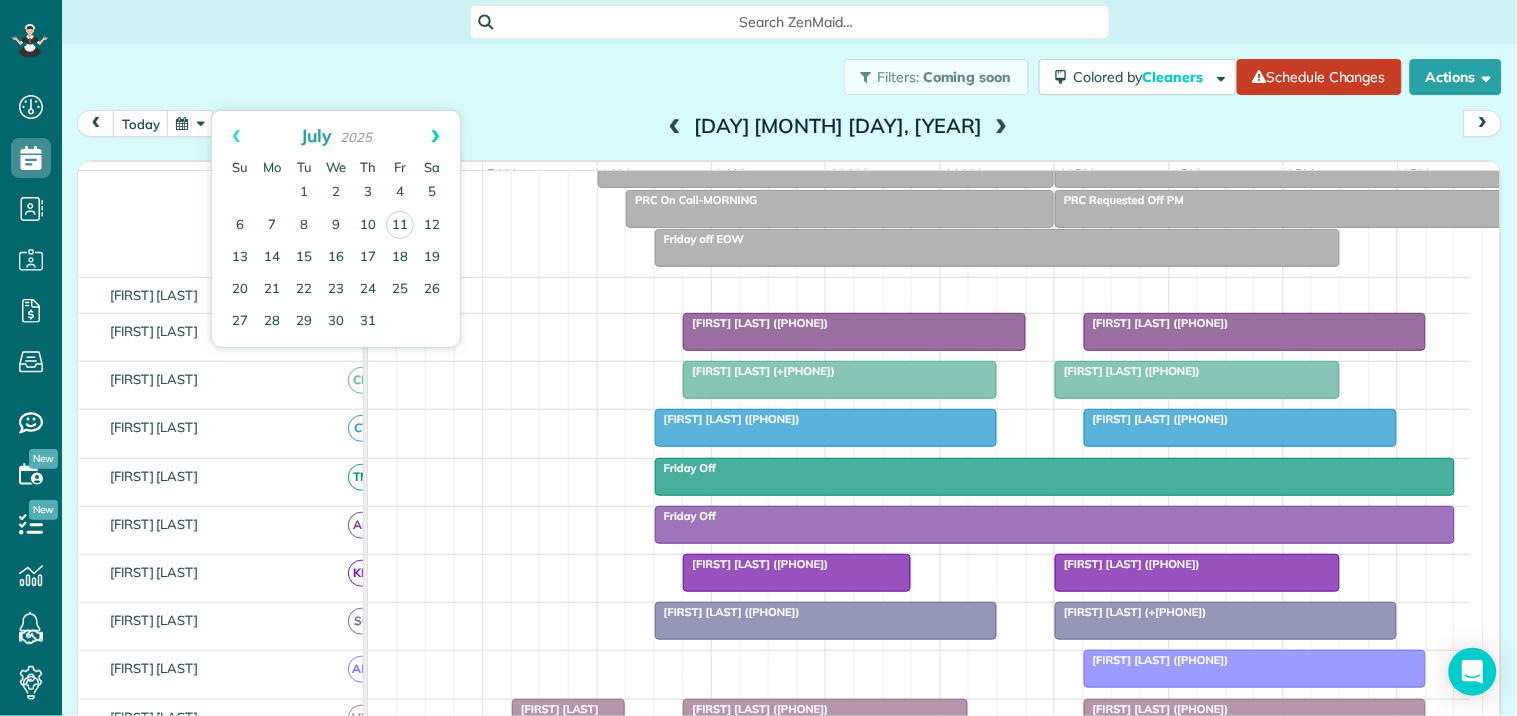 click on "Next" at bounding box center (435, 136) 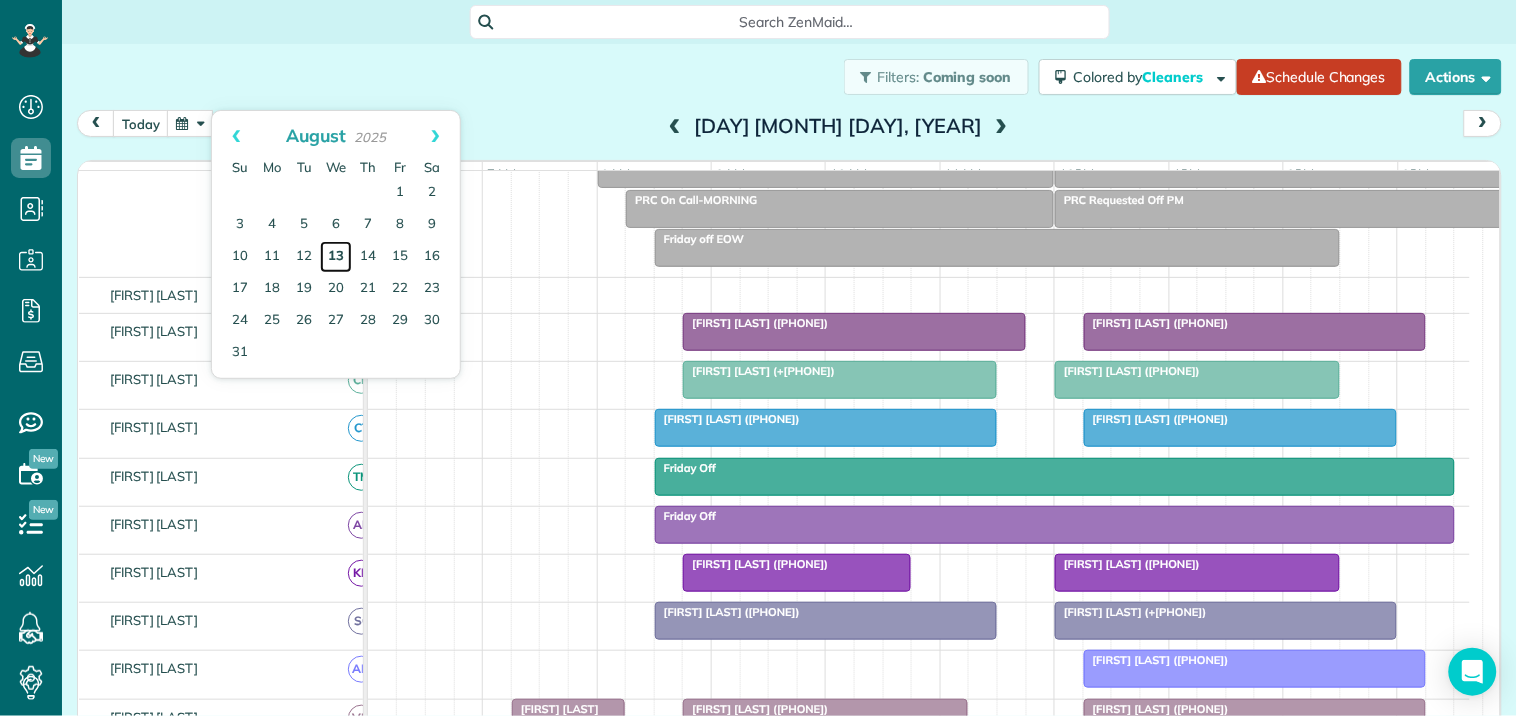 click on "13" at bounding box center (336, 257) 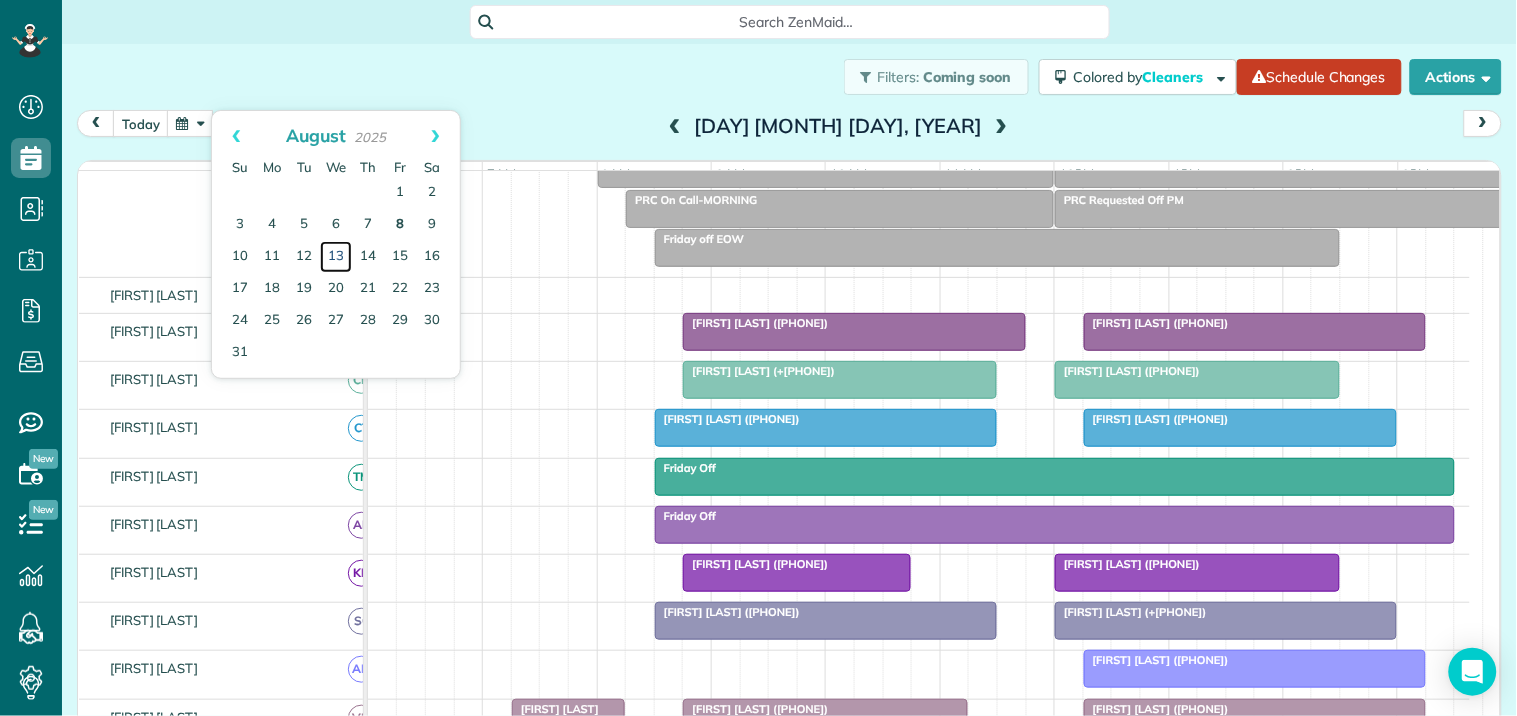 scroll, scrollTop: 7, scrollLeft: 0, axis: vertical 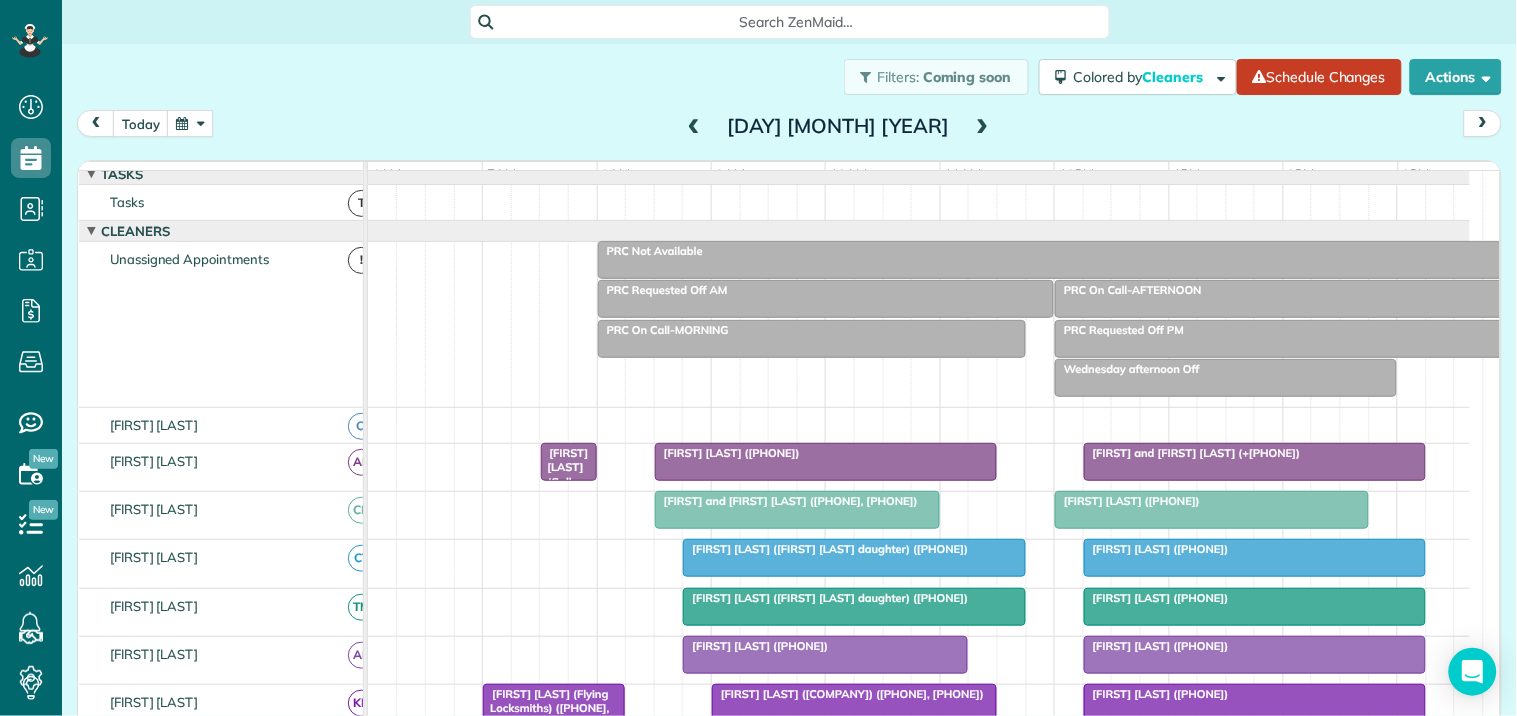 click at bounding box center (190, 123) 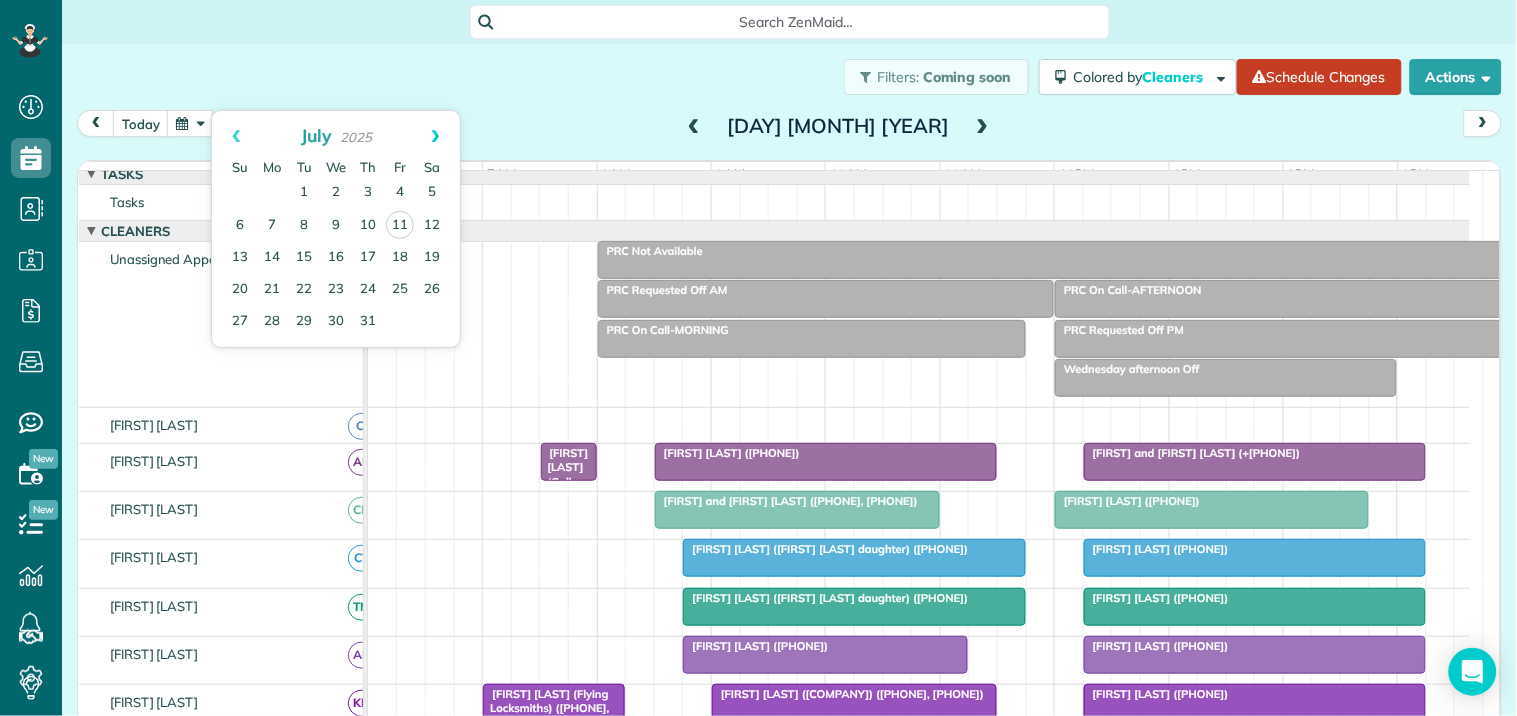click on "Next" at bounding box center [435, 136] 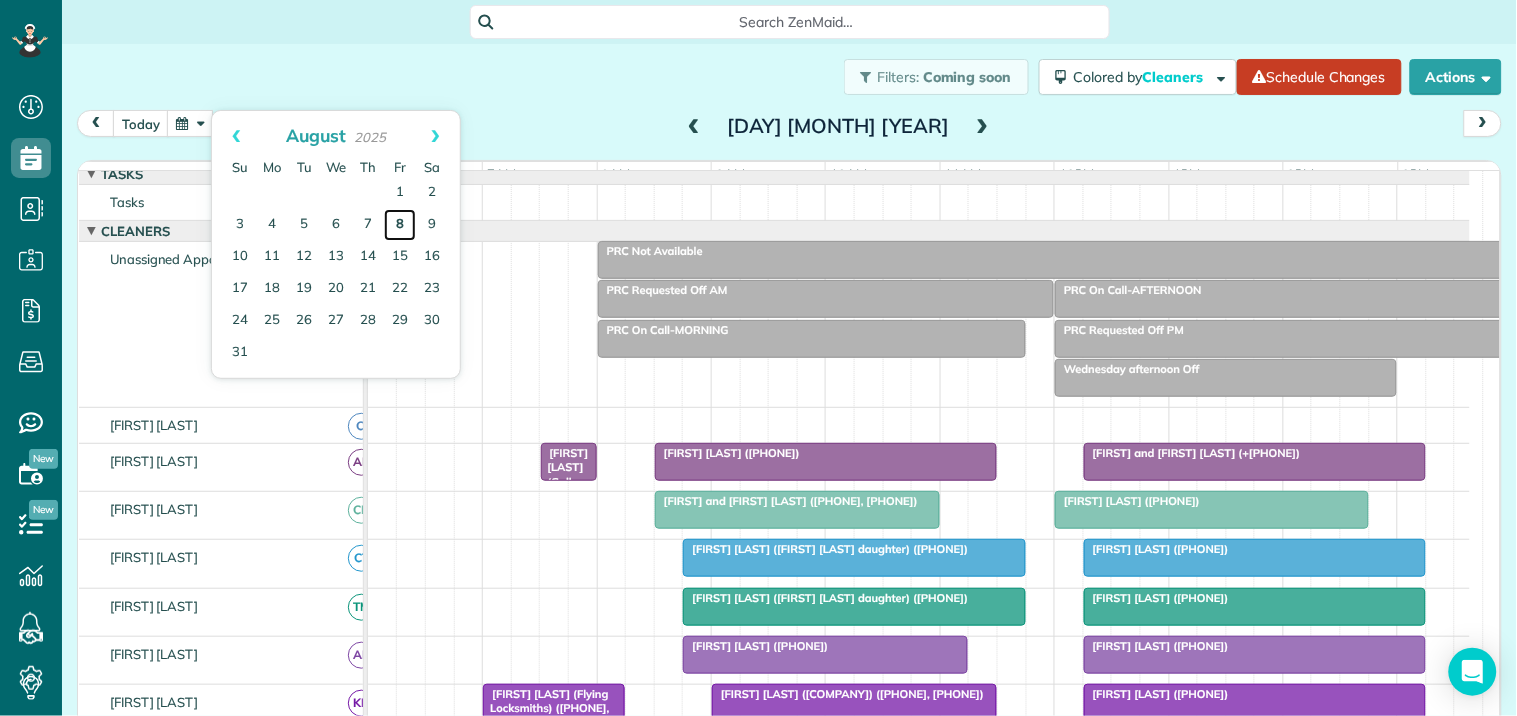 click on "8" at bounding box center (400, 225) 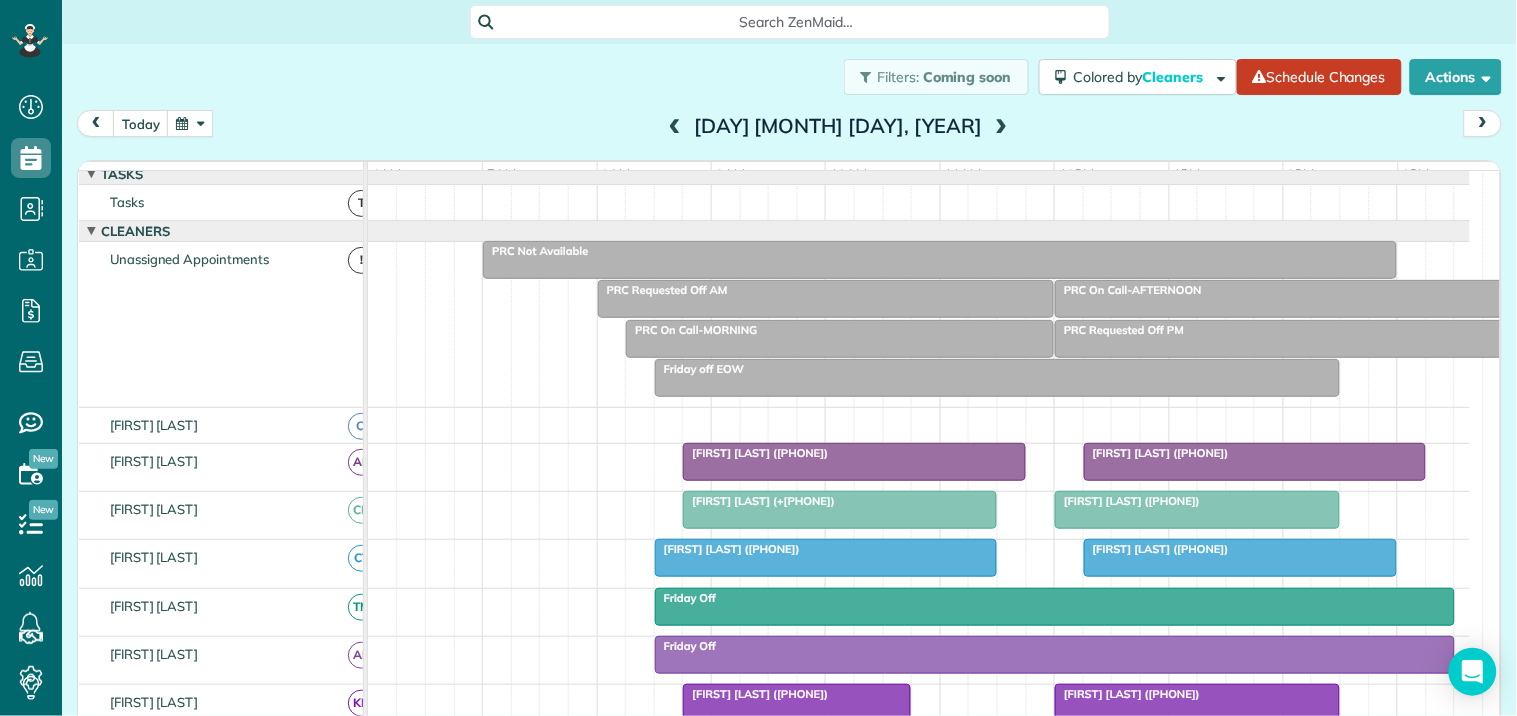 scroll, scrollTop: 160, scrollLeft: 0, axis: vertical 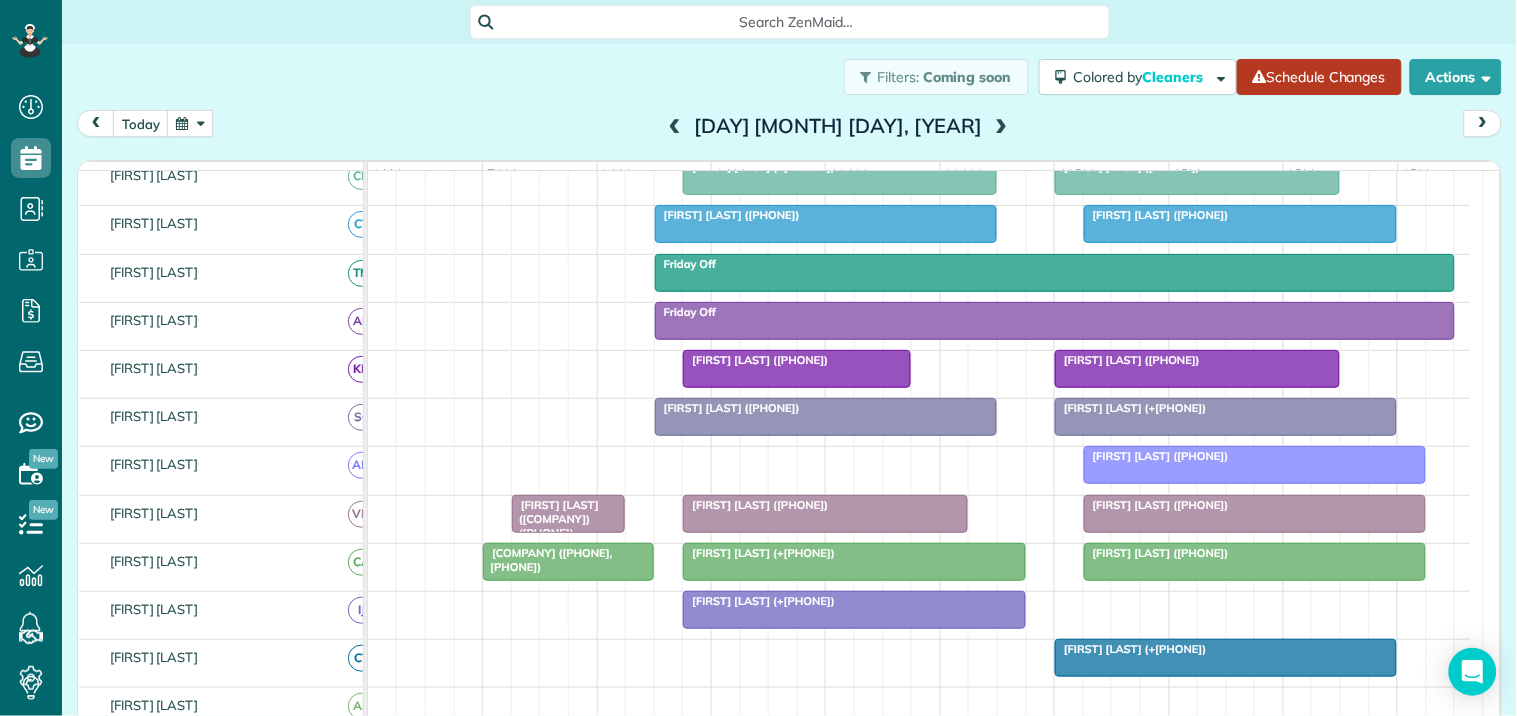 click on "Schedule Changes" at bounding box center (1319, 77) 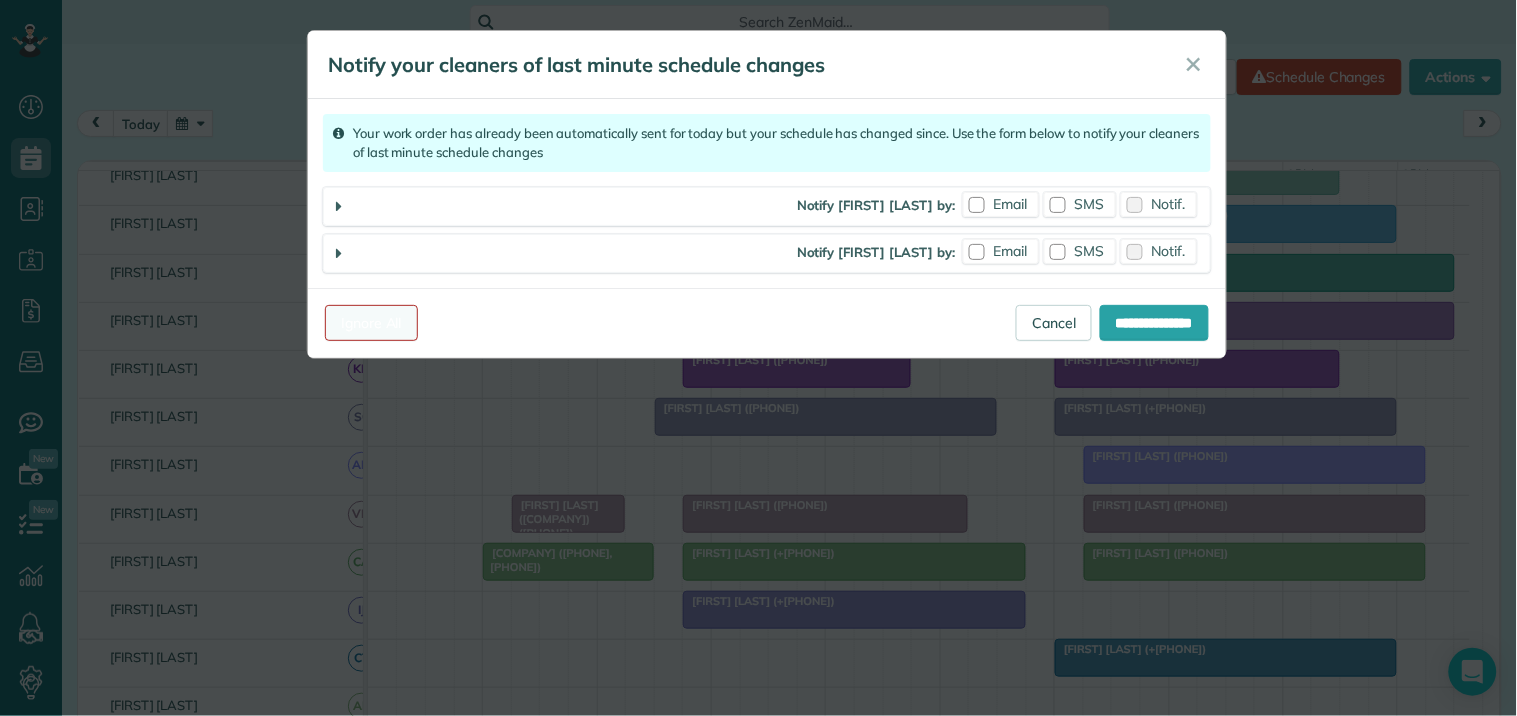 click on "Ignore All" at bounding box center [371, 323] 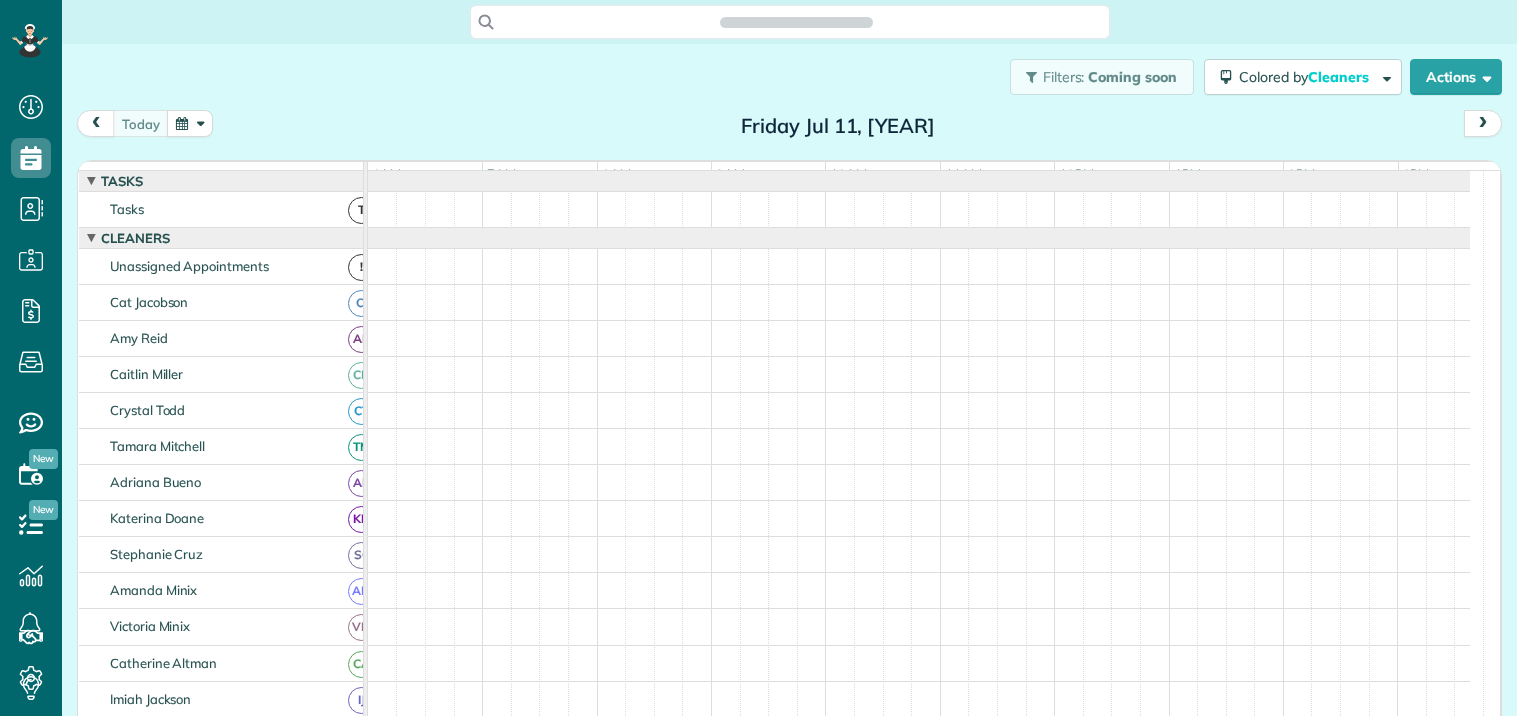 scroll, scrollTop: 0, scrollLeft: 0, axis: both 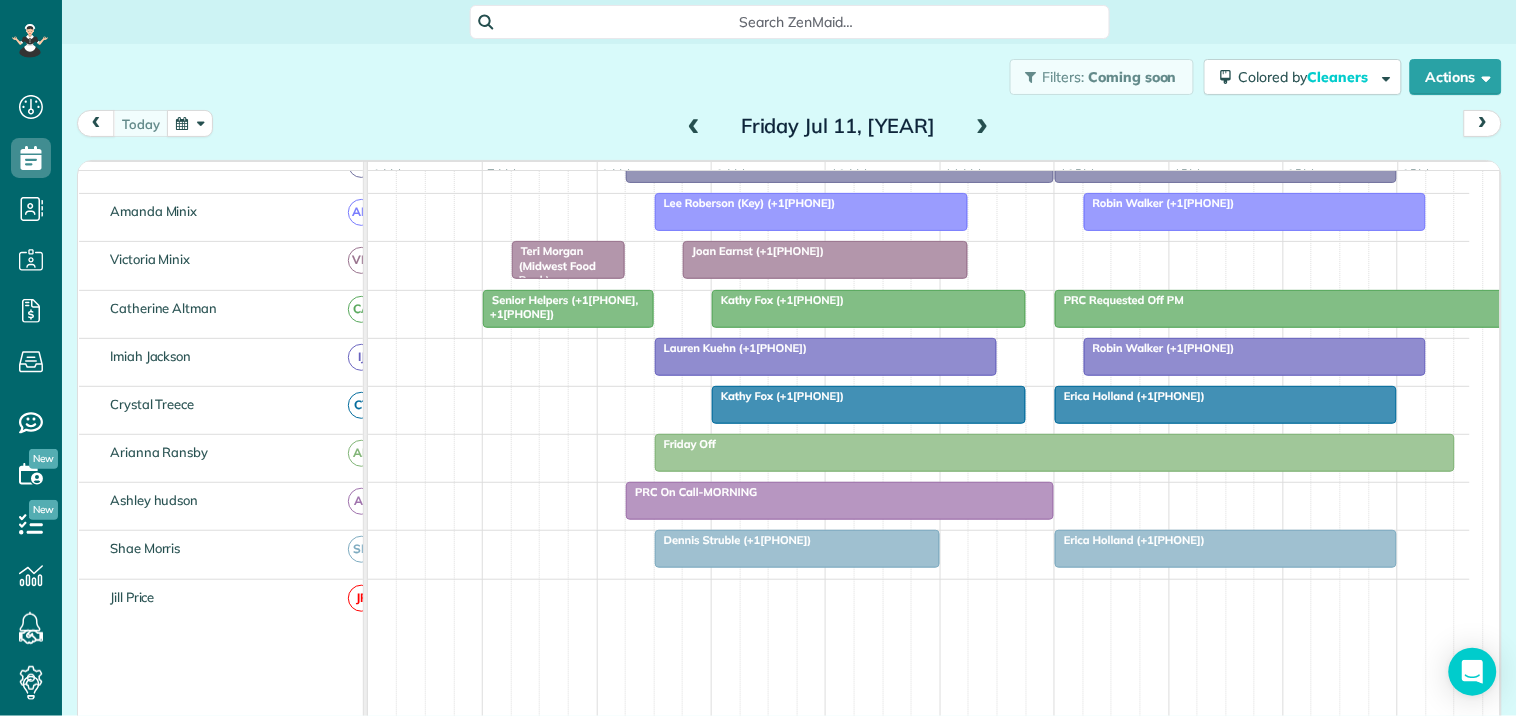 click at bounding box center [983, 127] 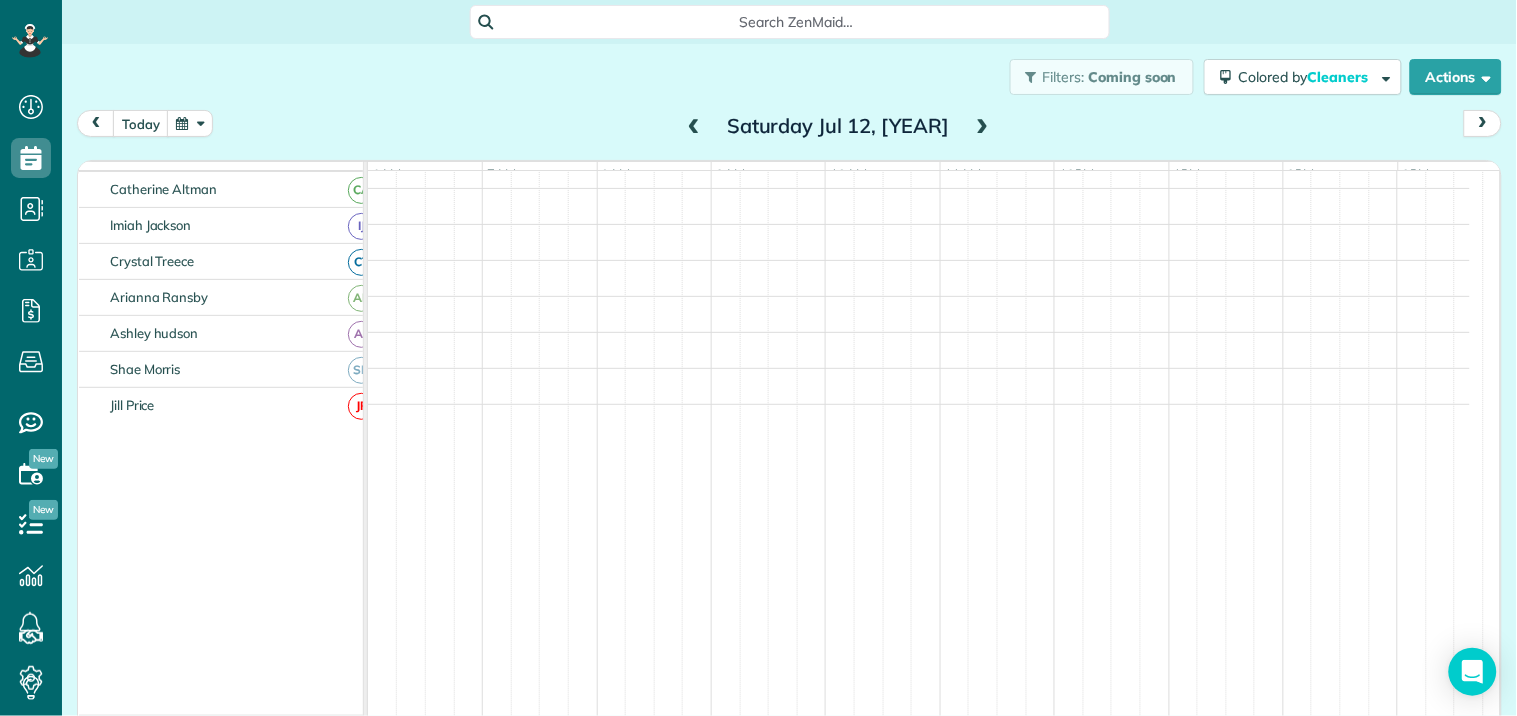 scroll, scrollTop: 380, scrollLeft: 0, axis: vertical 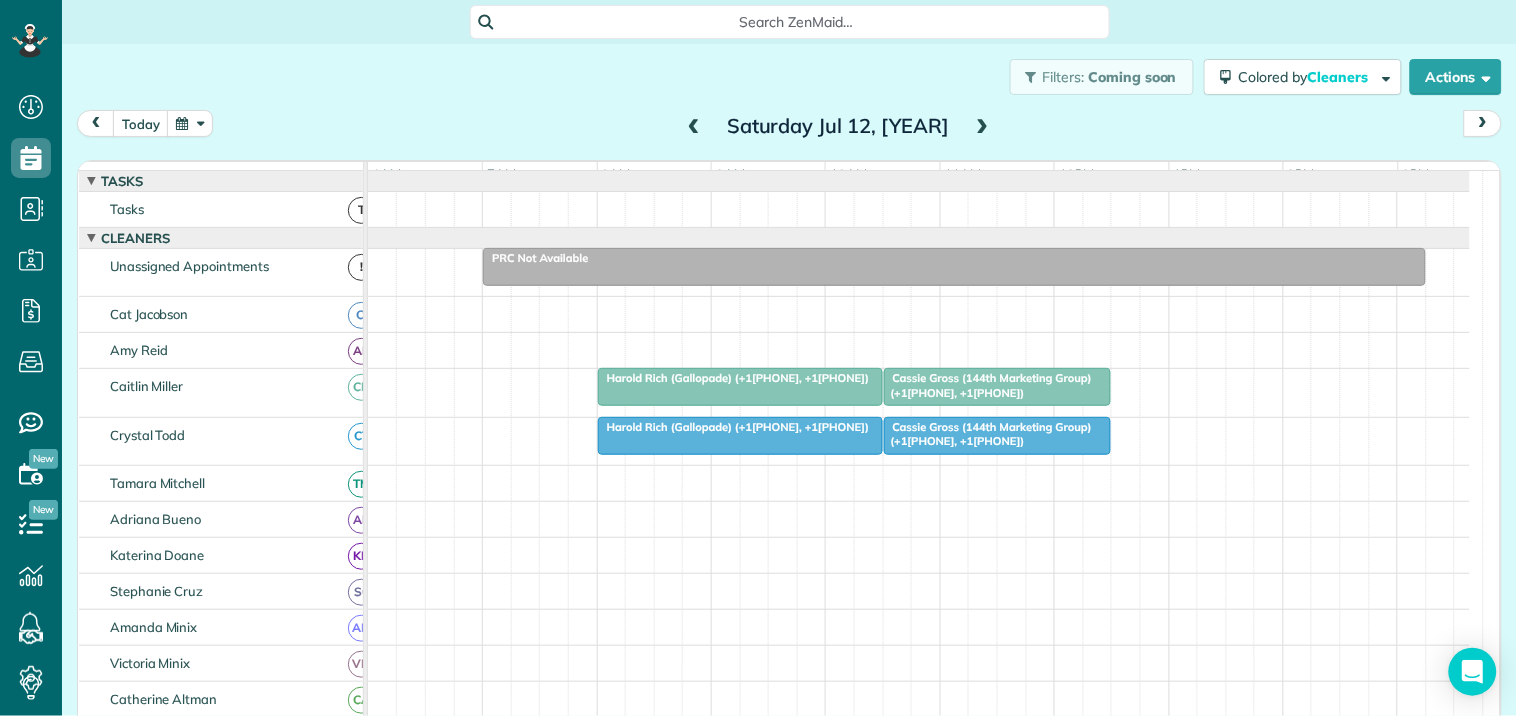 click at bounding box center [983, 127] 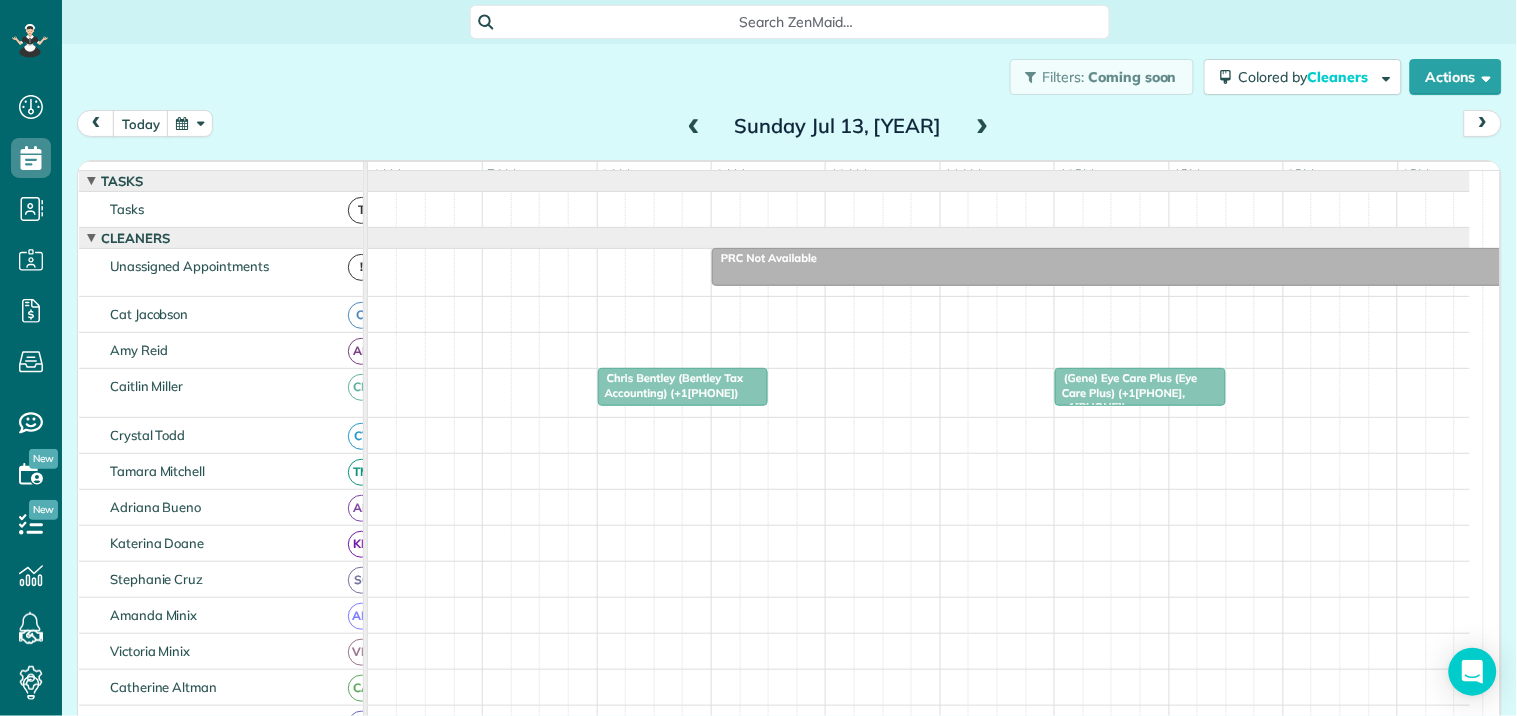 scroll, scrollTop: 211, scrollLeft: 0, axis: vertical 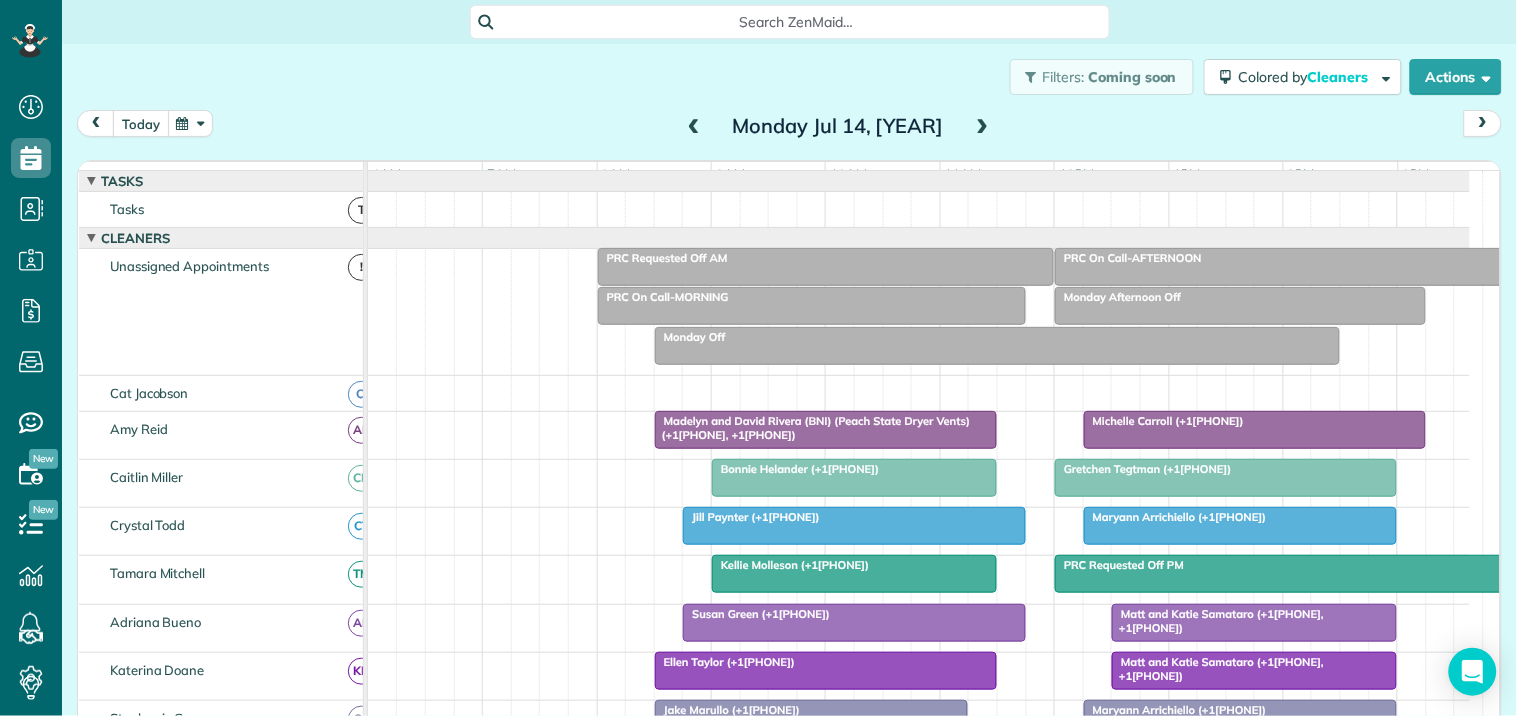 click on "today" at bounding box center (141, 123) 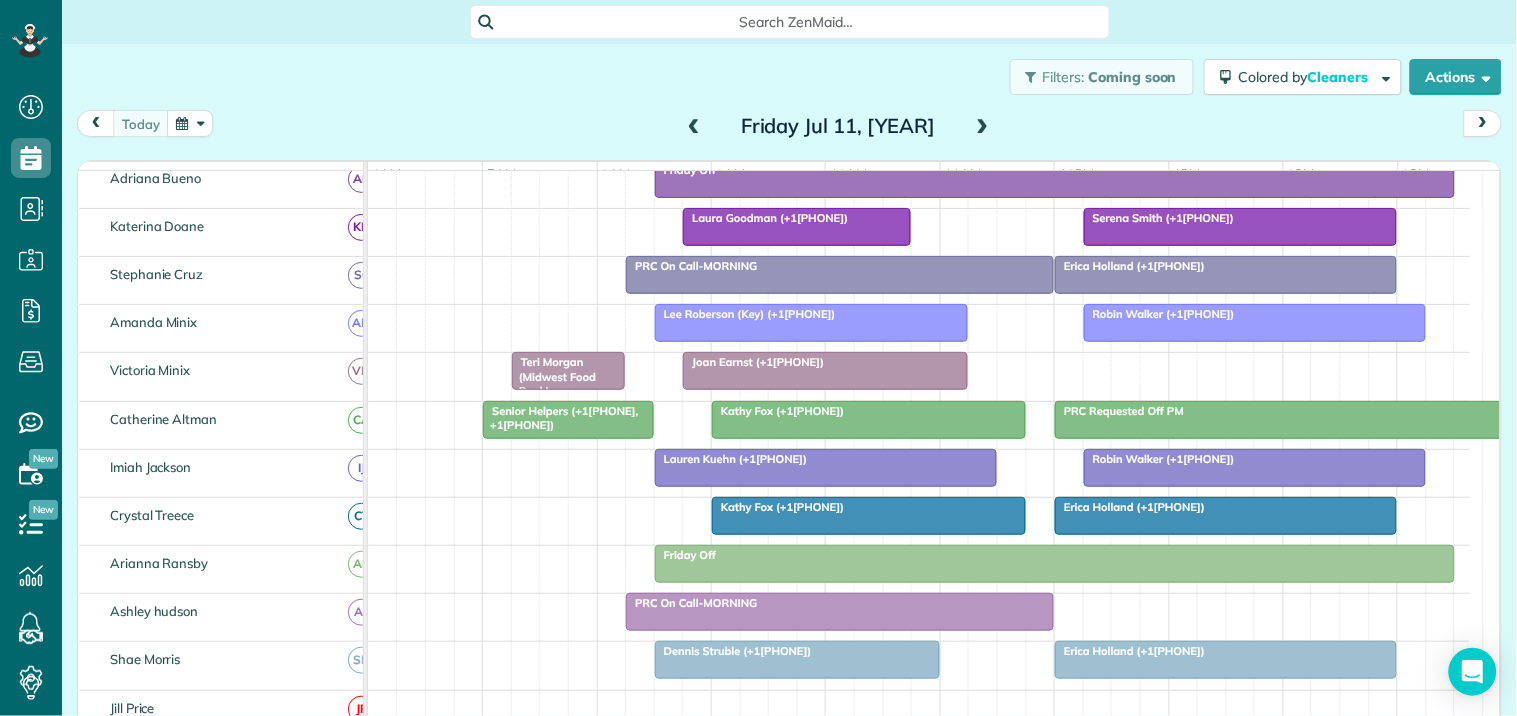 click on "Joan Earnst (+1[PHONE])" at bounding box center (753, 362) 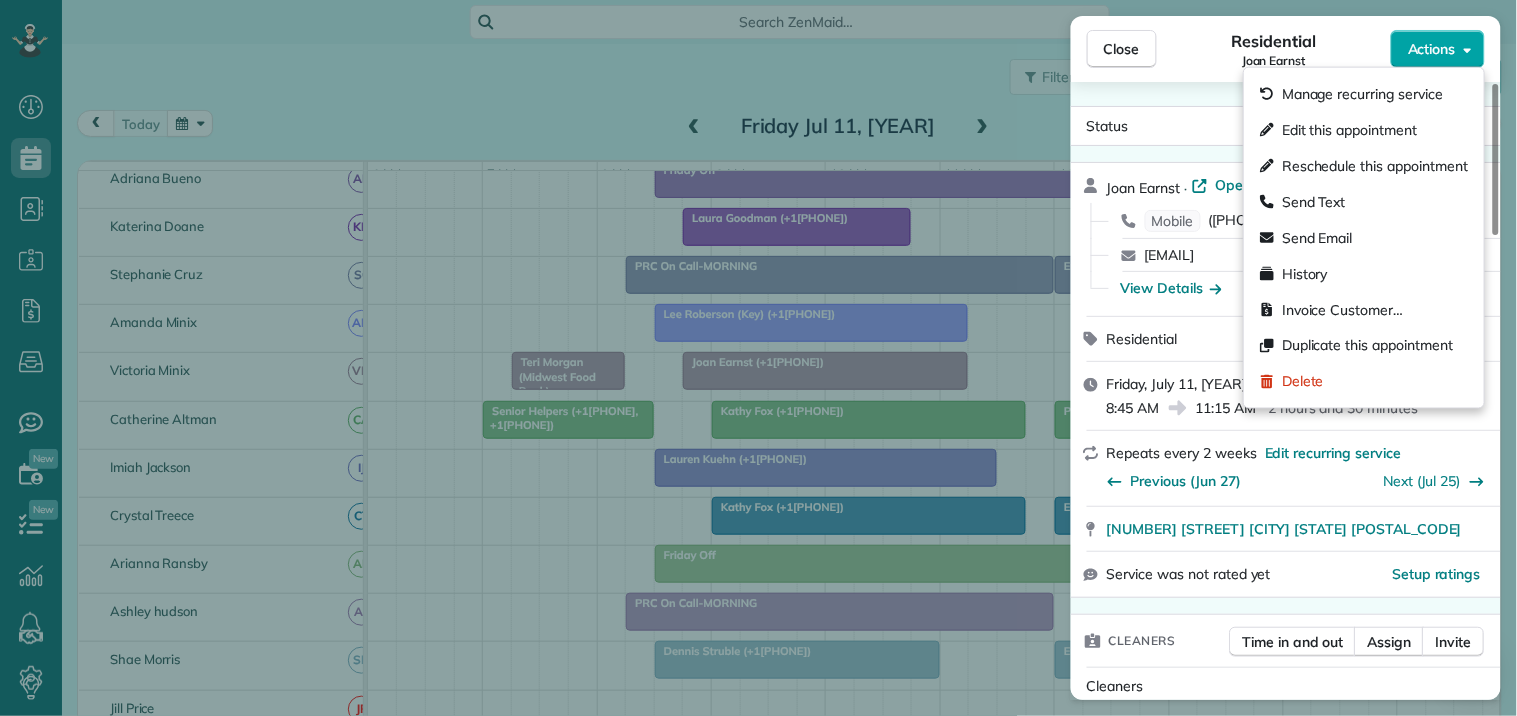 click on "Actions" at bounding box center [1432, 49] 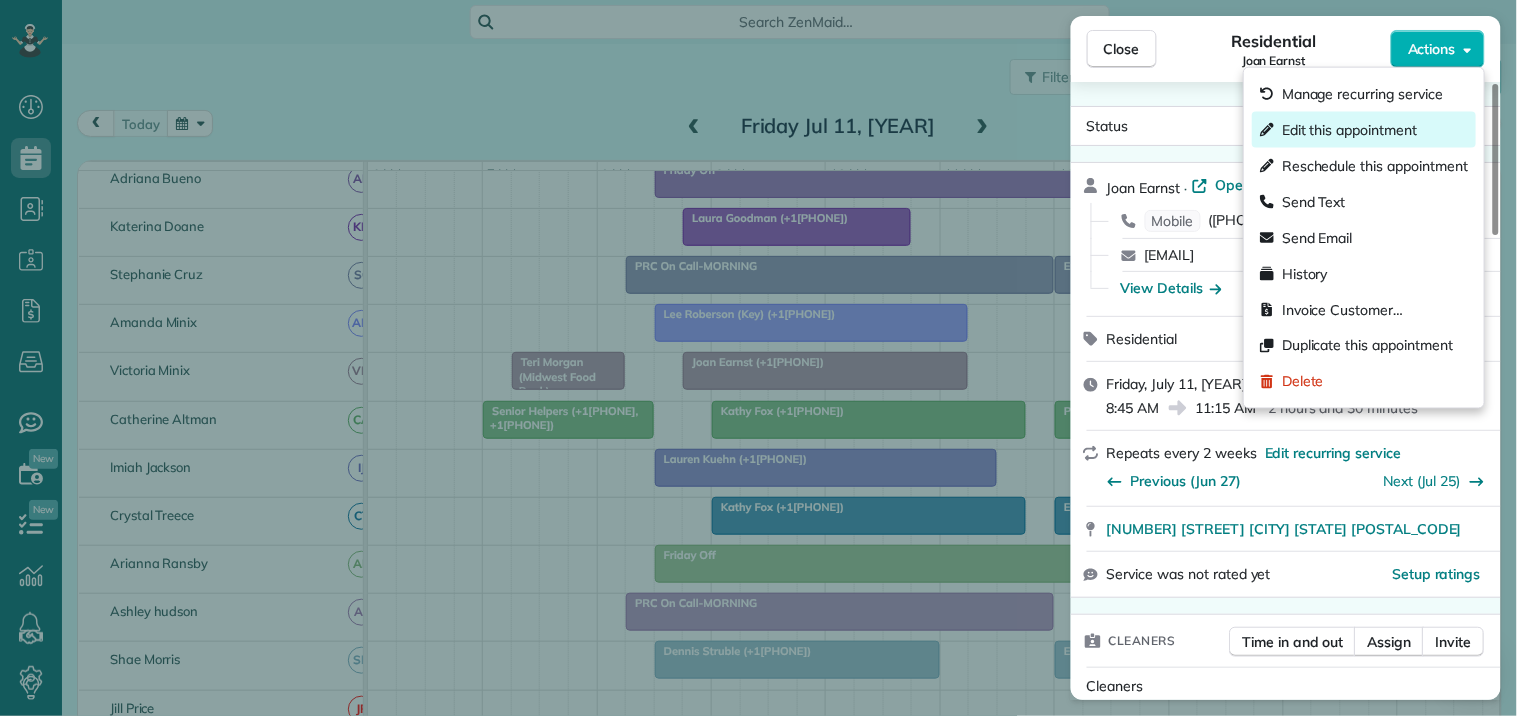 click on "Edit this appointment" at bounding box center (1349, 130) 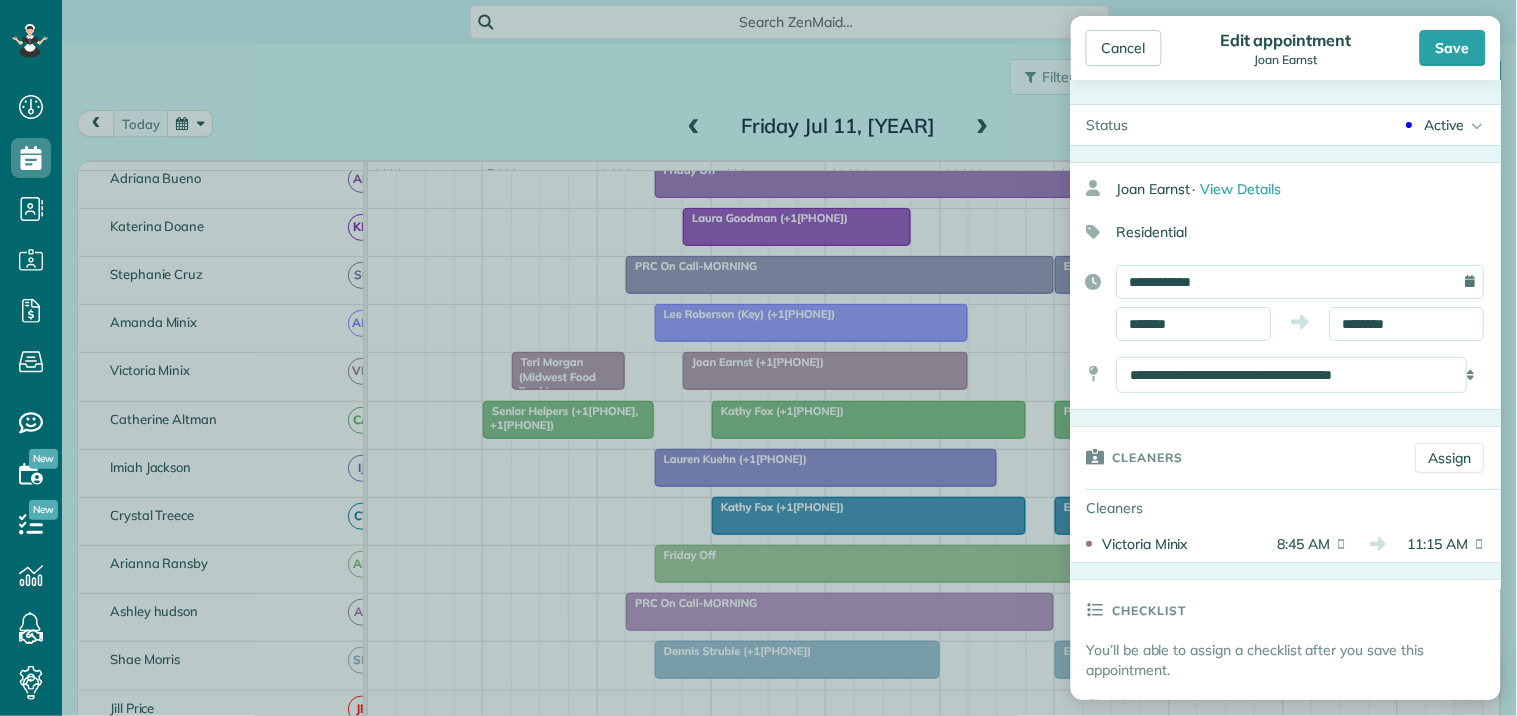 click on "Active" at bounding box center (1445, 125) 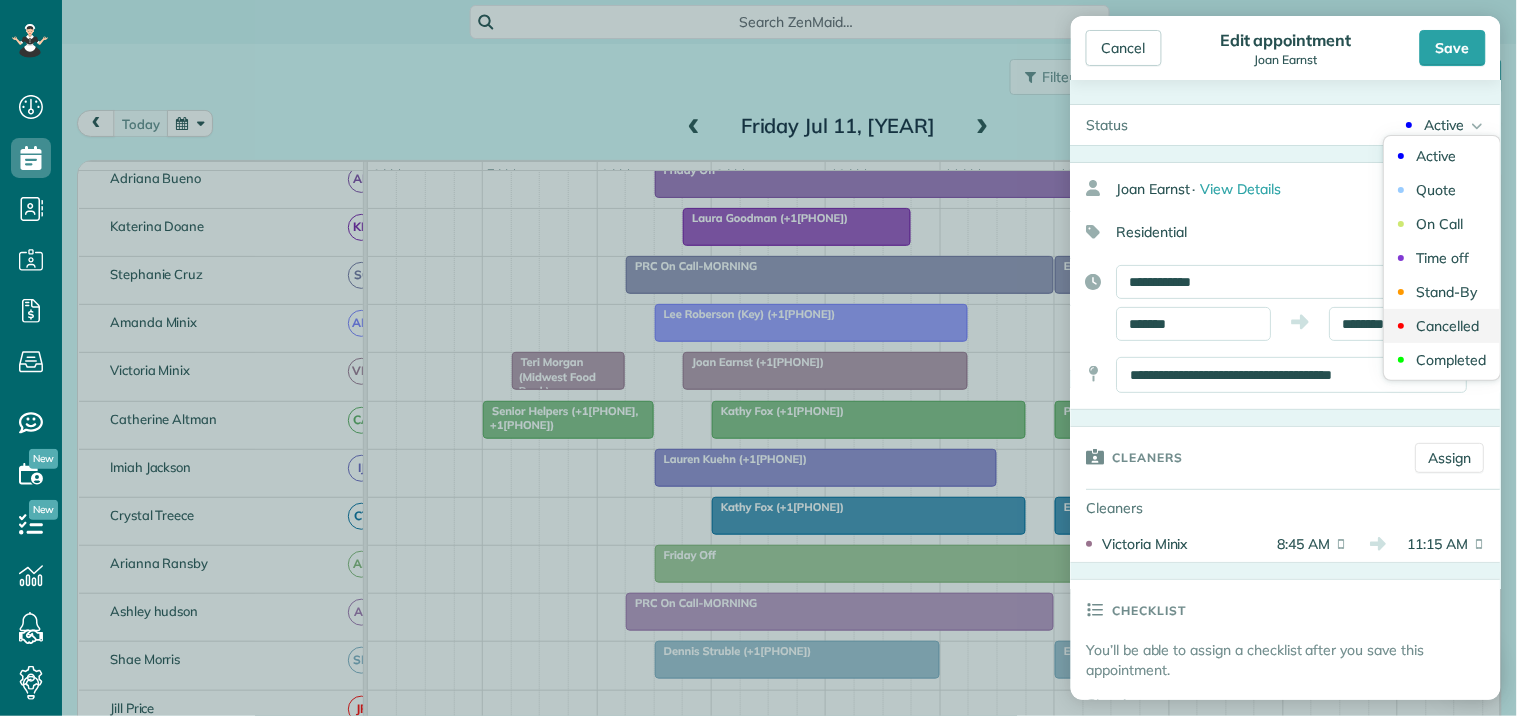 click on "Cancelled" at bounding box center (1448, 326) 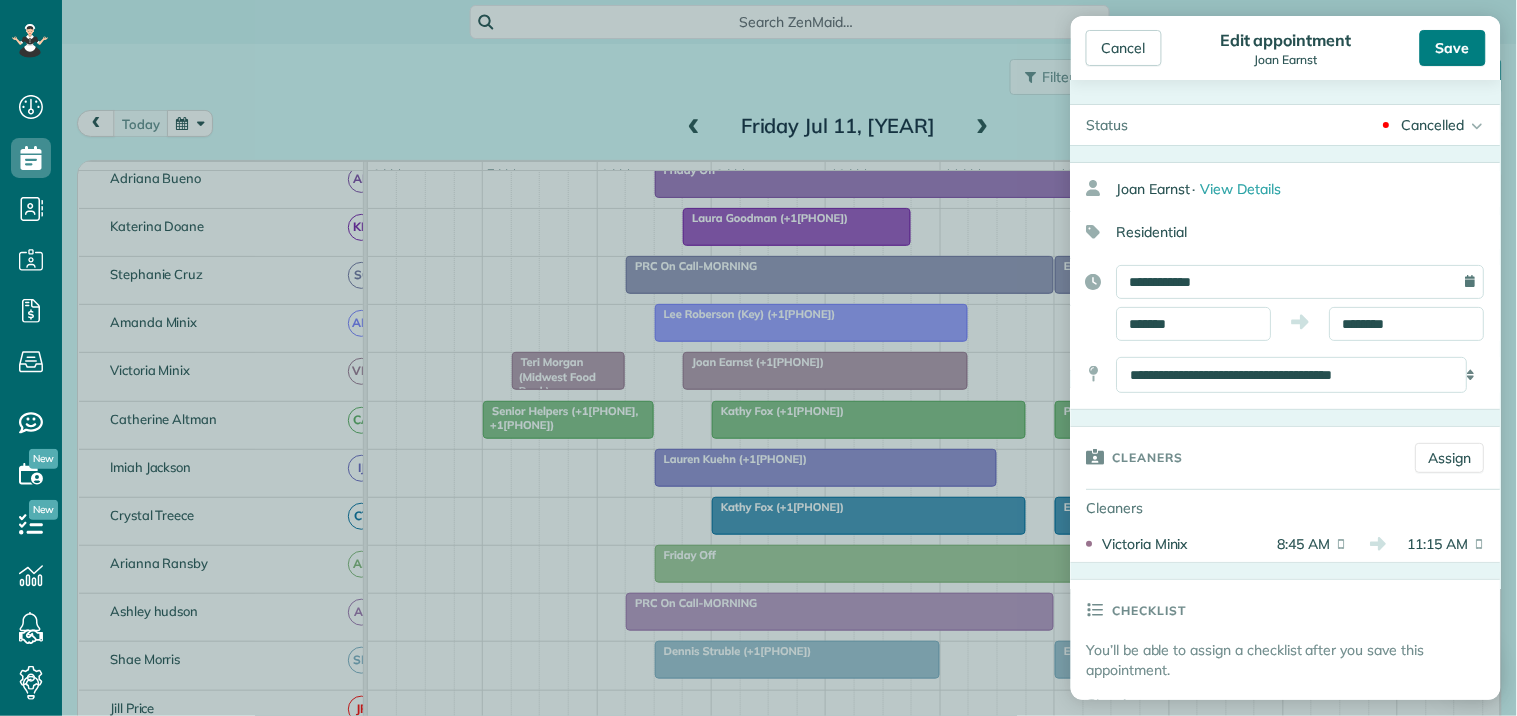 click on "Save" at bounding box center (1453, 48) 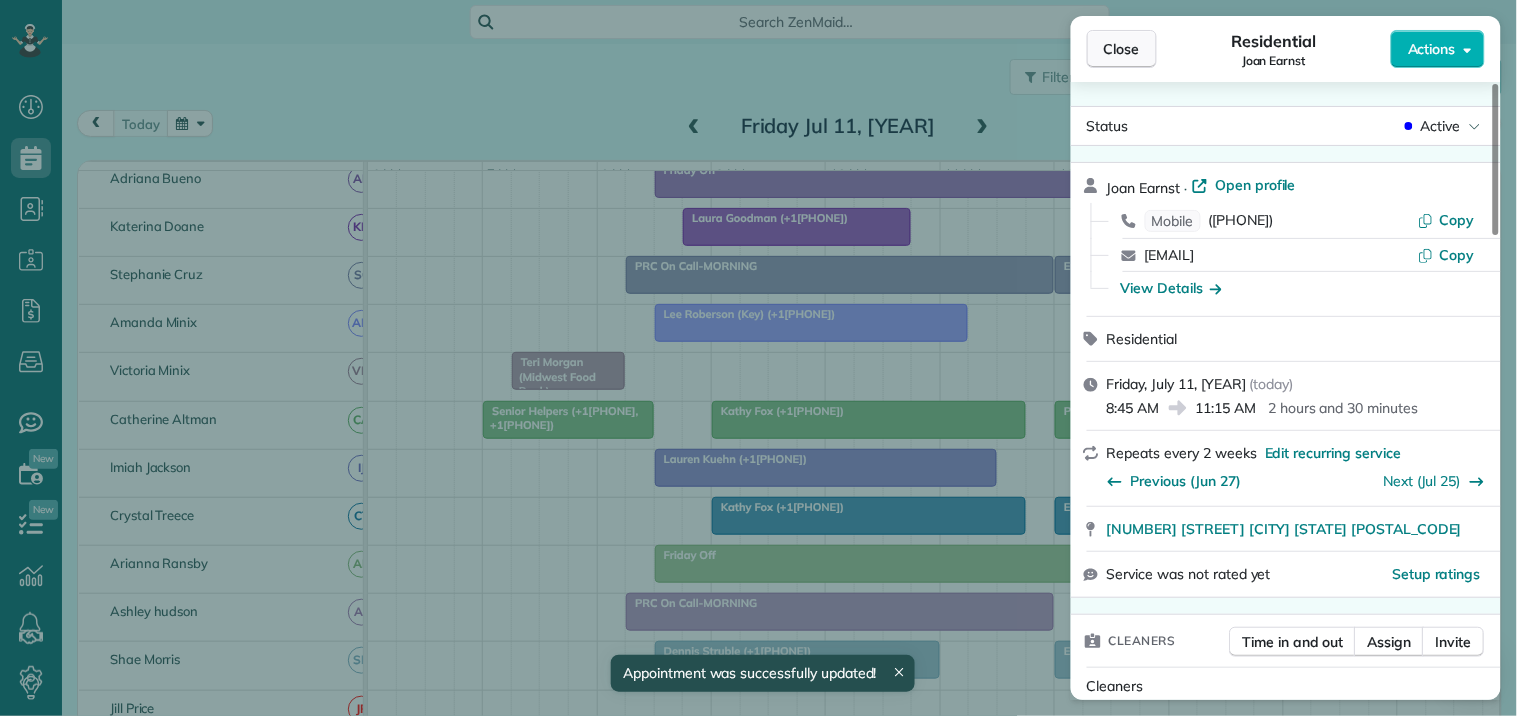 click on "Close" at bounding box center [1122, 49] 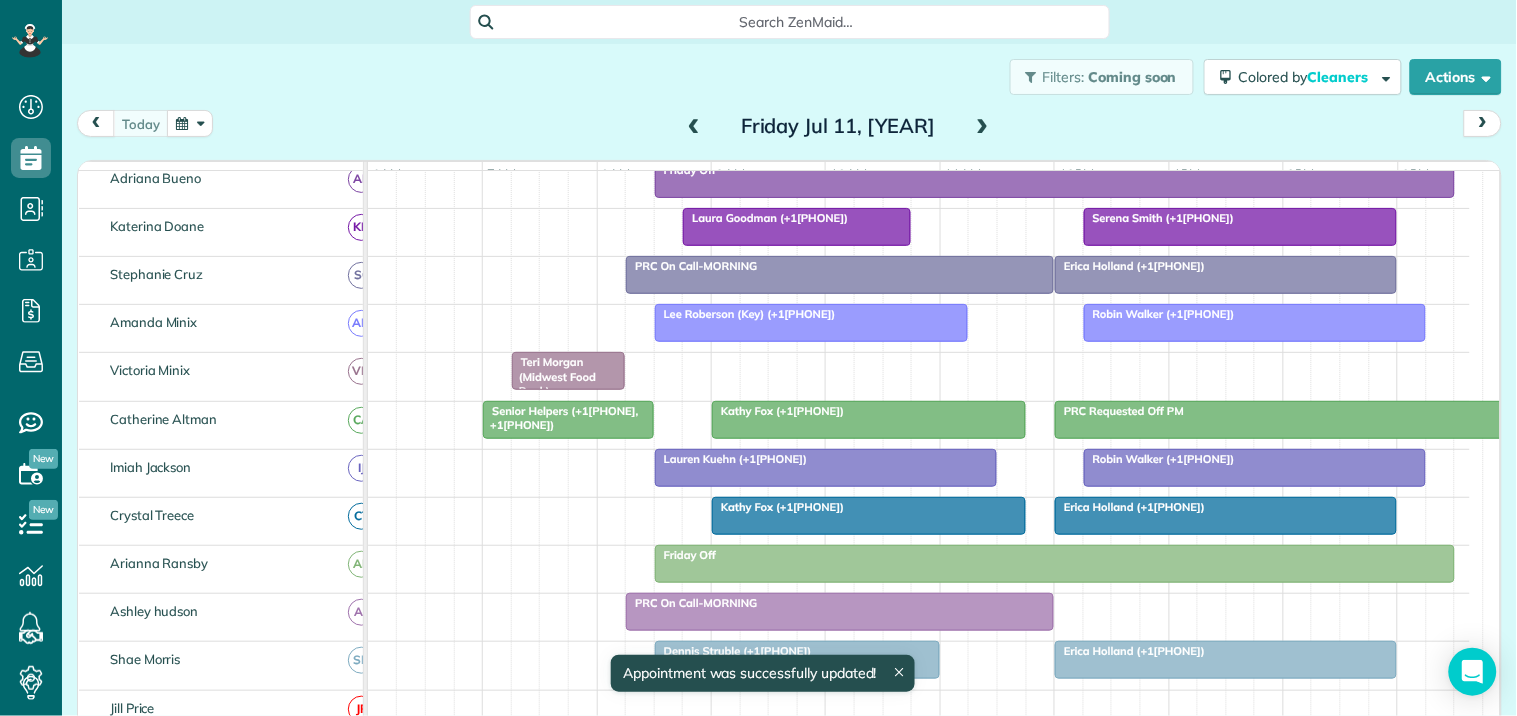 scroll, scrollTop: 665, scrollLeft: 0, axis: vertical 